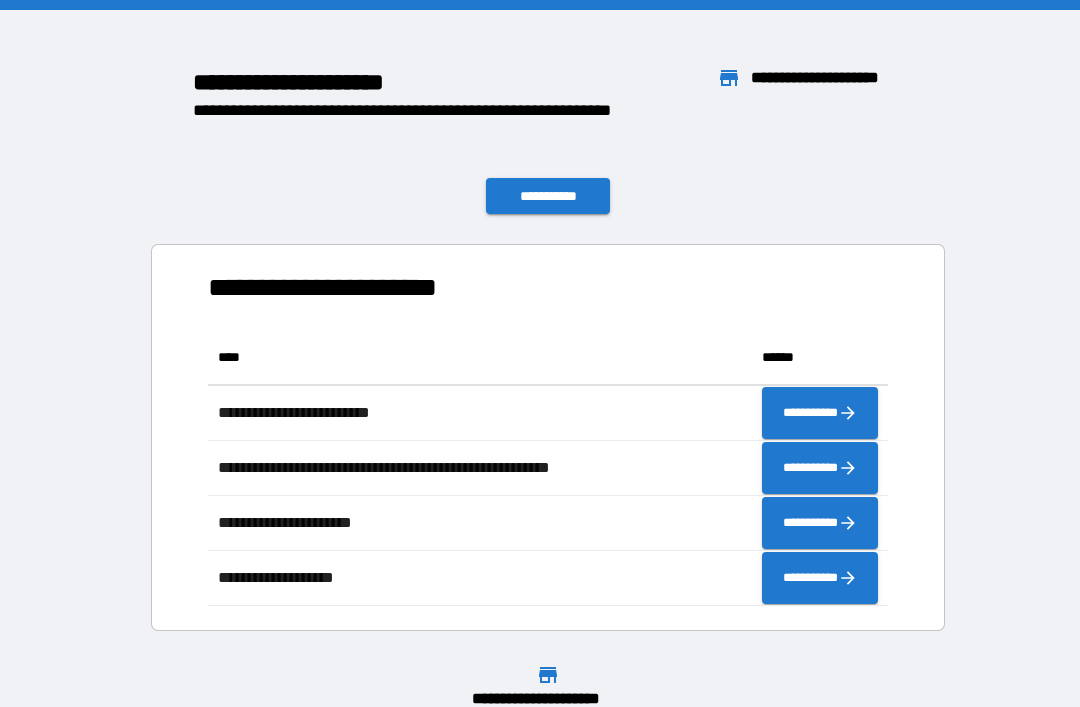 scroll, scrollTop: 0, scrollLeft: 0, axis: both 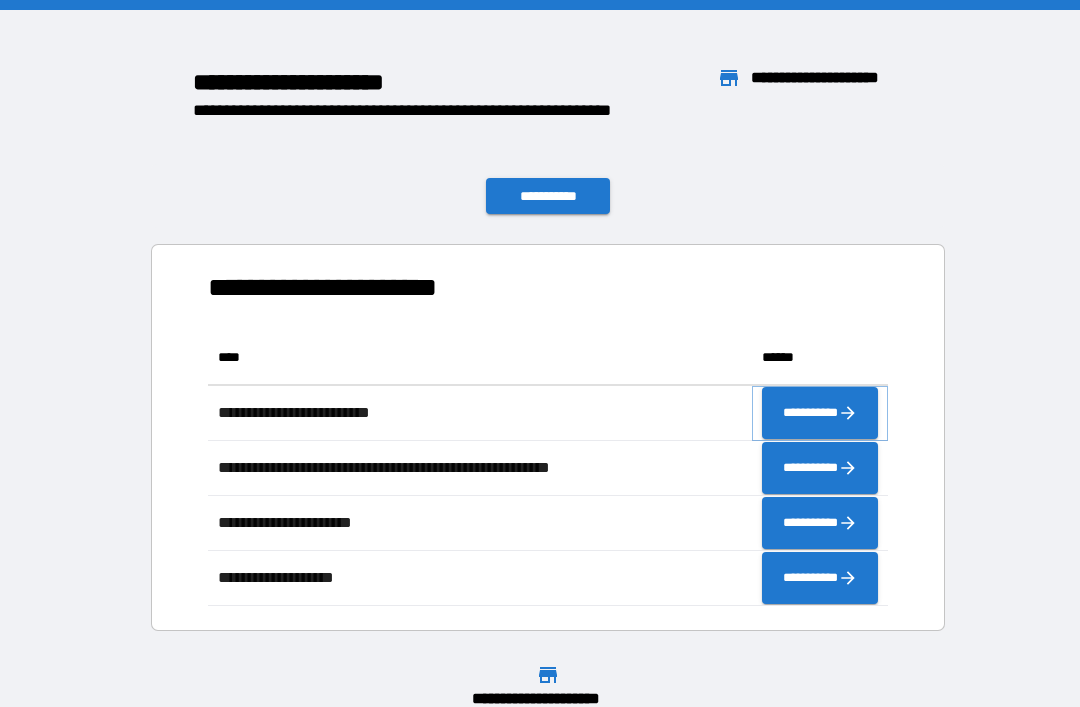 click on "**********" at bounding box center [820, 413] 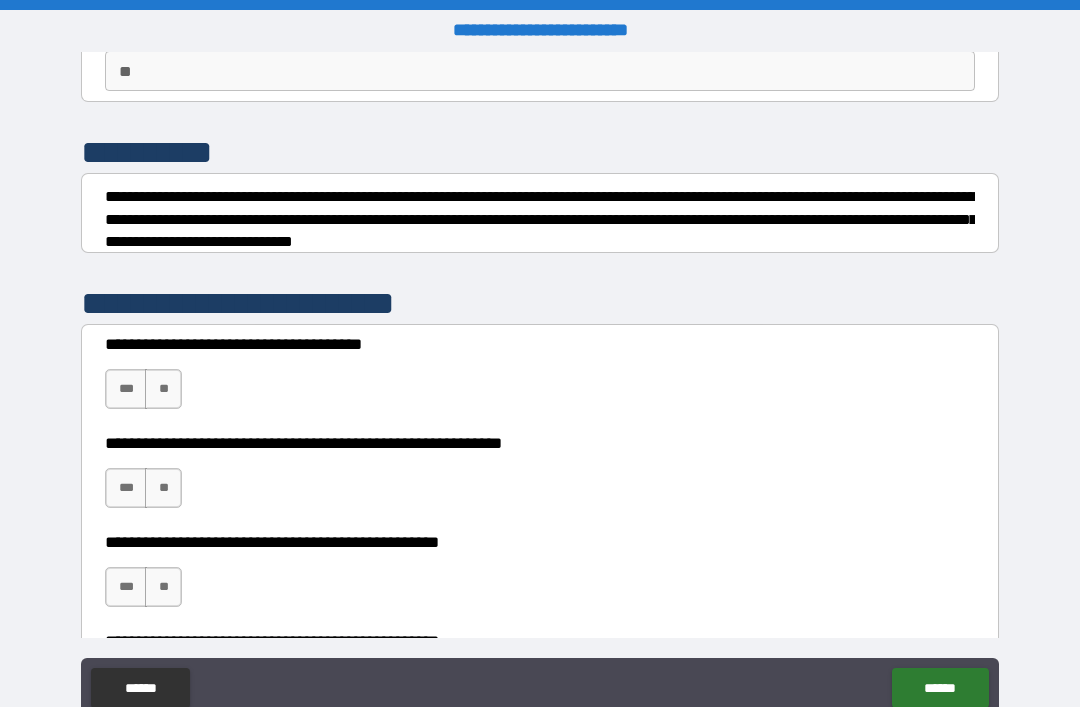 scroll, scrollTop: 204, scrollLeft: 0, axis: vertical 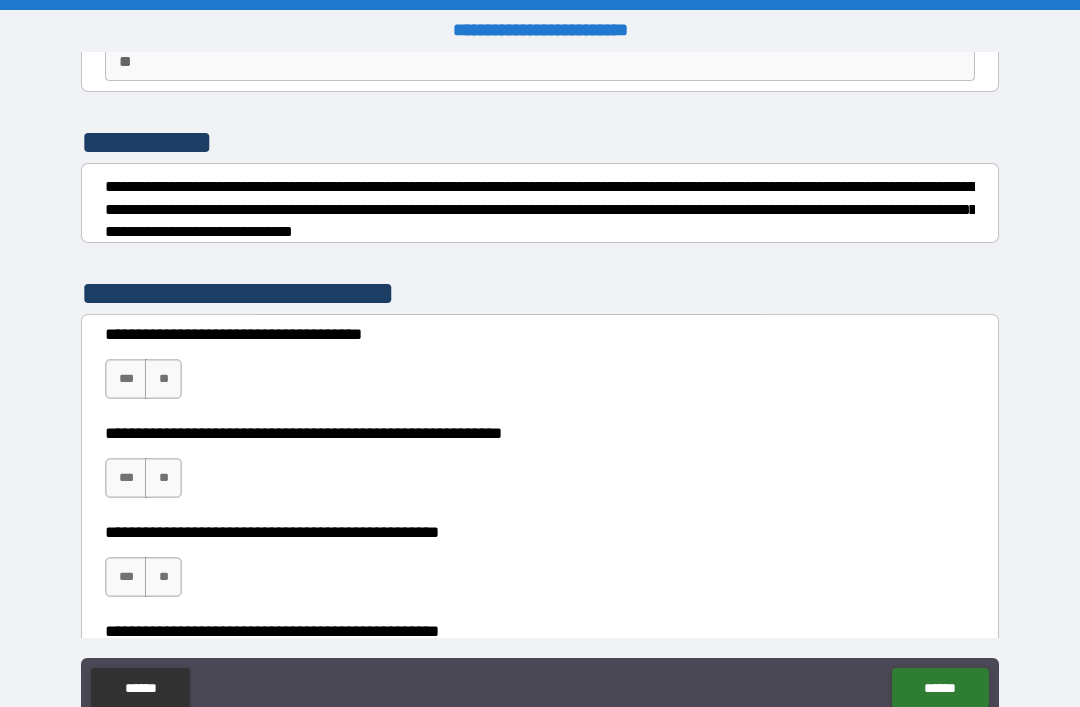 click on "**" at bounding box center [163, 379] 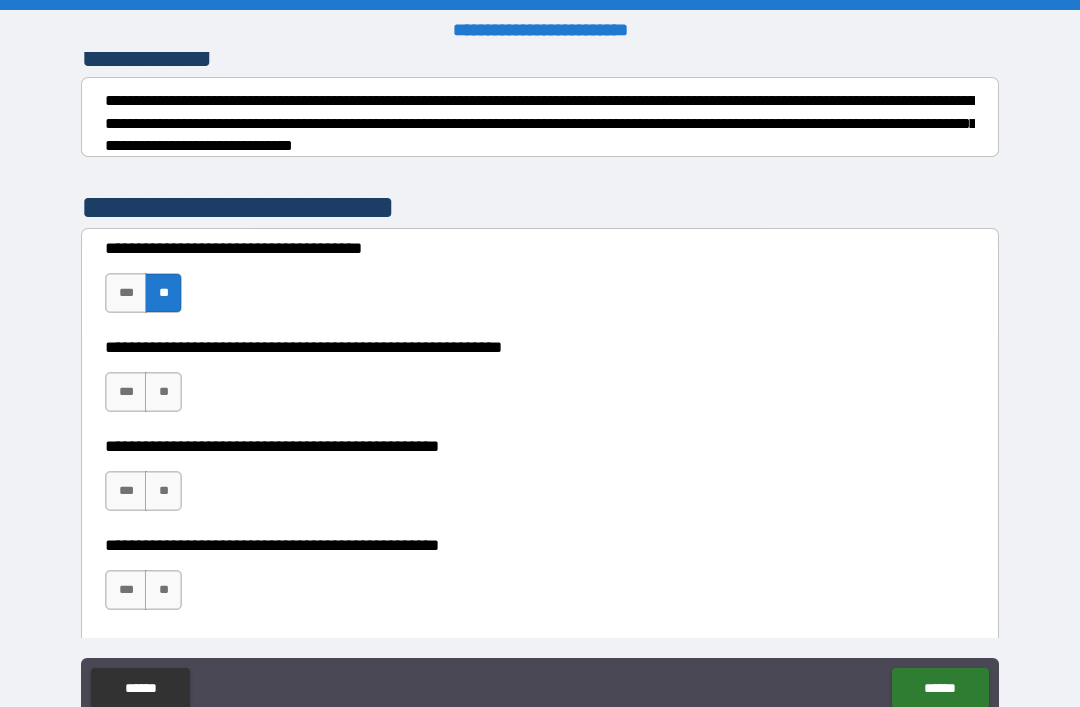scroll, scrollTop: 315, scrollLeft: 0, axis: vertical 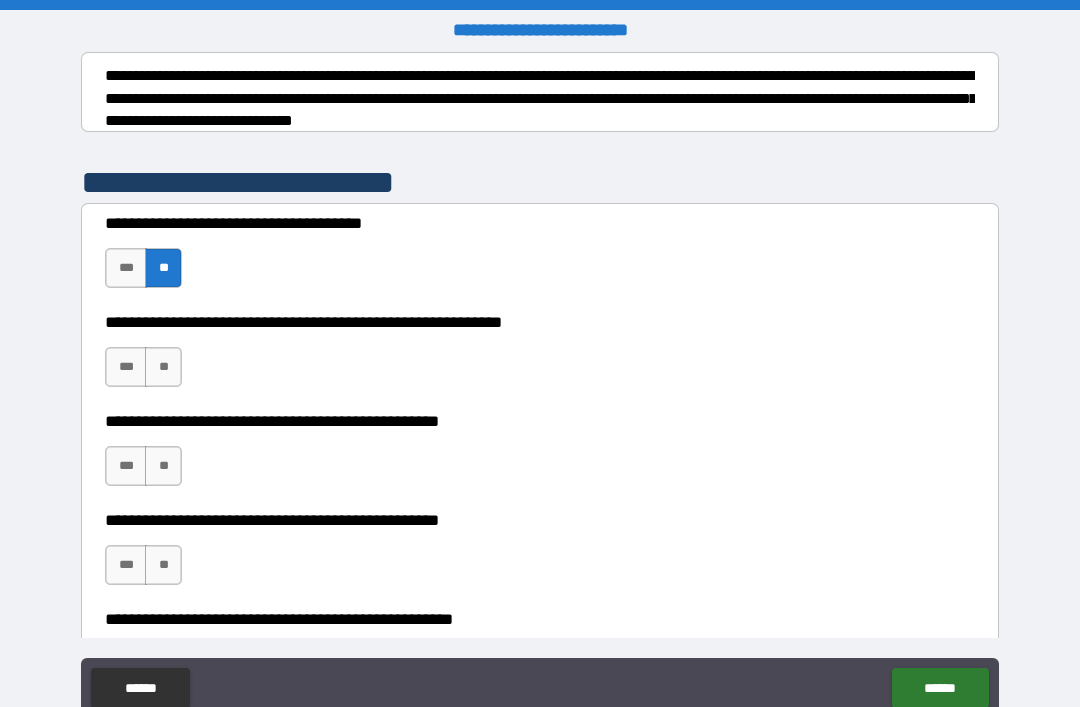 click on "**" at bounding box center (163, 367) 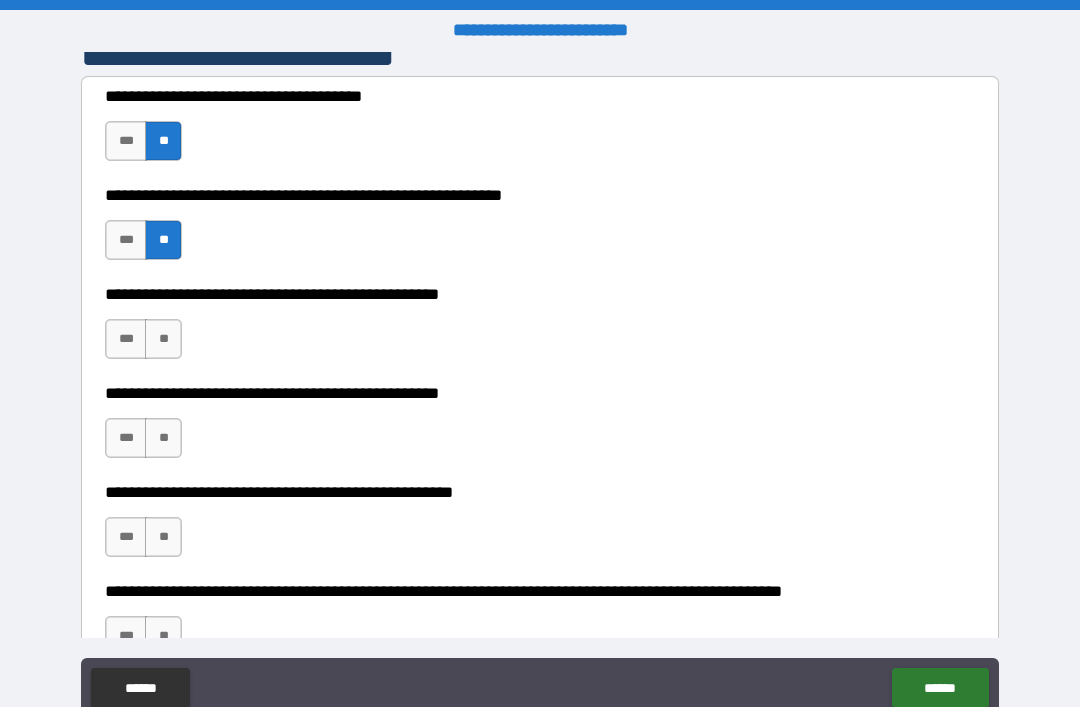 click on "**" at bounding box center (163, 339) 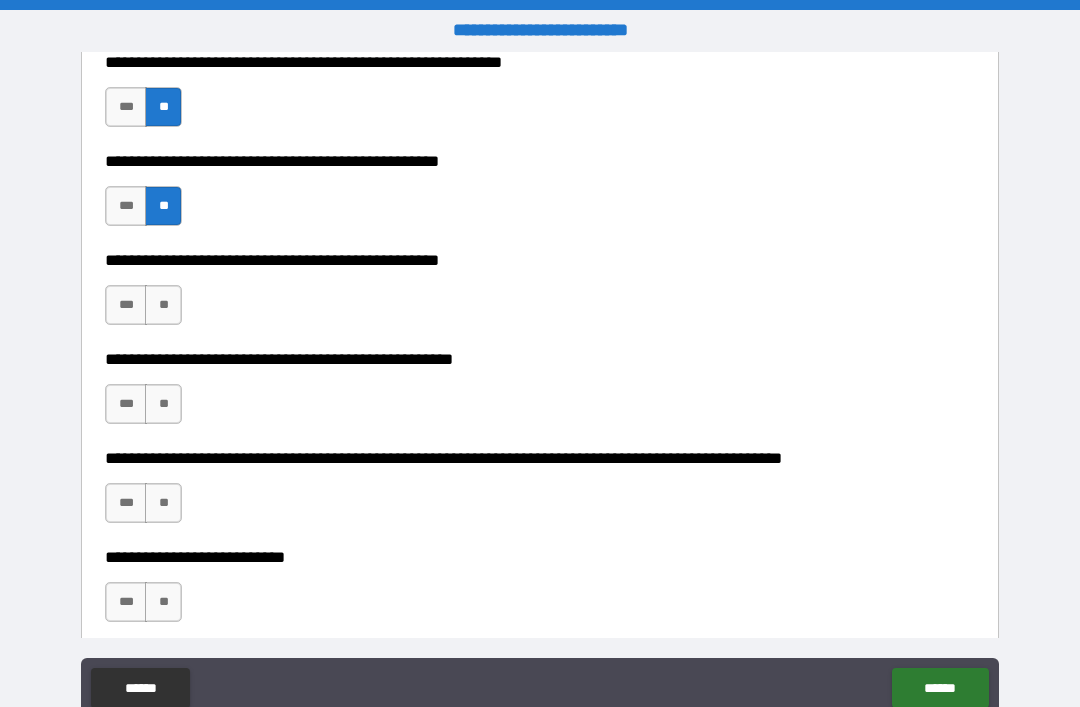 scroll, scrollTop: 580, scrollLeft: 0, axis: vertical 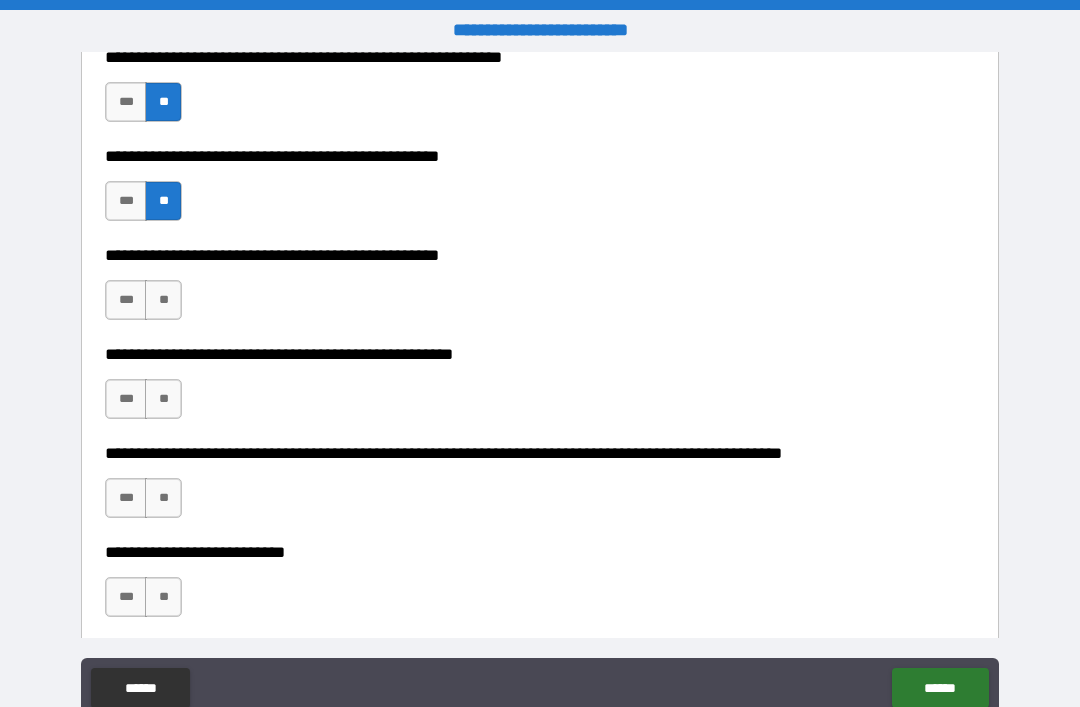 click on "**" at bounding box center [163, 300] 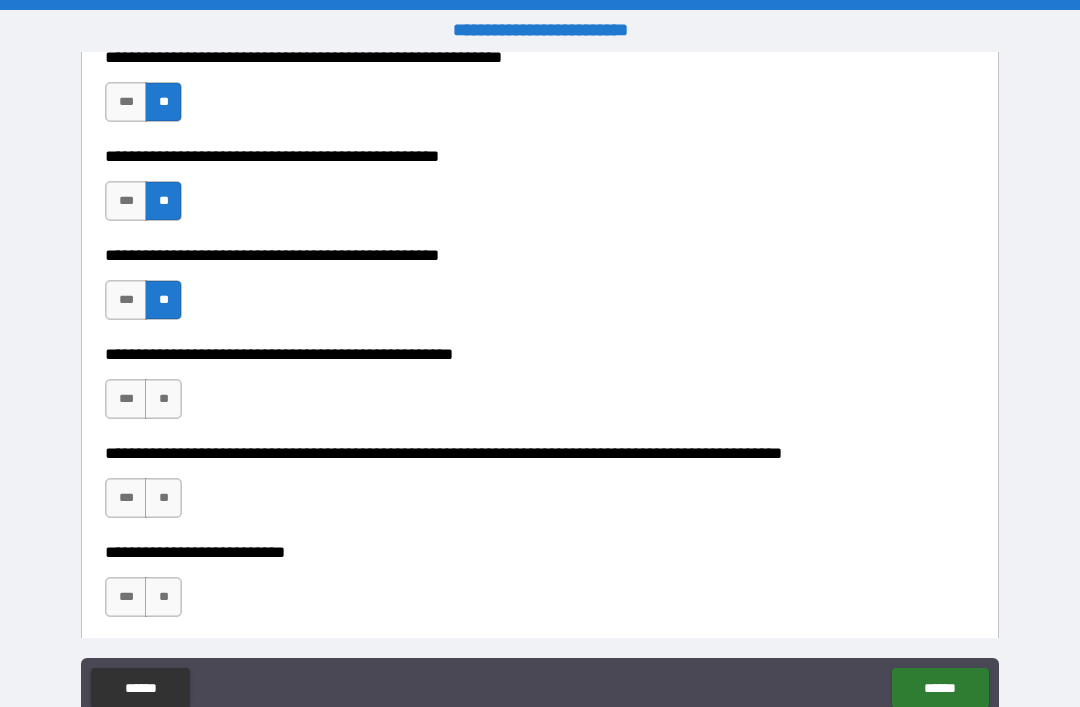 scroll, scrollTop: 722, scrollLeft: 0, axis: vertical 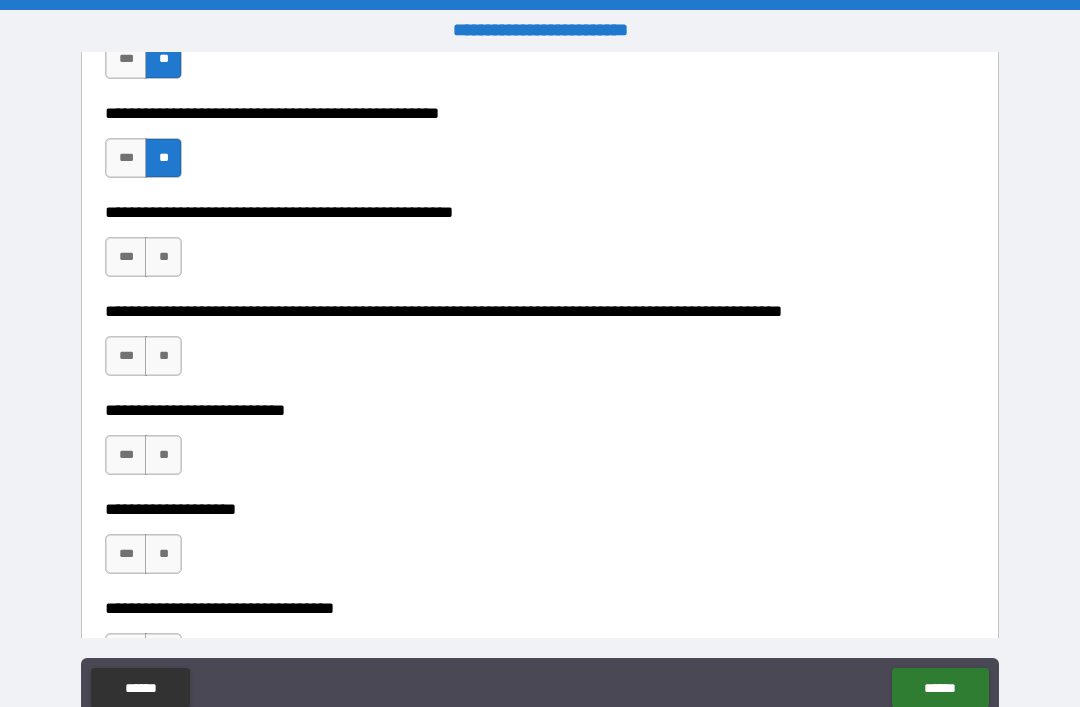 click on "**" at bounding box center (163, 257) 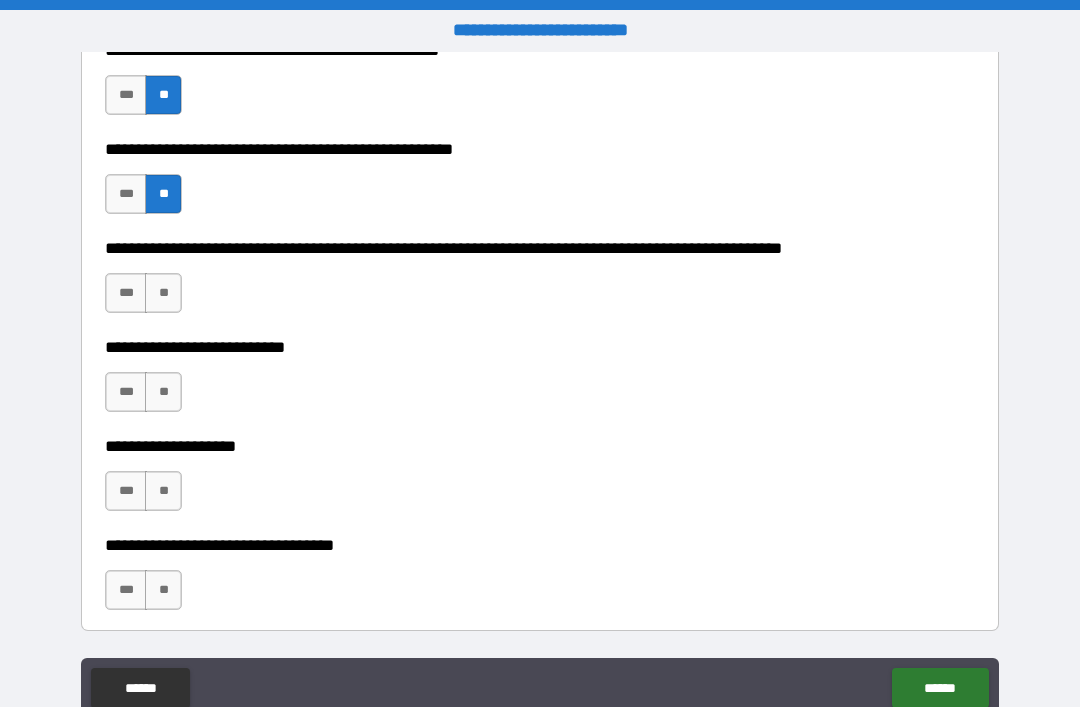 scroll, scrollTop: 793, scrollLeft: 0, axis: vertical 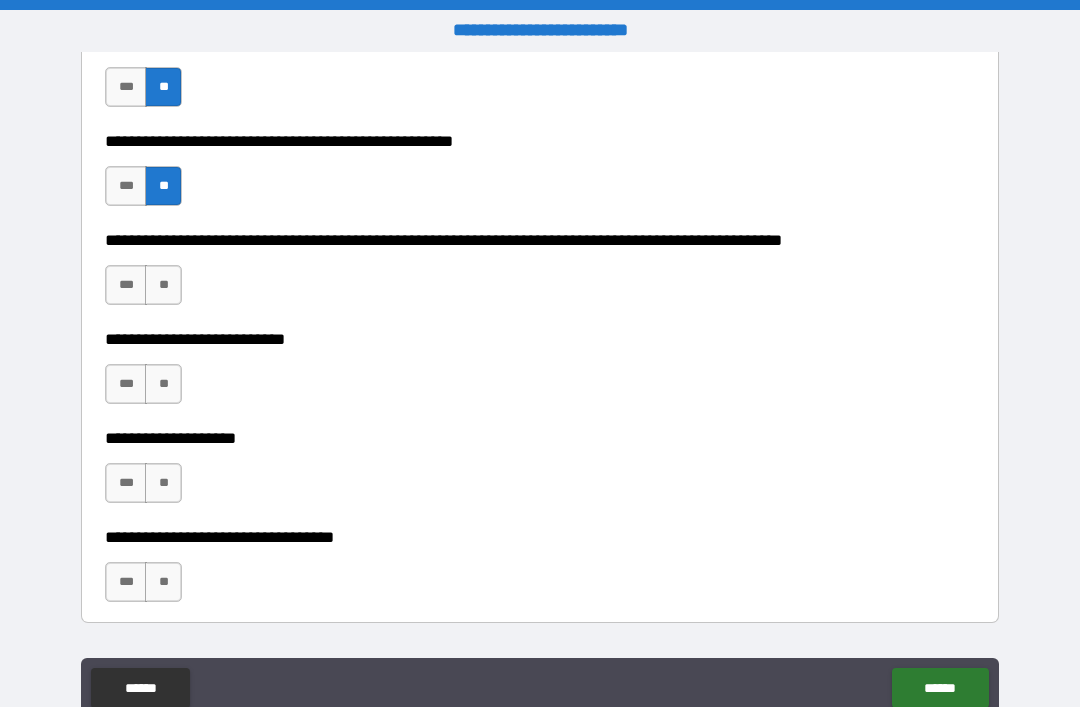 click on "**" at bounding box center (163, 285) 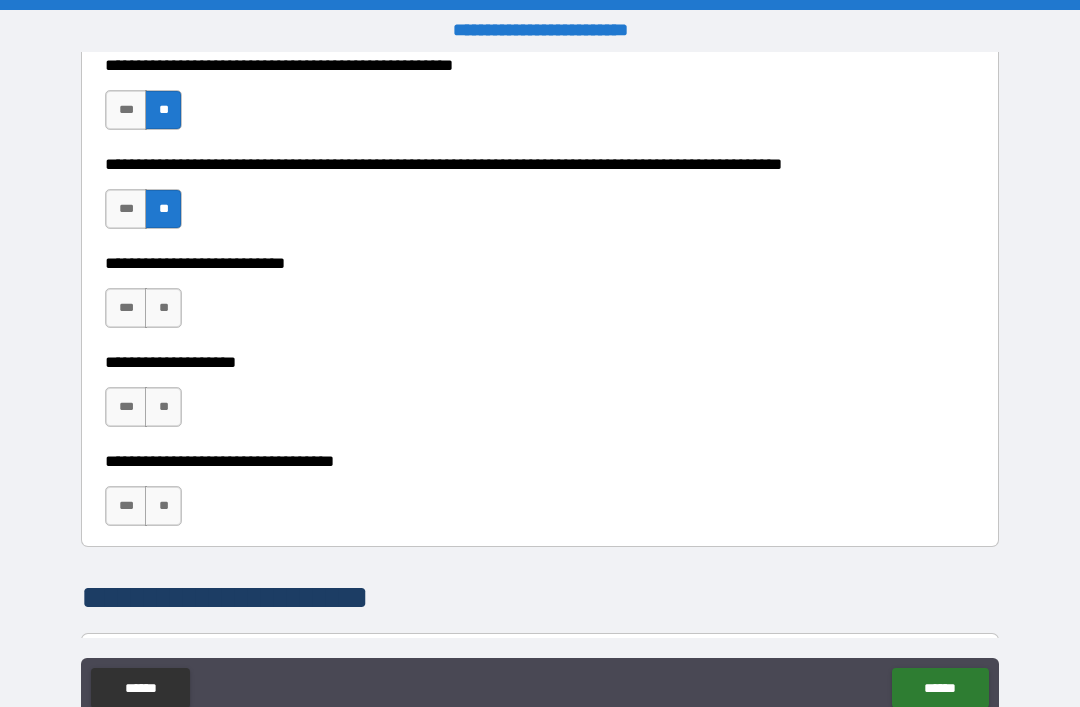 scroll, scrollTop: 898, scrollLeft: 0, axis: vertical 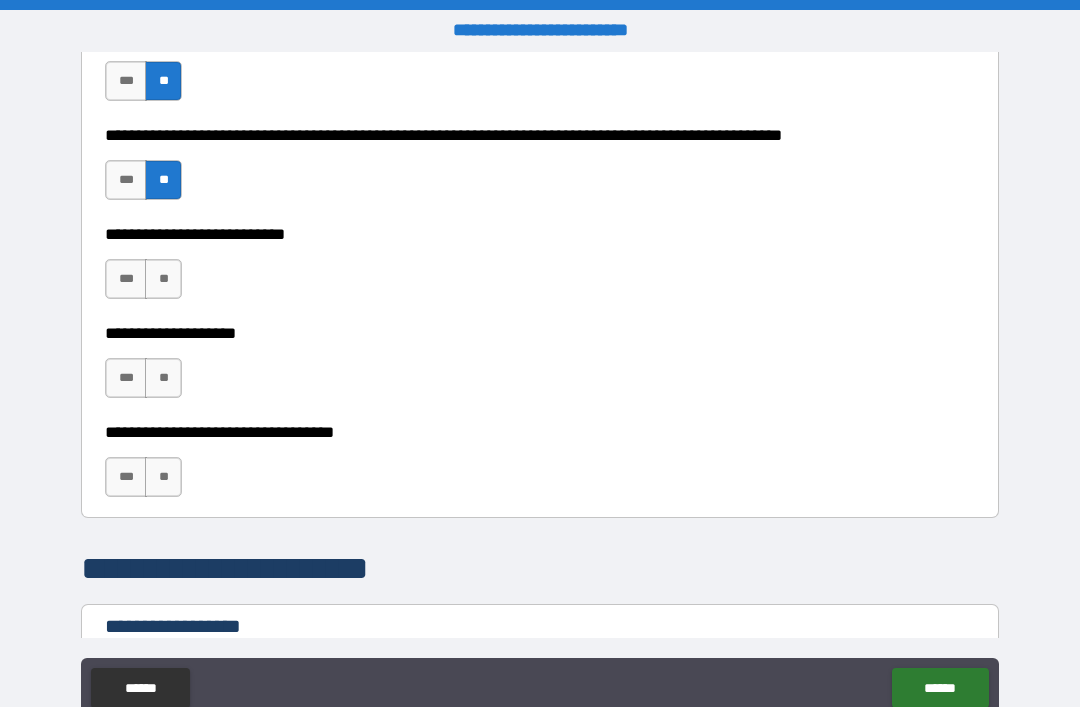 click on "**" at bounding box center (163, 279) 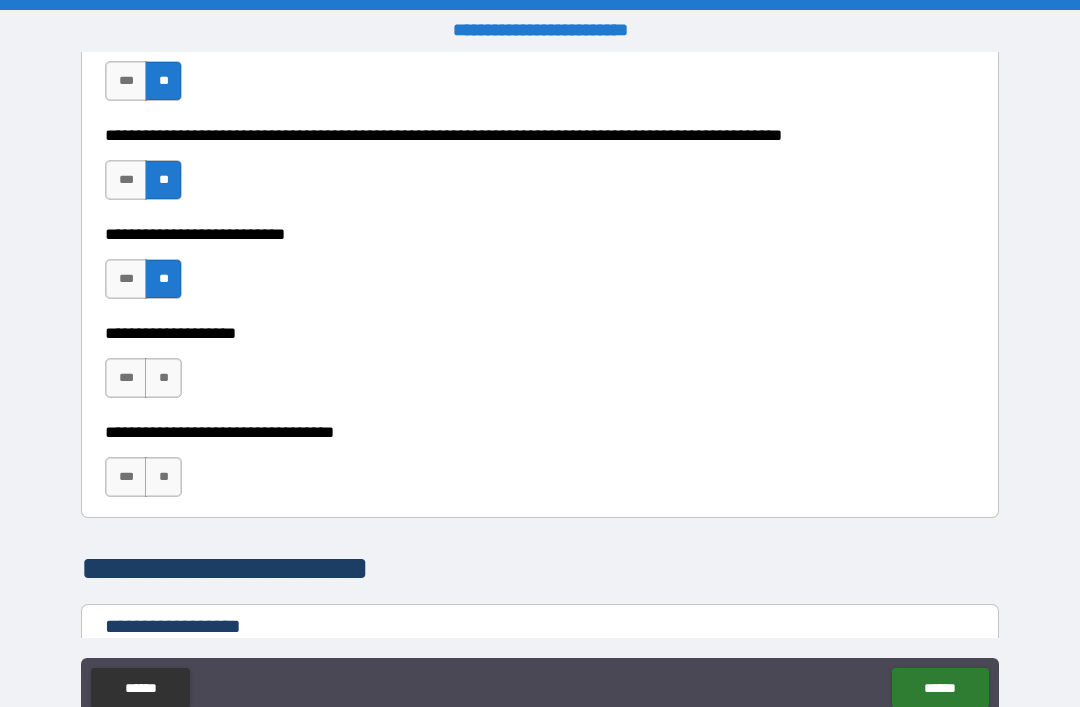 click on "**" at bounding box center (163, 378) 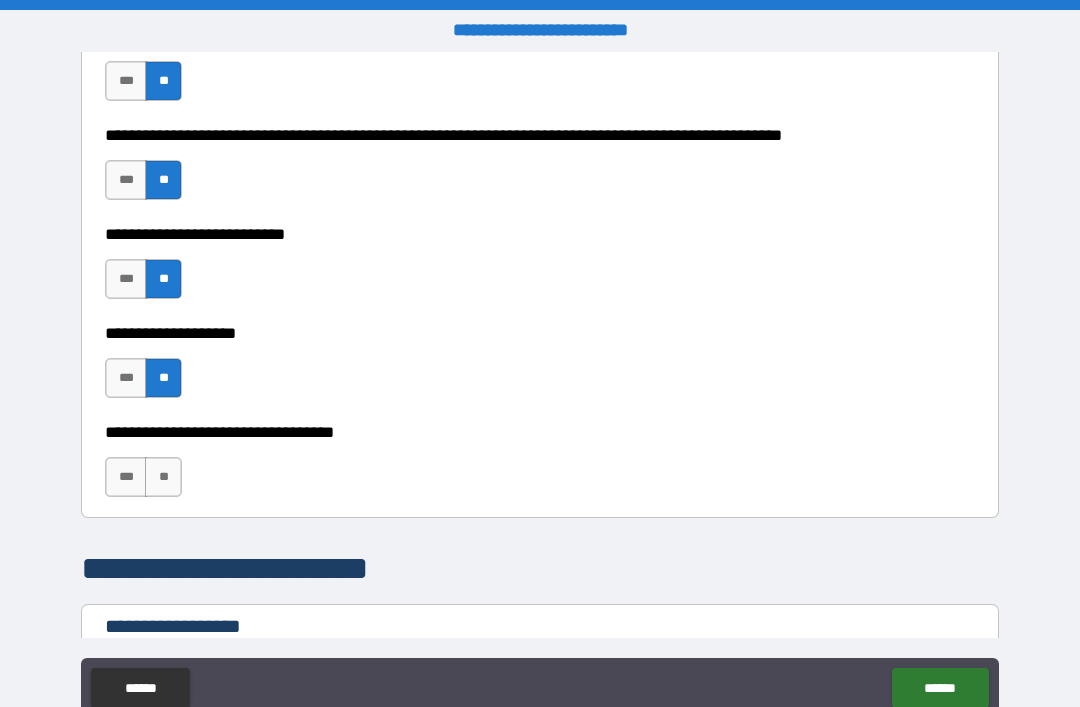 click on "**" at bounding box center [163, 477] 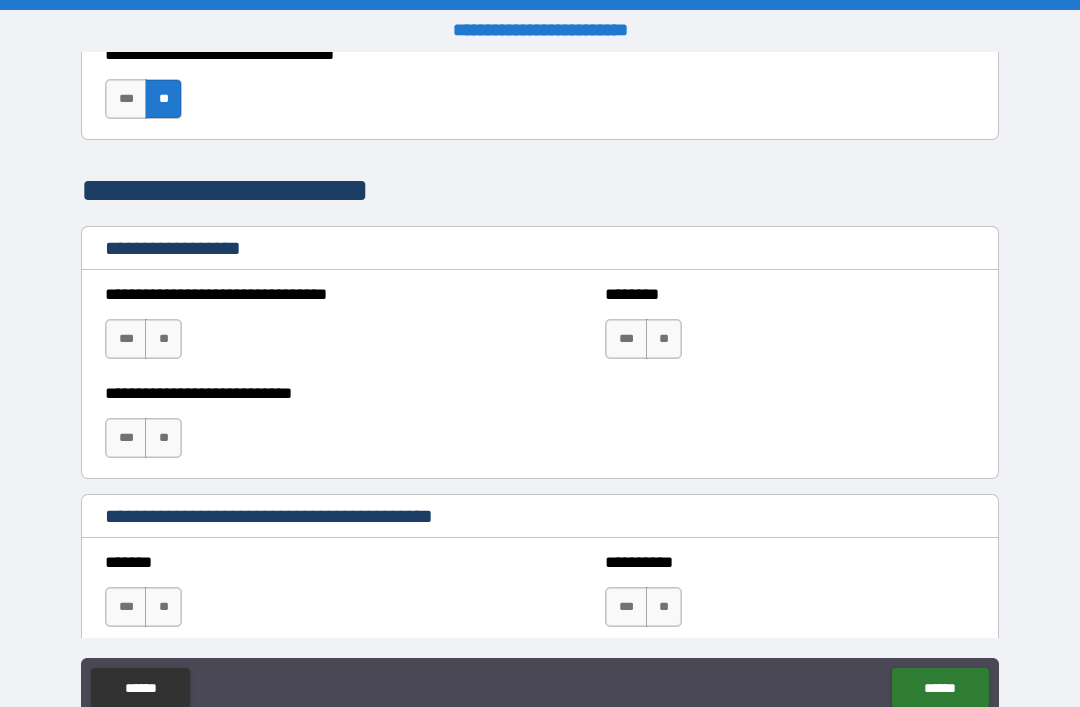 scroll, scrollTop: 1278, scrollLeft: 0, axis: vertical 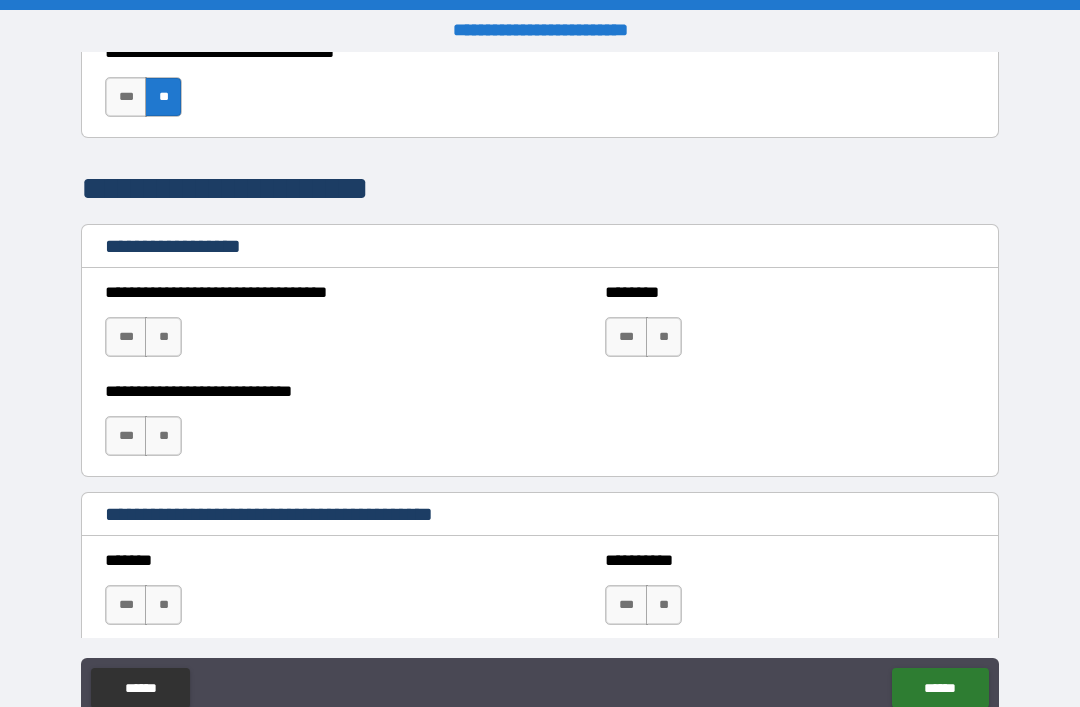 click on "**" at bounding box center [163, 337] 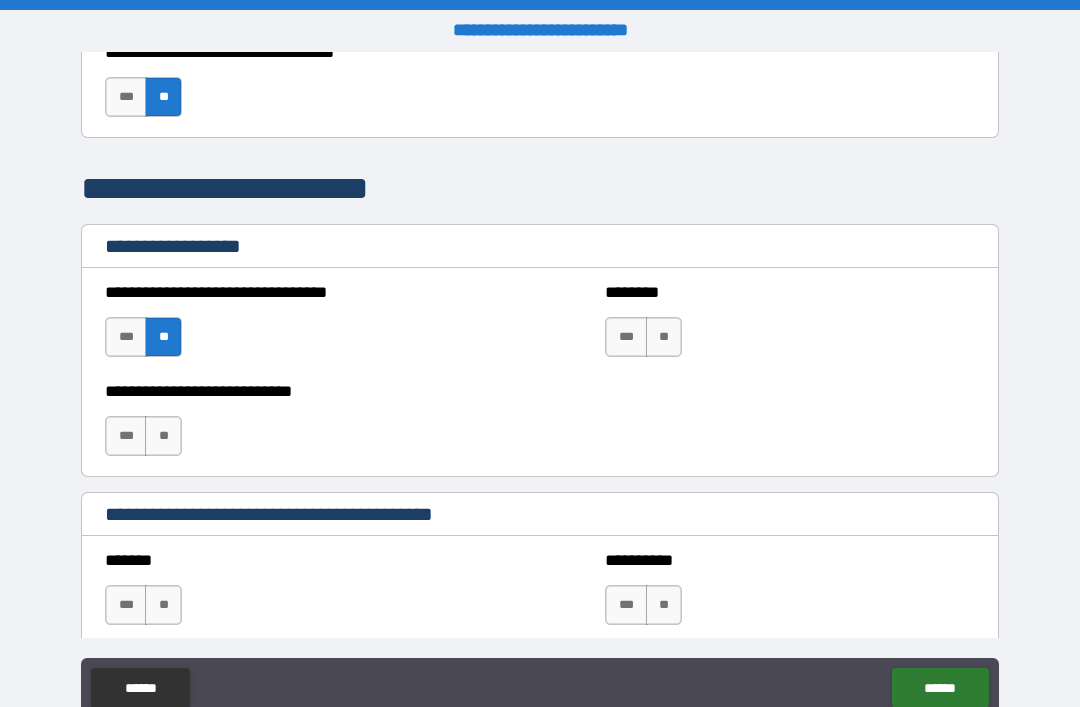 click on "**" at bounding box center [664, 337] 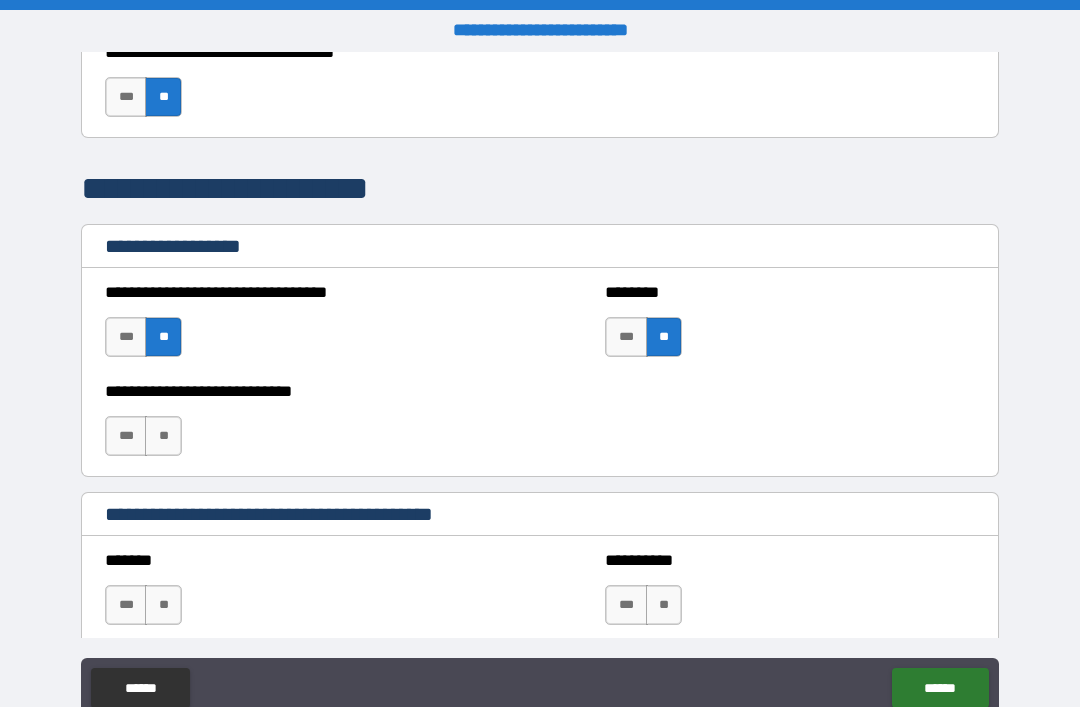 click on "**" at bounding box center (163, 436) 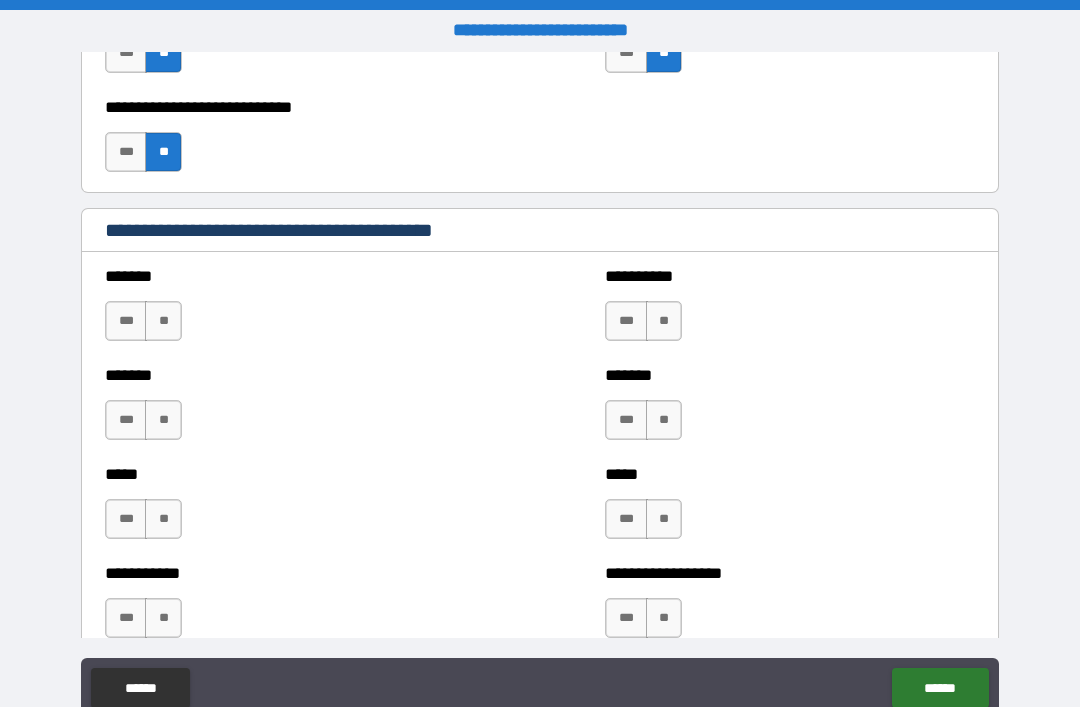 scroll, scrollTop: 1563, scrollLeft: 0, axis: vertical 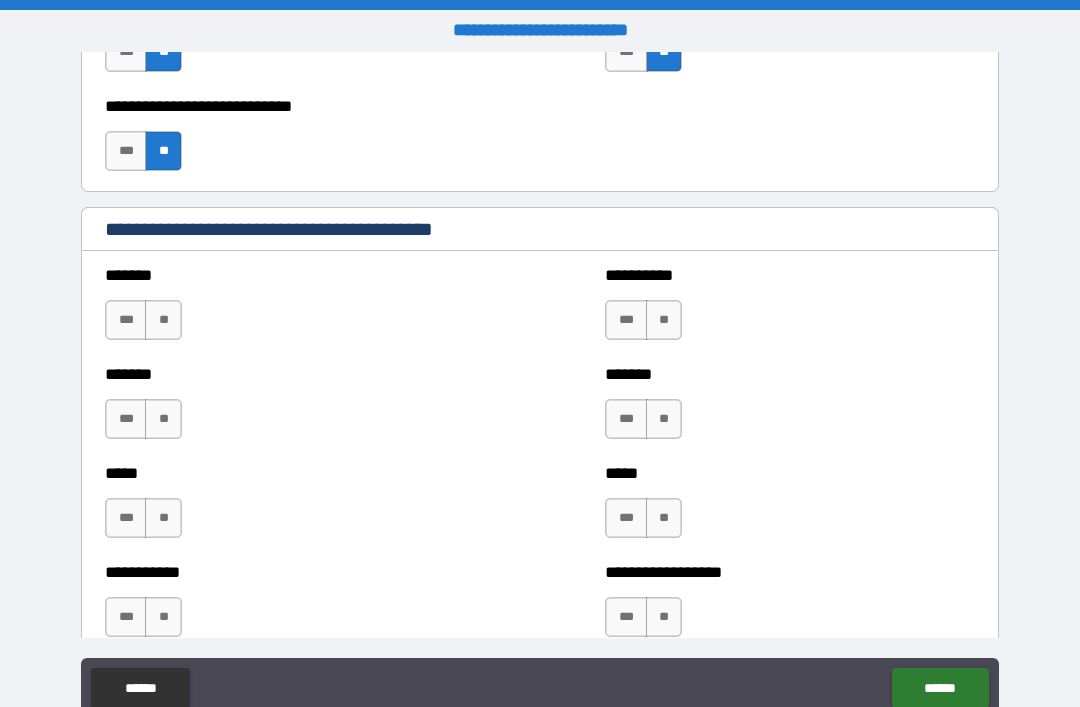 click on "**" at bounding box center (163, 320) 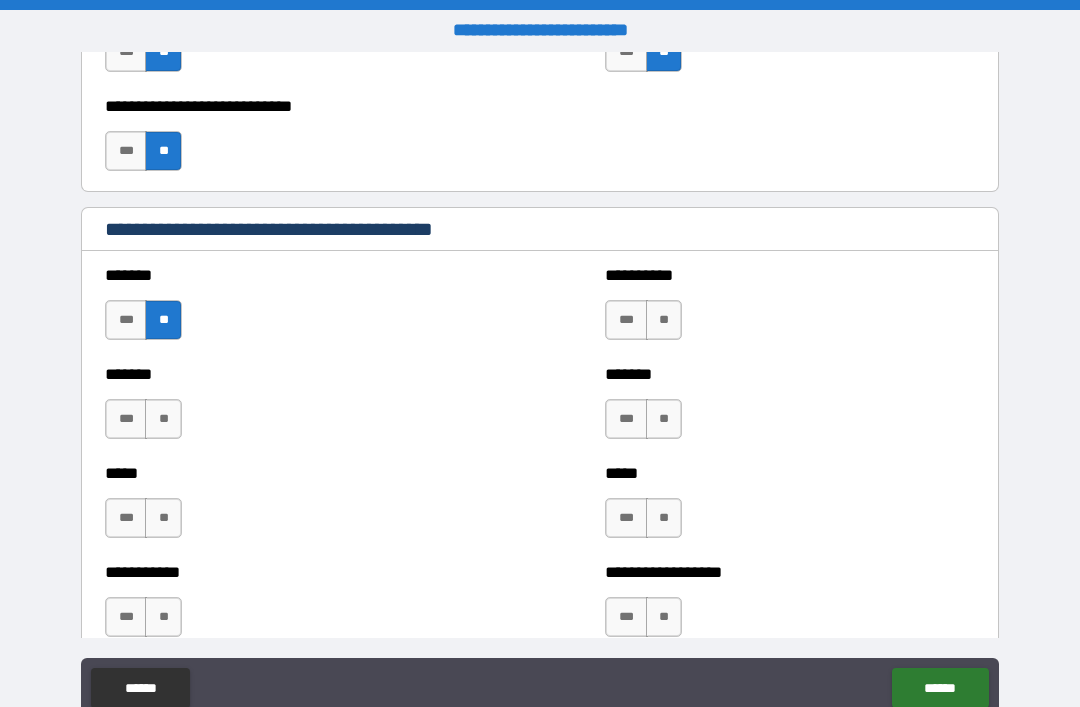 click on "**" at bounding box center [664, 320] 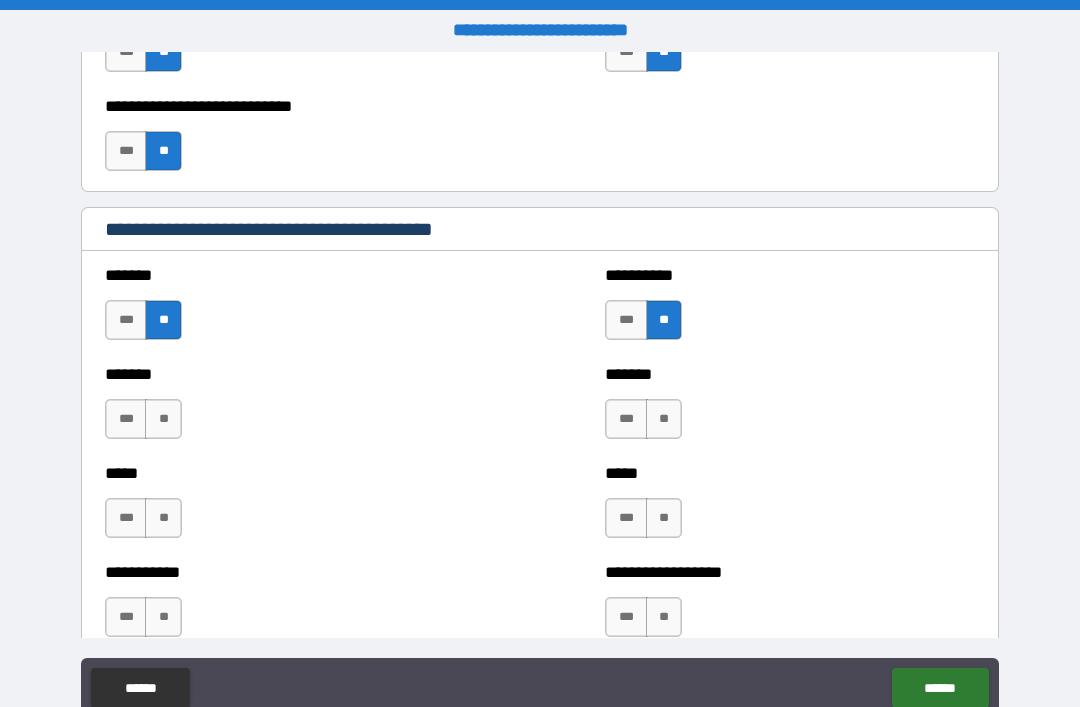 click on "**" at bounding box center (163, 419) 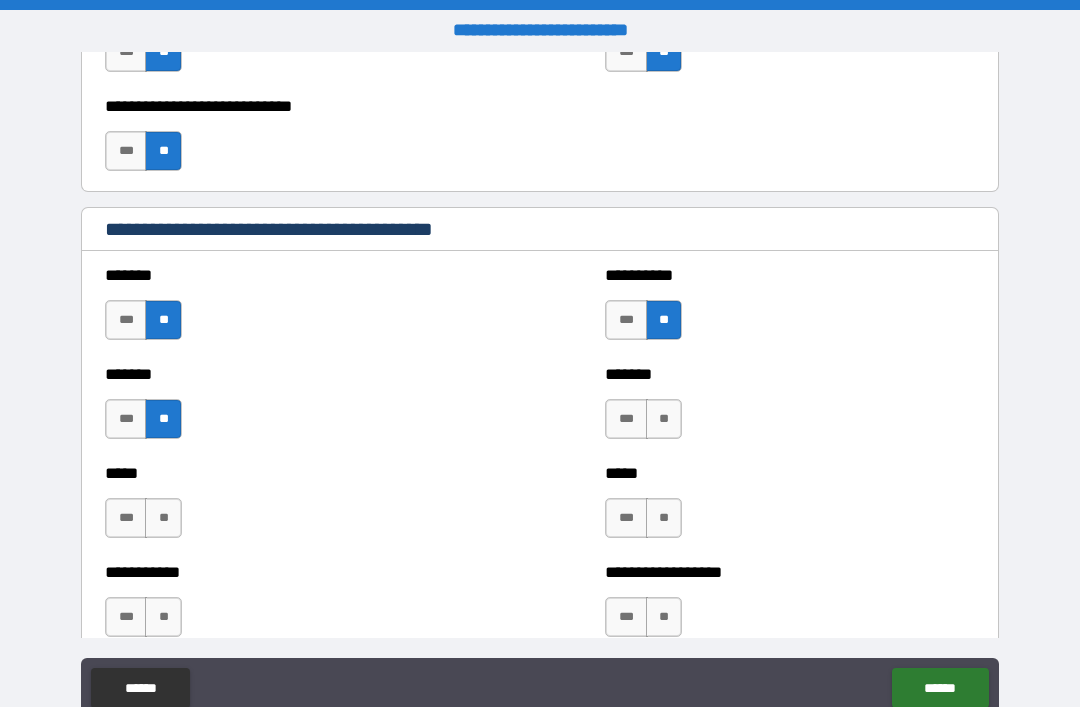 click on "**" at bounding box center (664, 419) 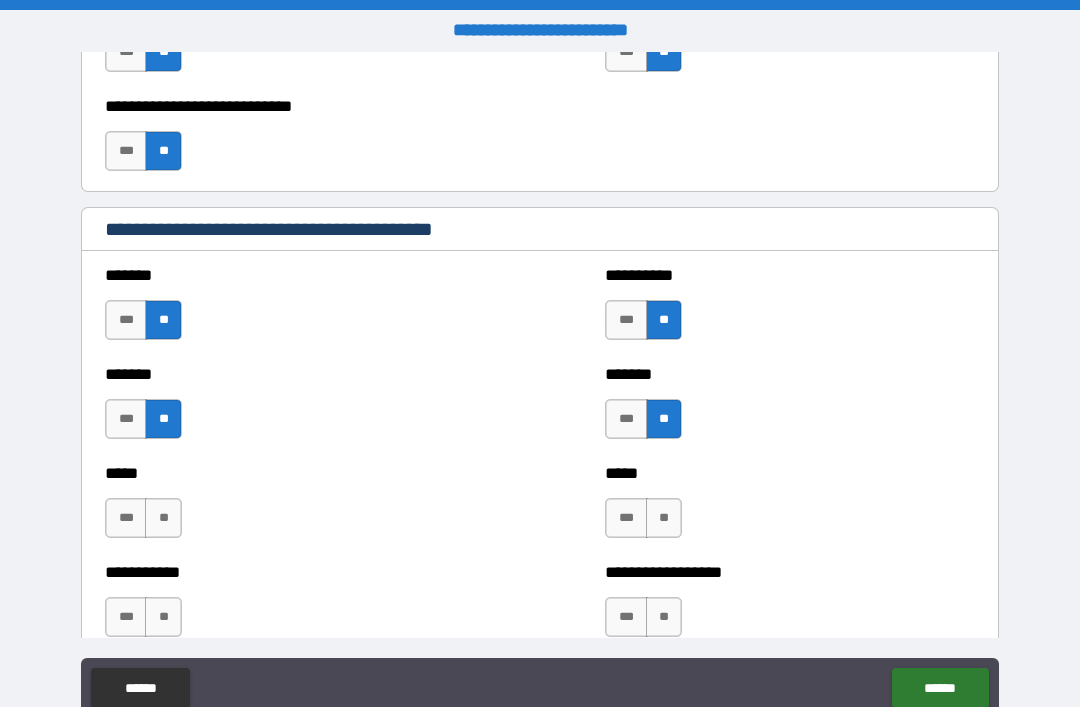 click on "**" at bounding box center [163, 518] 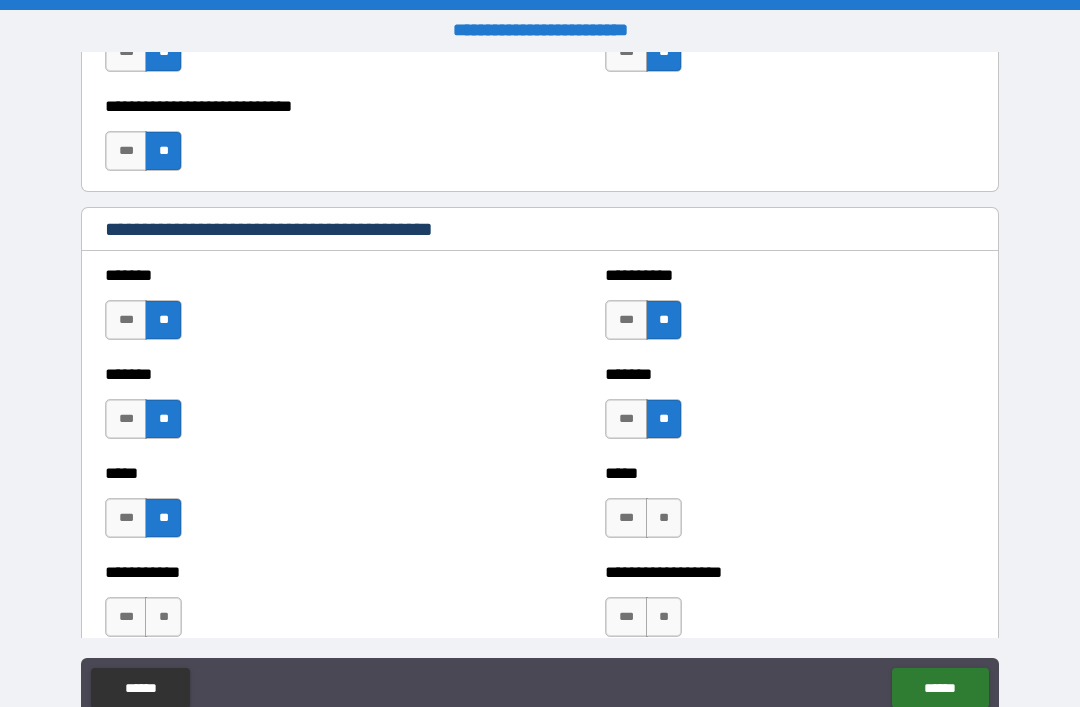 click on "**" at bounding box center [664, 518] 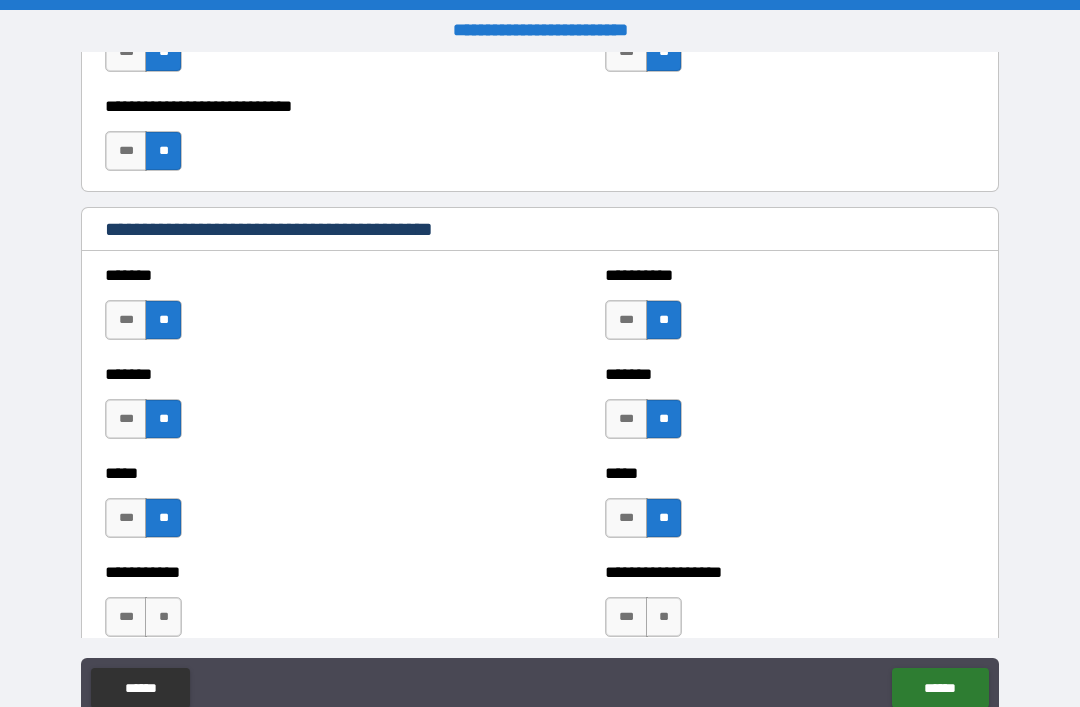 click on "**" at bounding box center [163, 617] 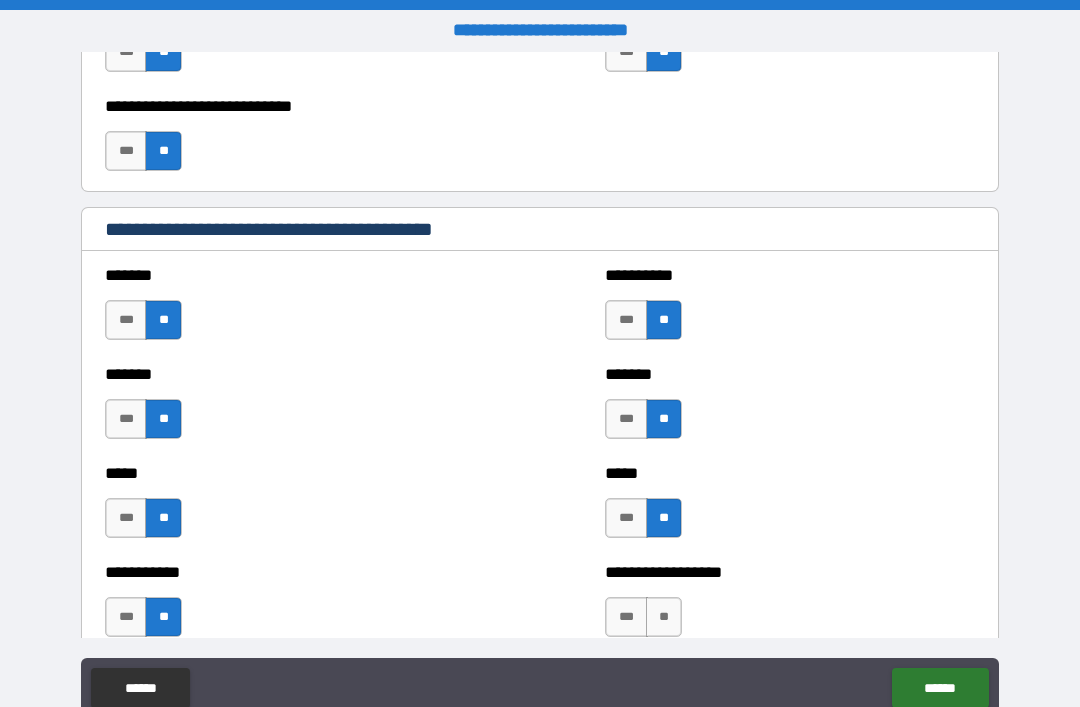 click on "**" at bounding box center (664, 617) 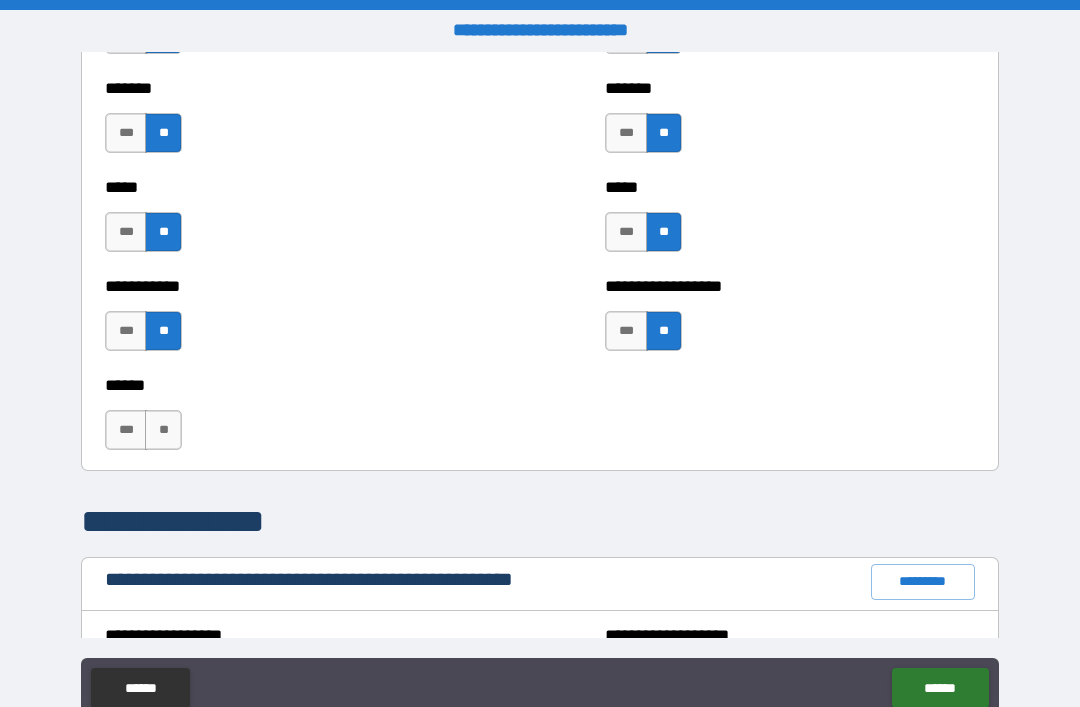 scroll, scrollTop: 1867, scrollLeft: 0, axis: vertical 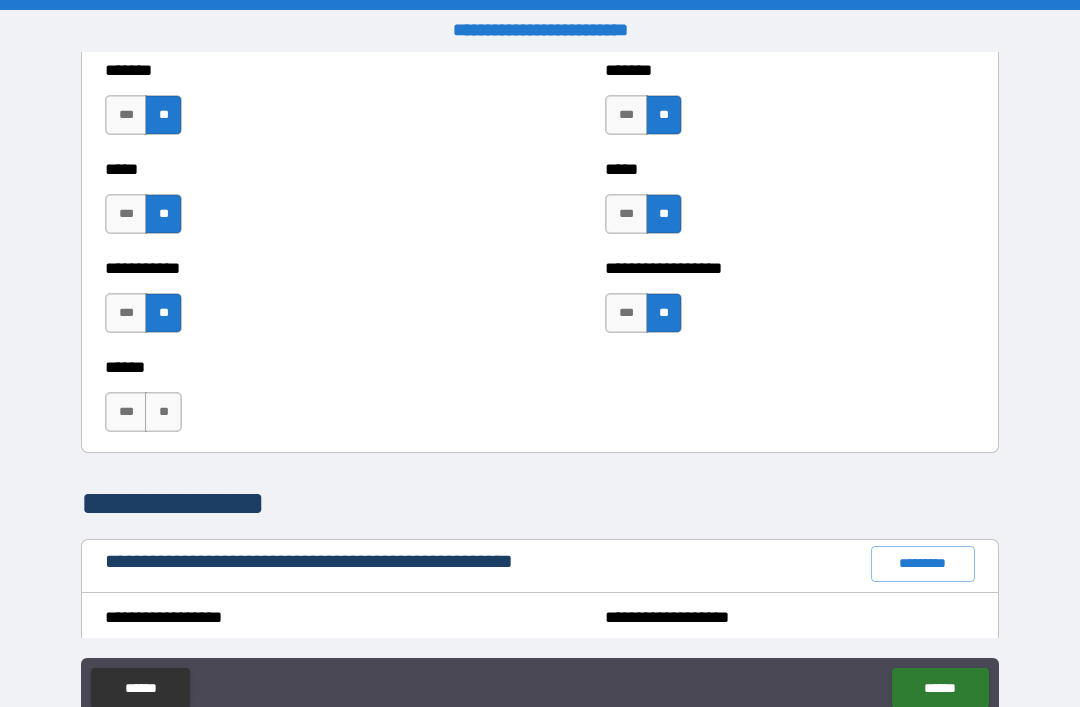 click on "**" at bounding box center (163, 412) 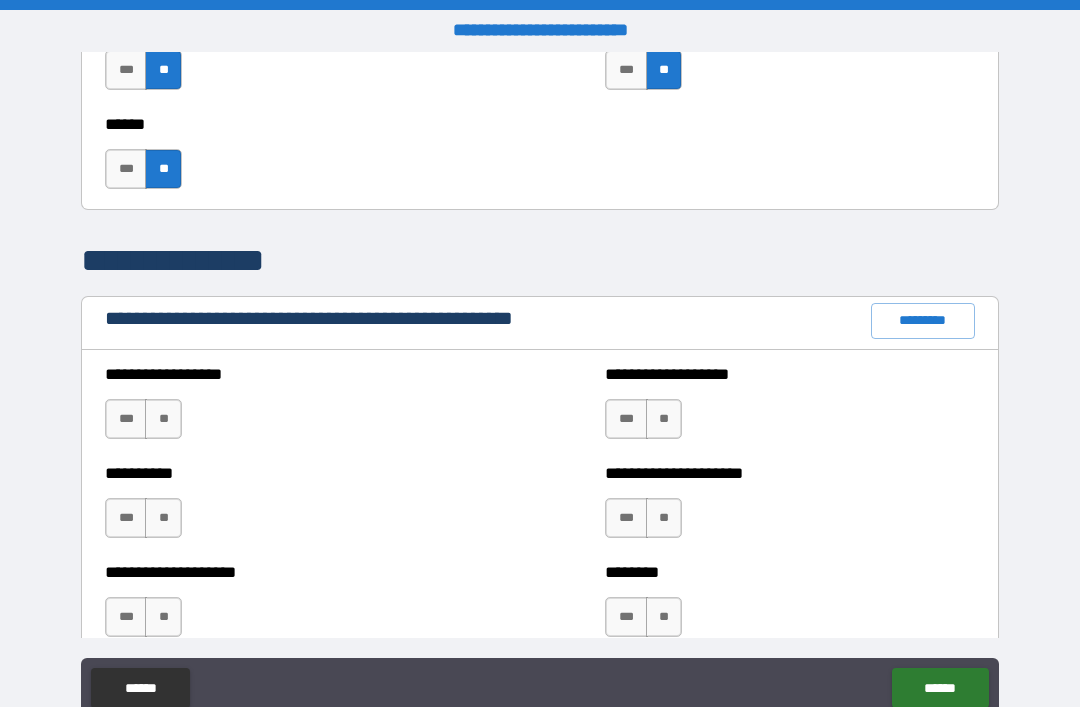scroll, scrollTop: 2112, scrollLeft: 0, axis: vertical 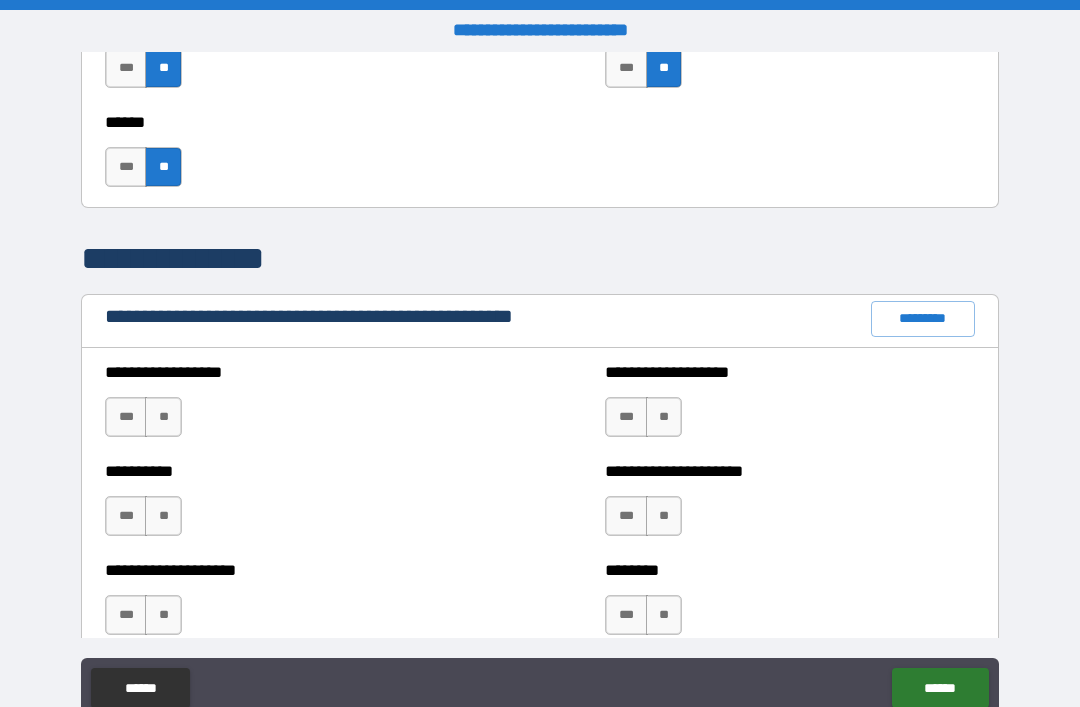 click on "**" at bounding box center (163, 417) 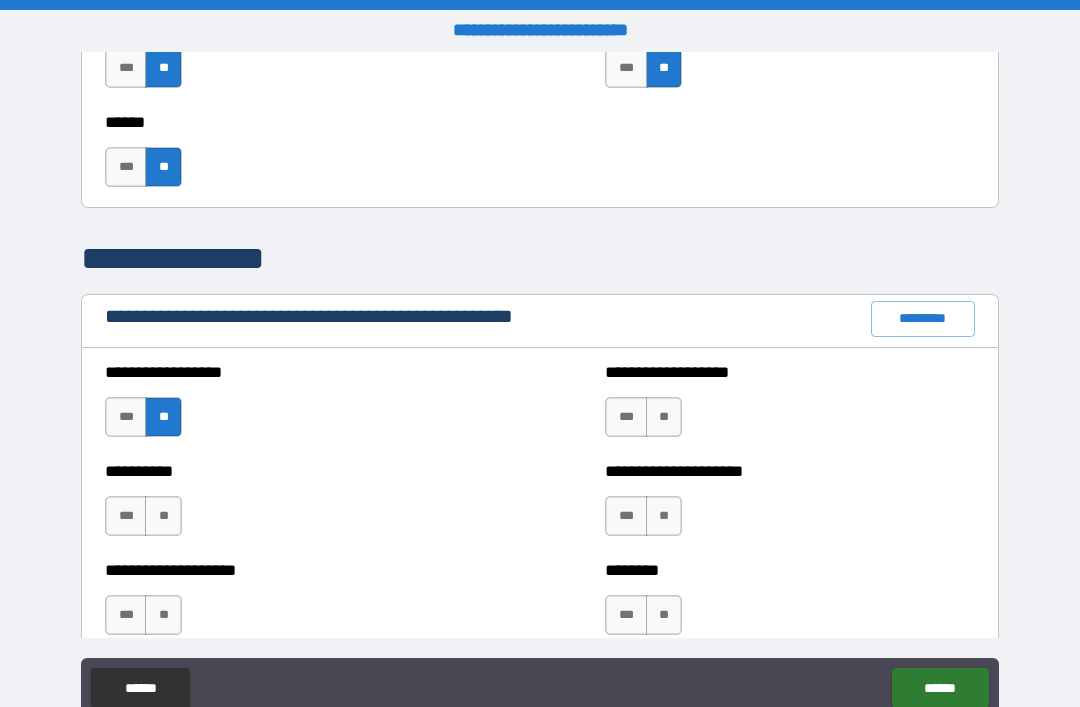 click on "**" at bounding box center (664, 417) 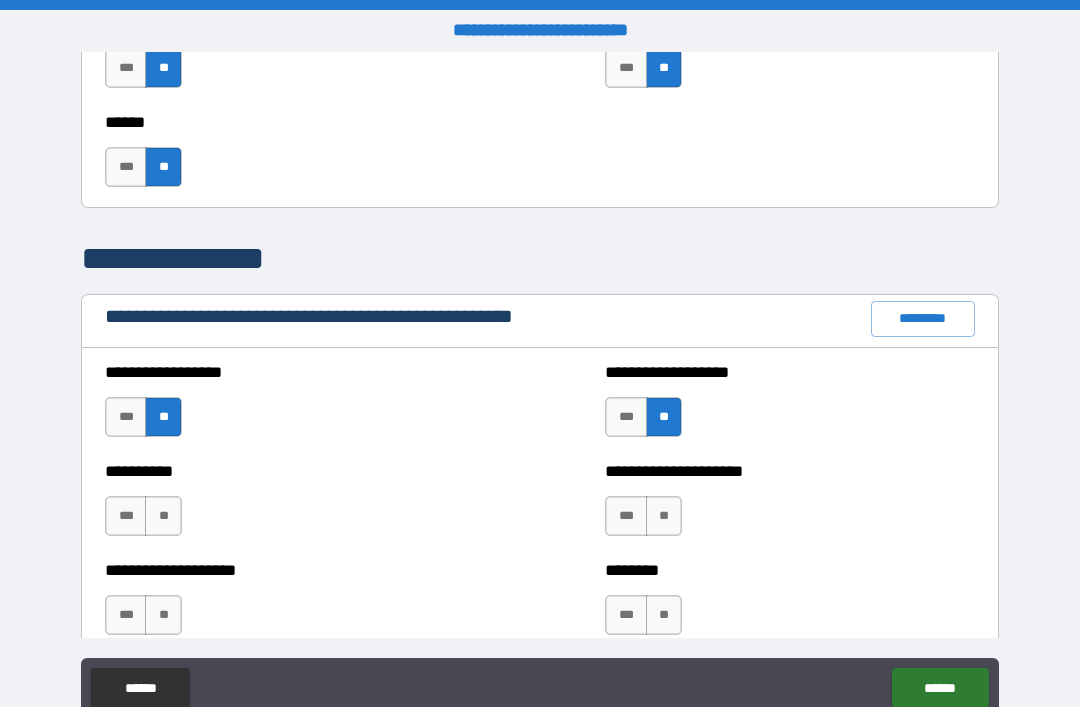 click on "**" at bounding box center (163, 516) 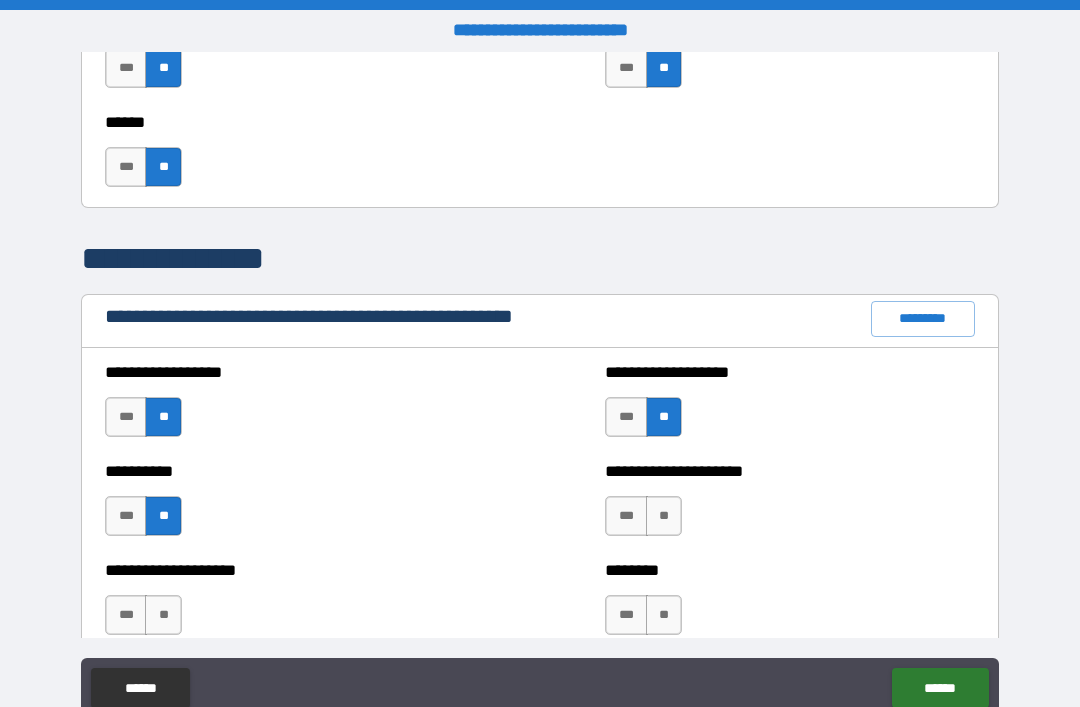 click on "**" at bounding box center (664, 516) 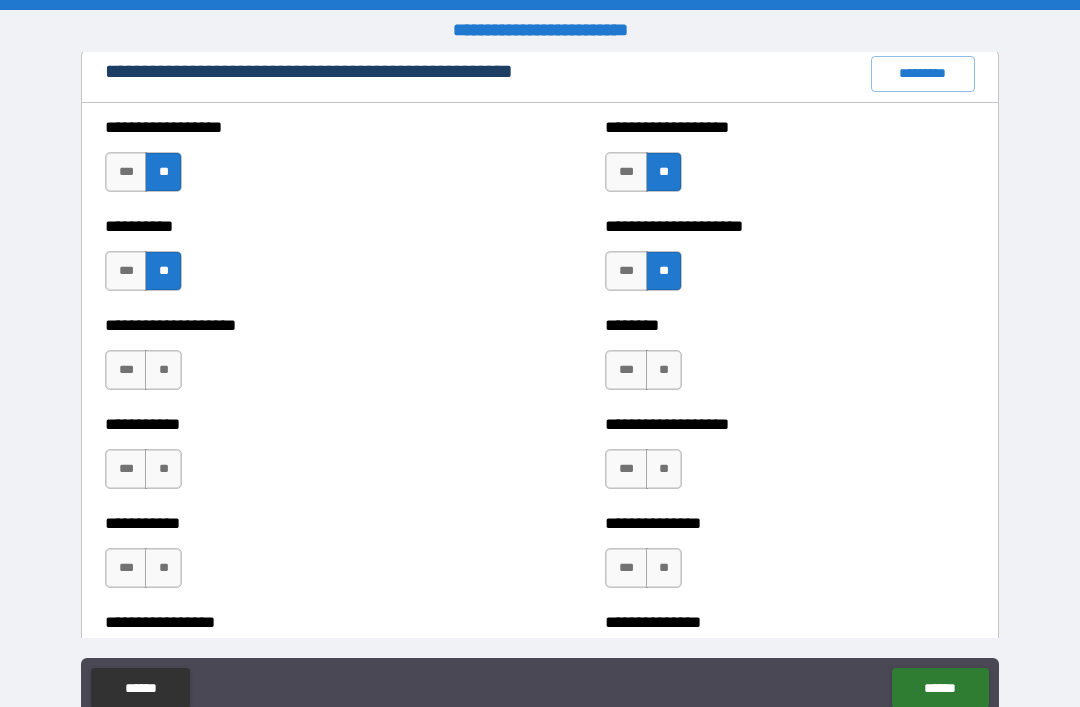 scroll, scrollTop: 2362, scrollLeft: 0, axis: vertical 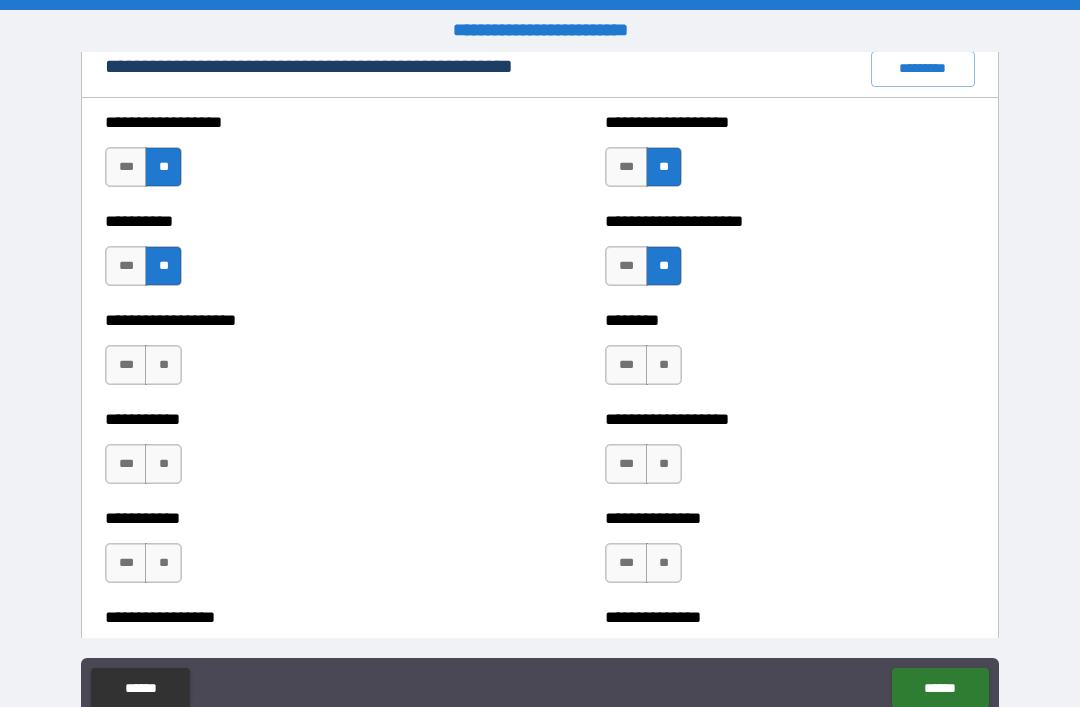 click on "**" at bounding box center [163, 365] 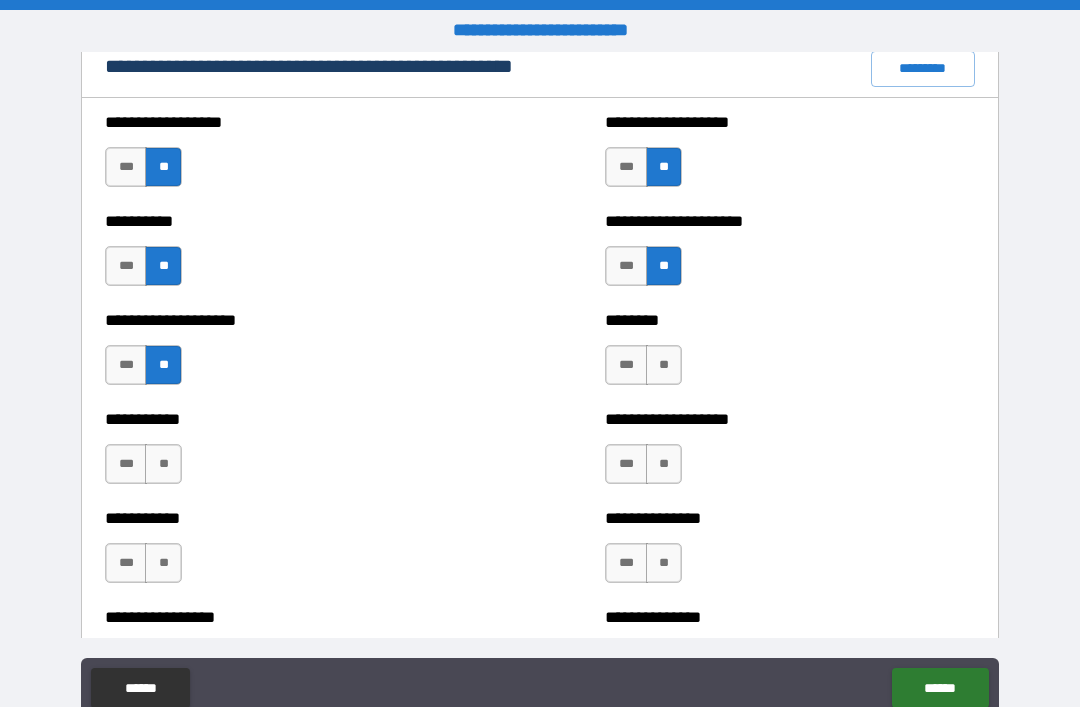 click on "**" at bounding box center [664, 365] 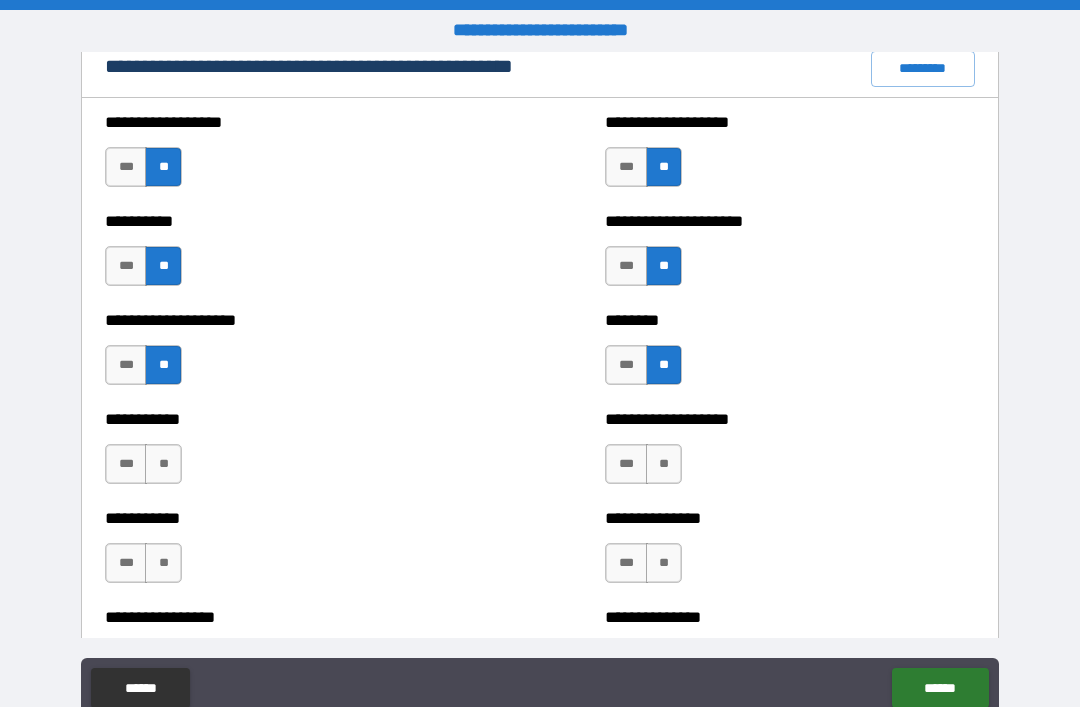 click on "**" at bounding box center (163, 464) 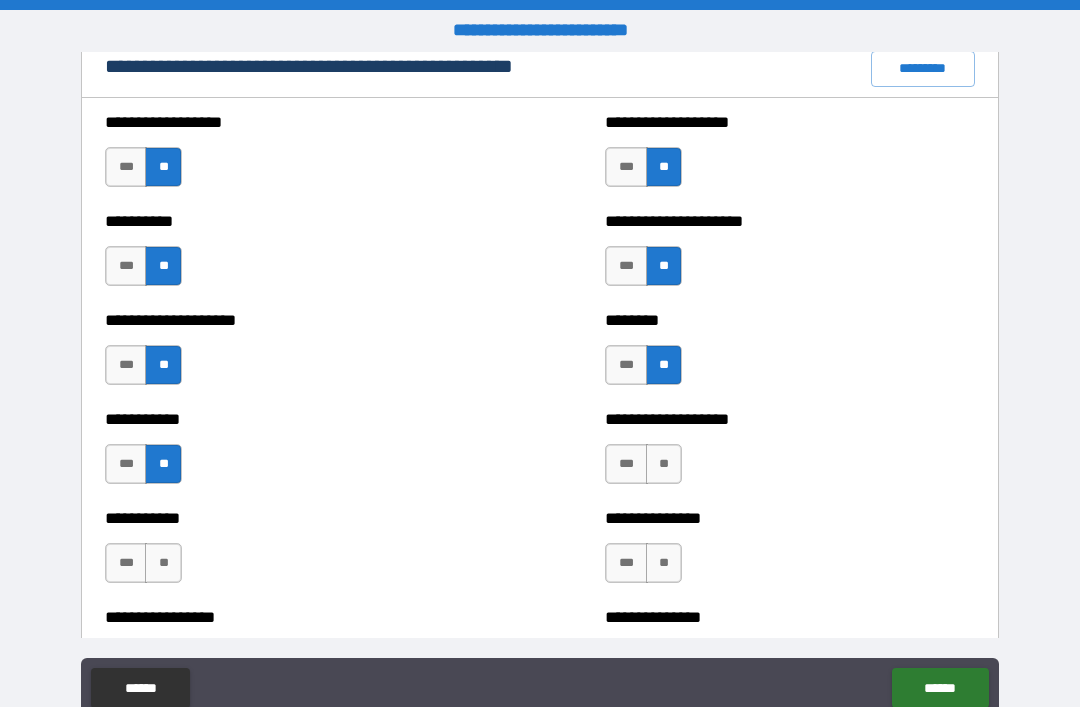 click on "**" at bounding box center [664, 464] 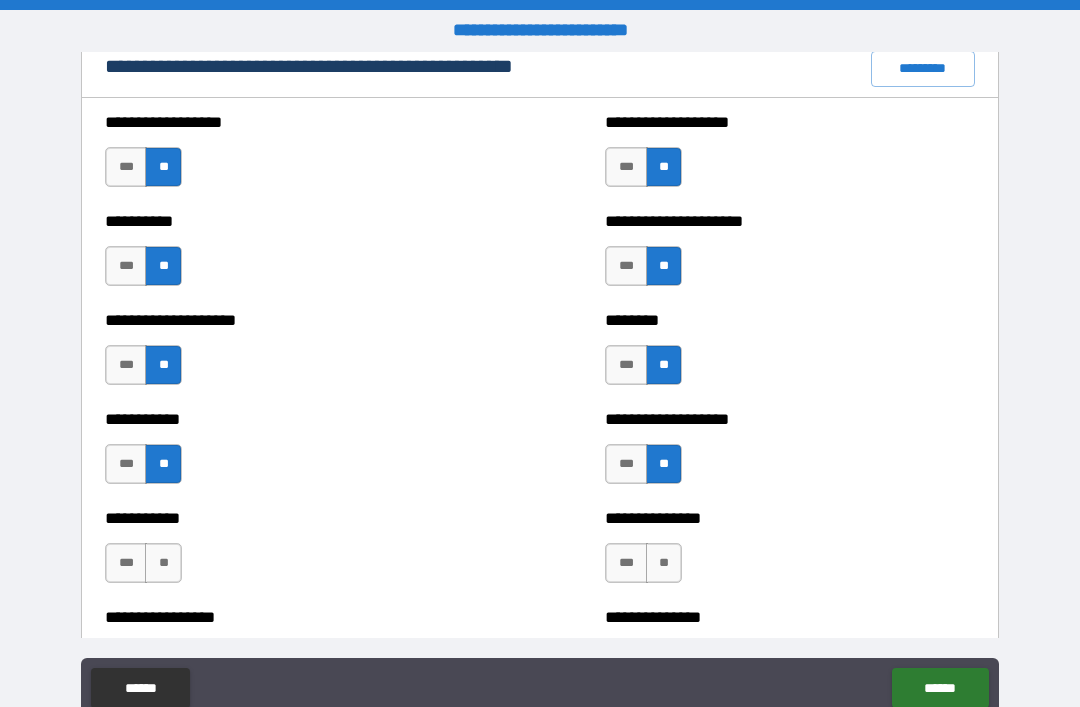 click on "**" at bounding box center [163, 563] 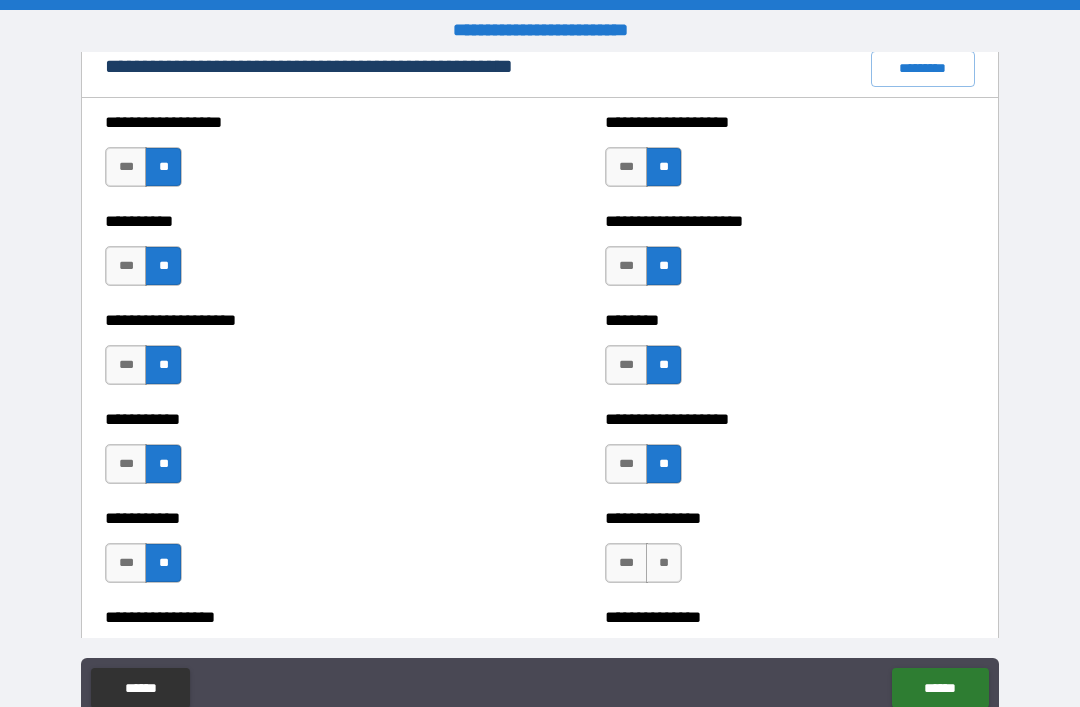 click on "**" at bounding box center (664, 563) 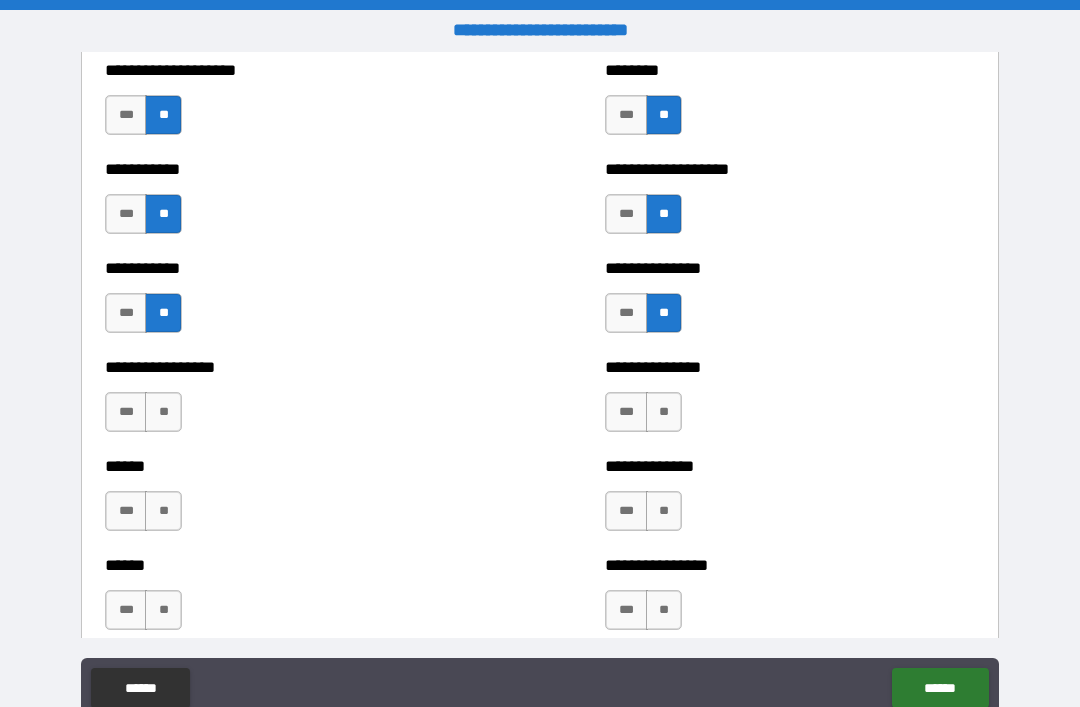 scroll, scrollTop: 2622, scrollLeft: 0, axis: vertical 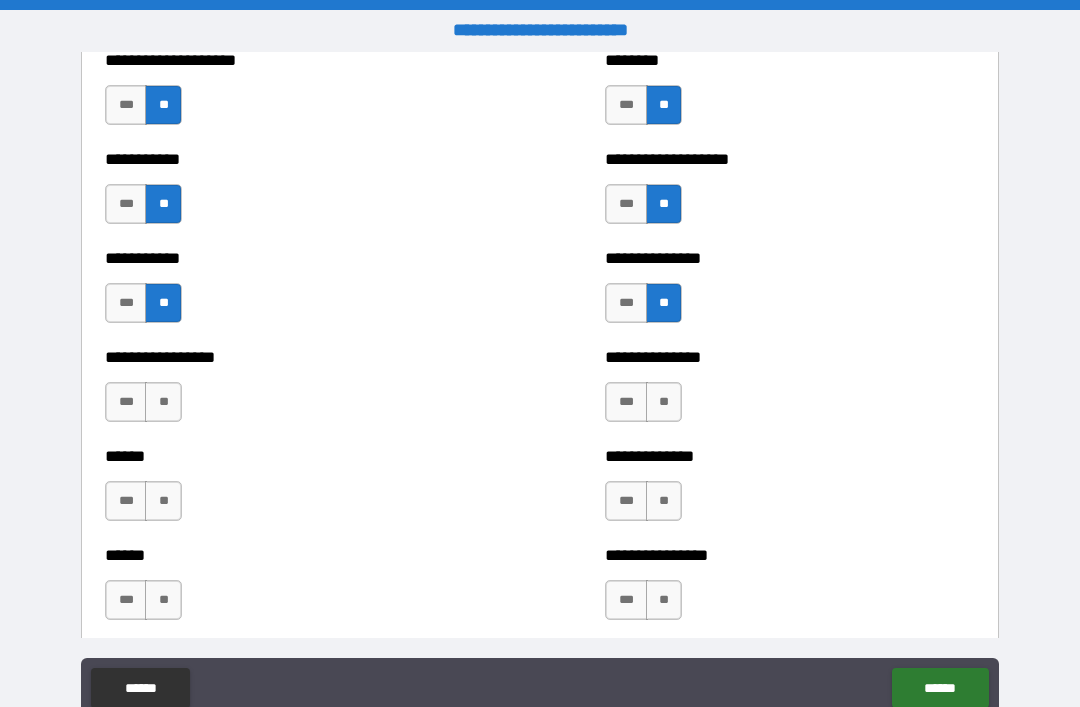 click on "**" at bounding box center [163, 402] 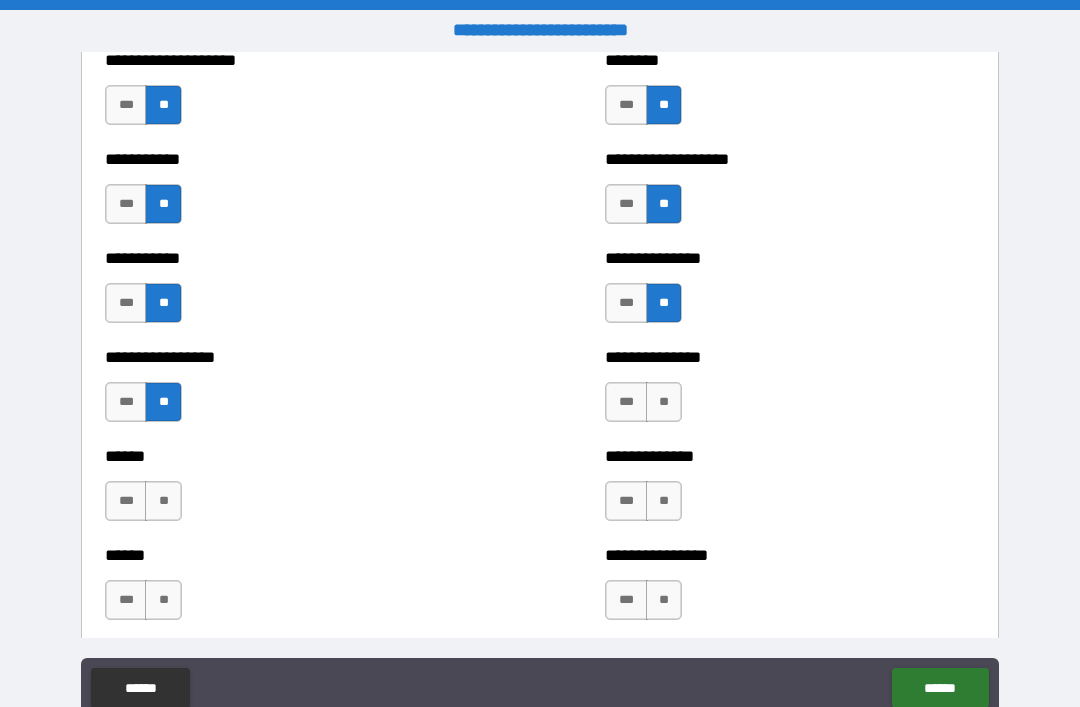 click on "**" at bounding box center [664, 402] 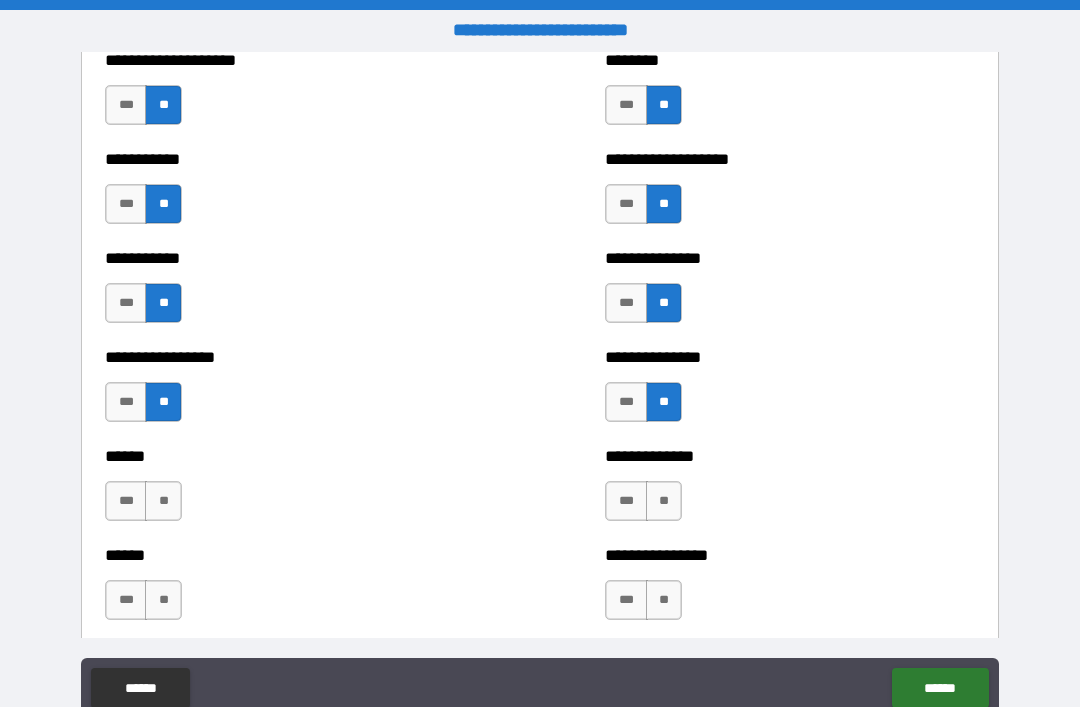 click on "**" at bounding box center [163, 501] 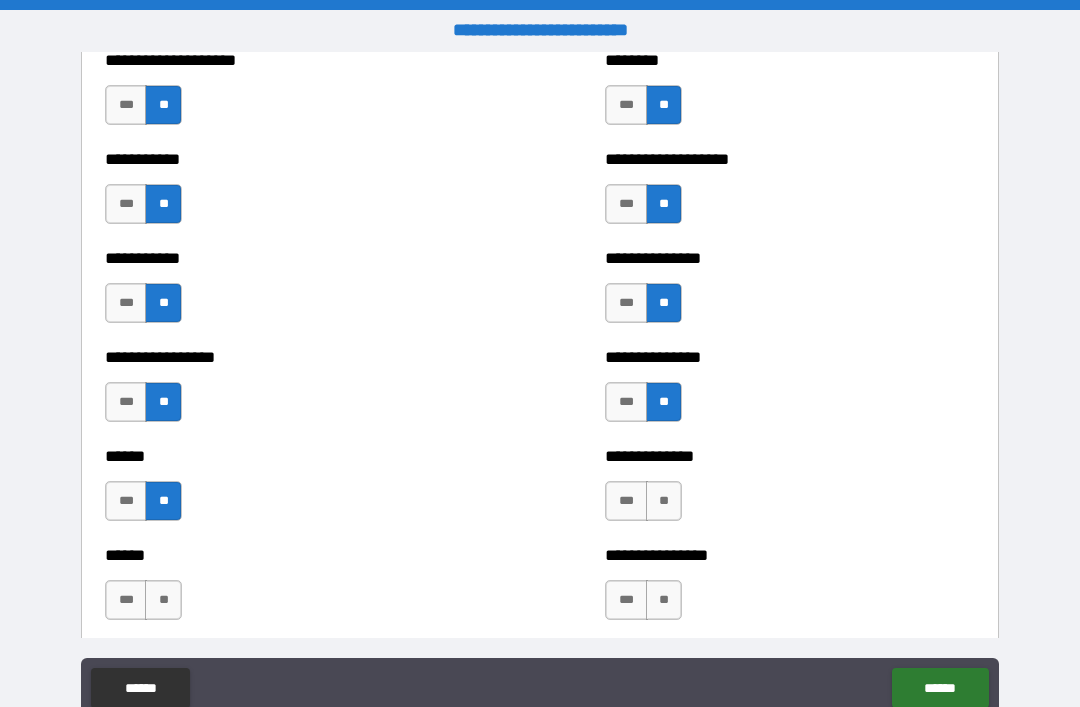 click on "**" at bounding box center (664, 501) 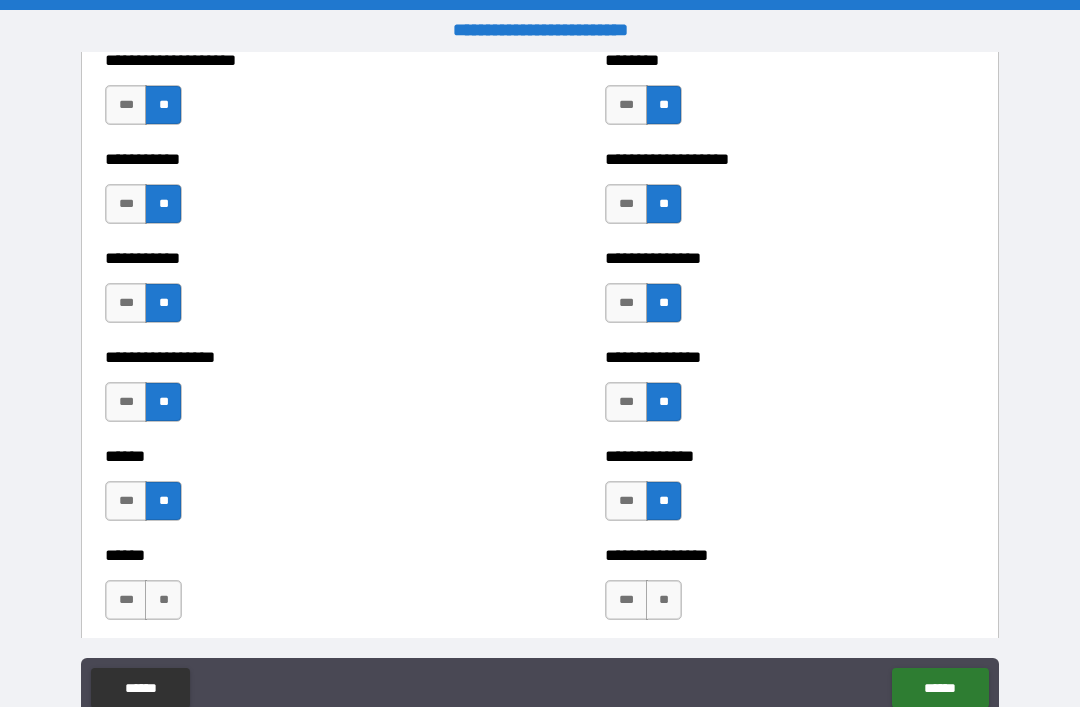 click on "**" at bounding box center (163, 600) 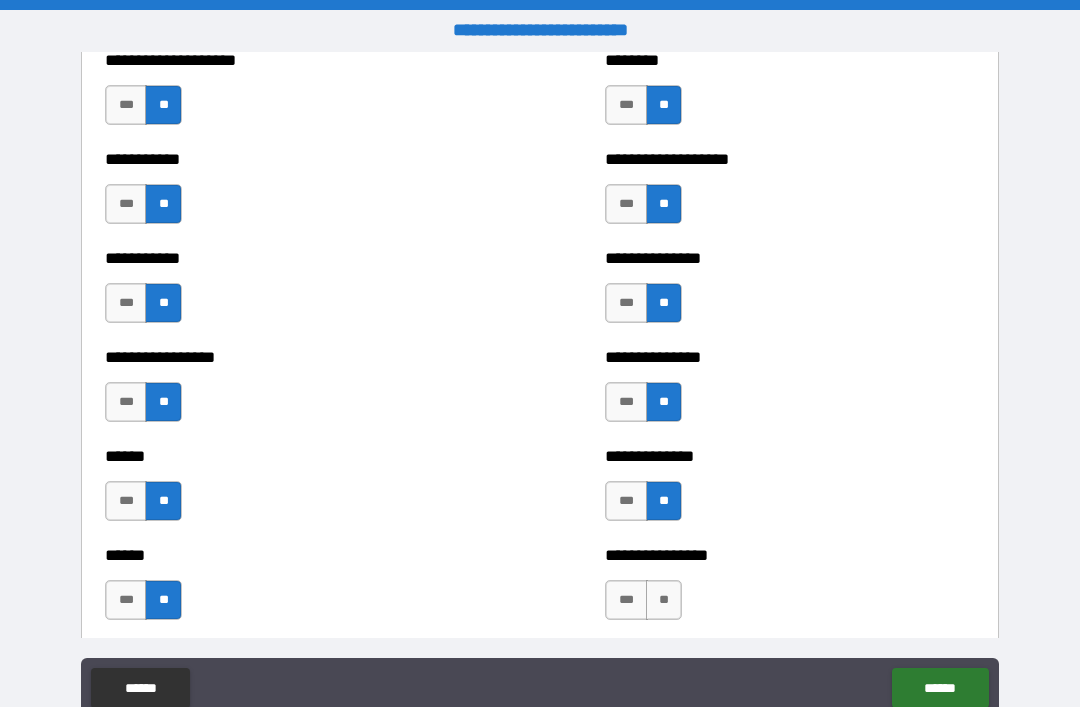 click on "**" at bounding box center [664, 600] 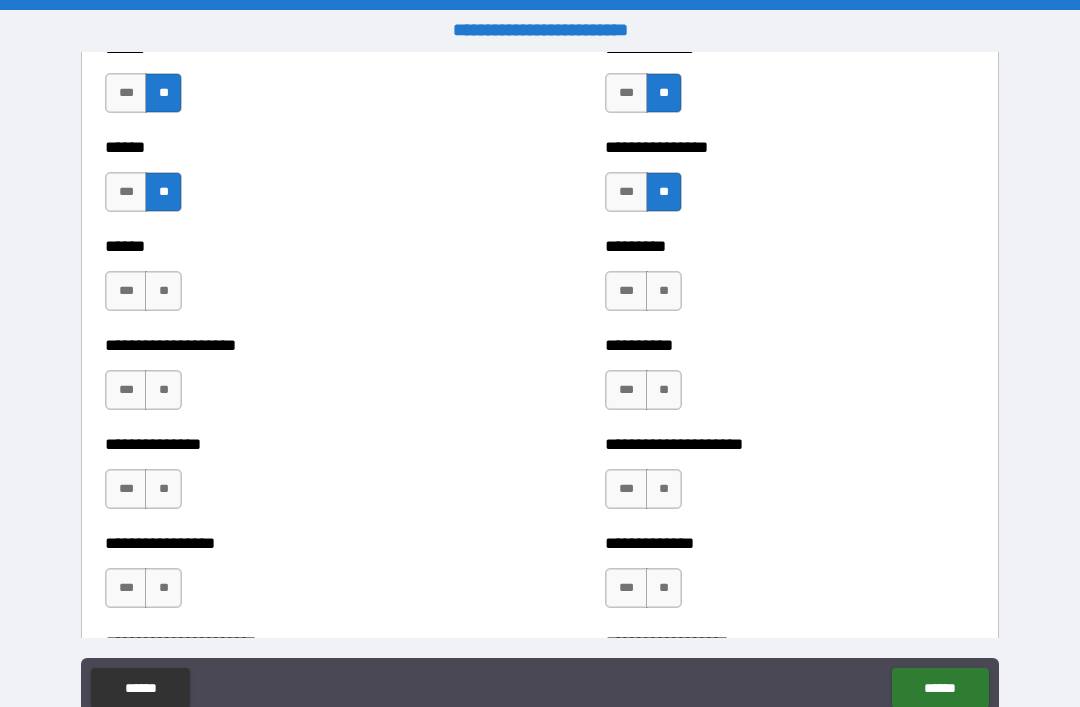 scroll, scrollTop: 3060, scrollLeft: 0, axis: vertical 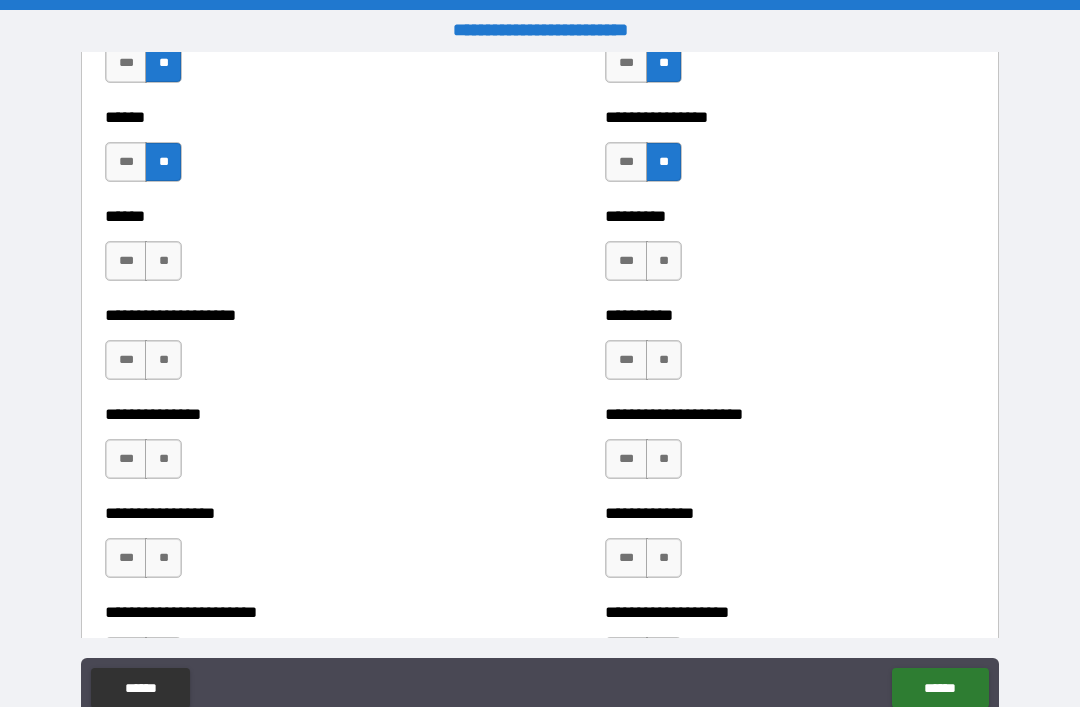 click on "**" at bounding box center (163, 261) 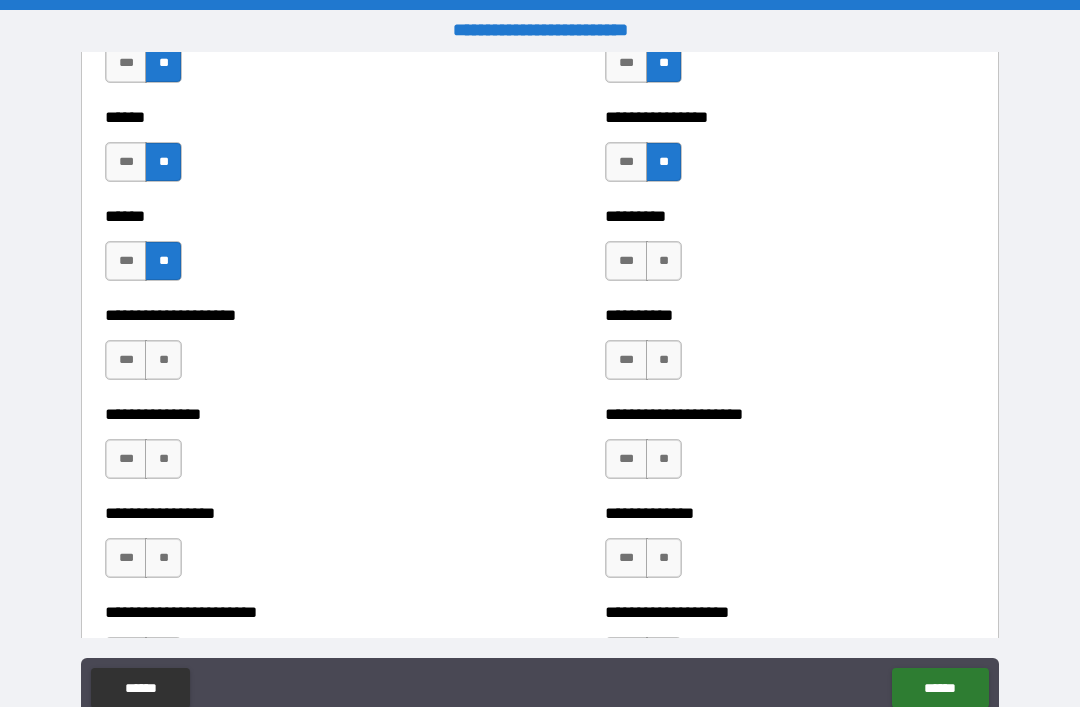 click on "**" at bounding box center (664, 261) 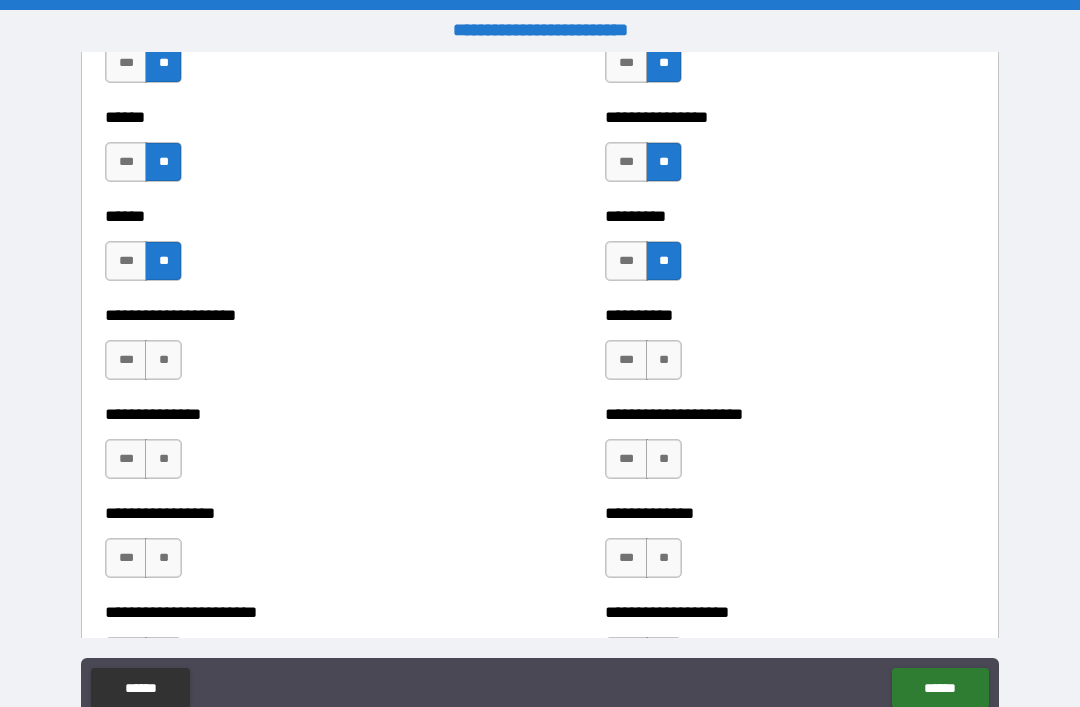 click on "**" at bounding box center (664, 360) 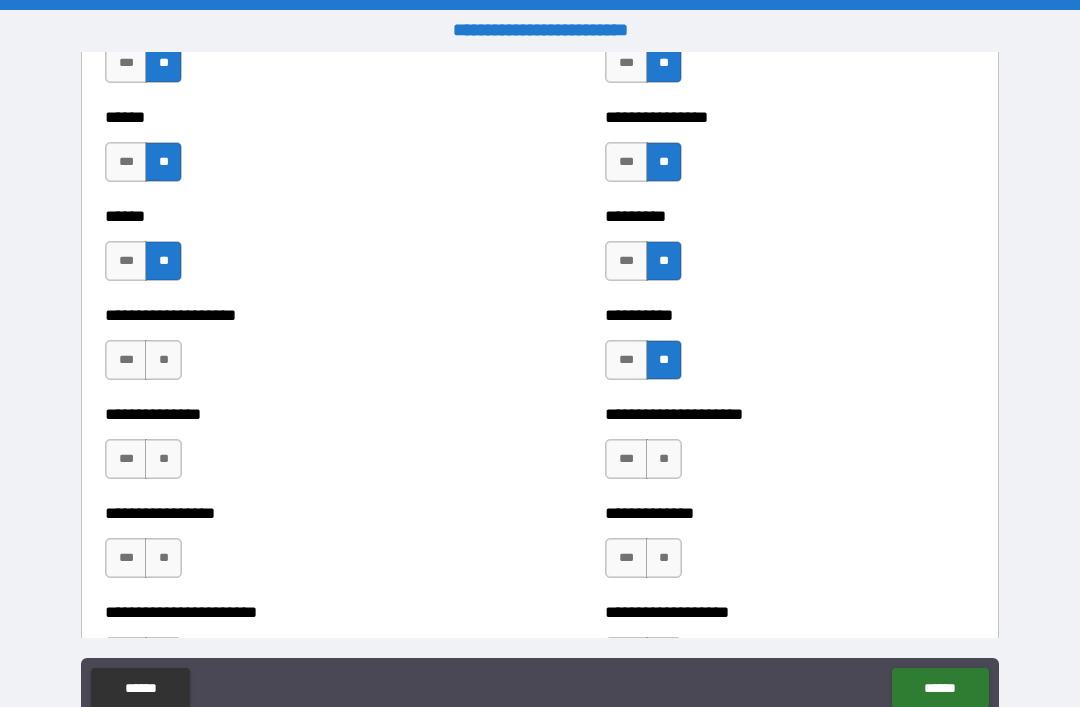 click on "**" at bounding box center (163, 360) 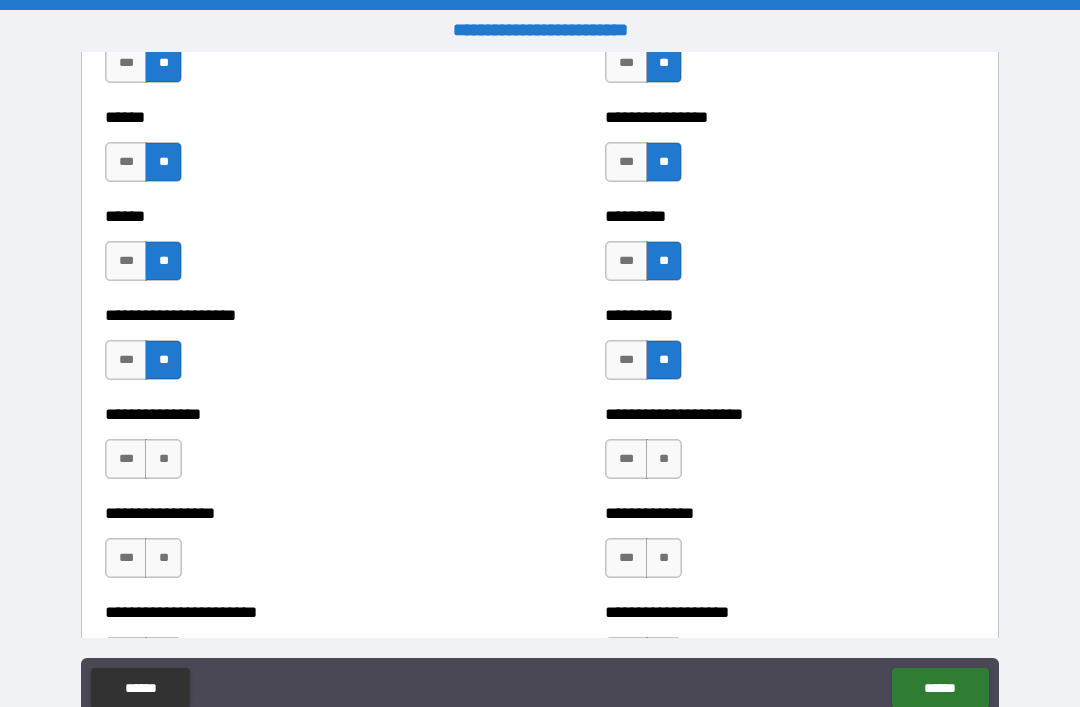 click on "**" at bounding box center [163, 459] 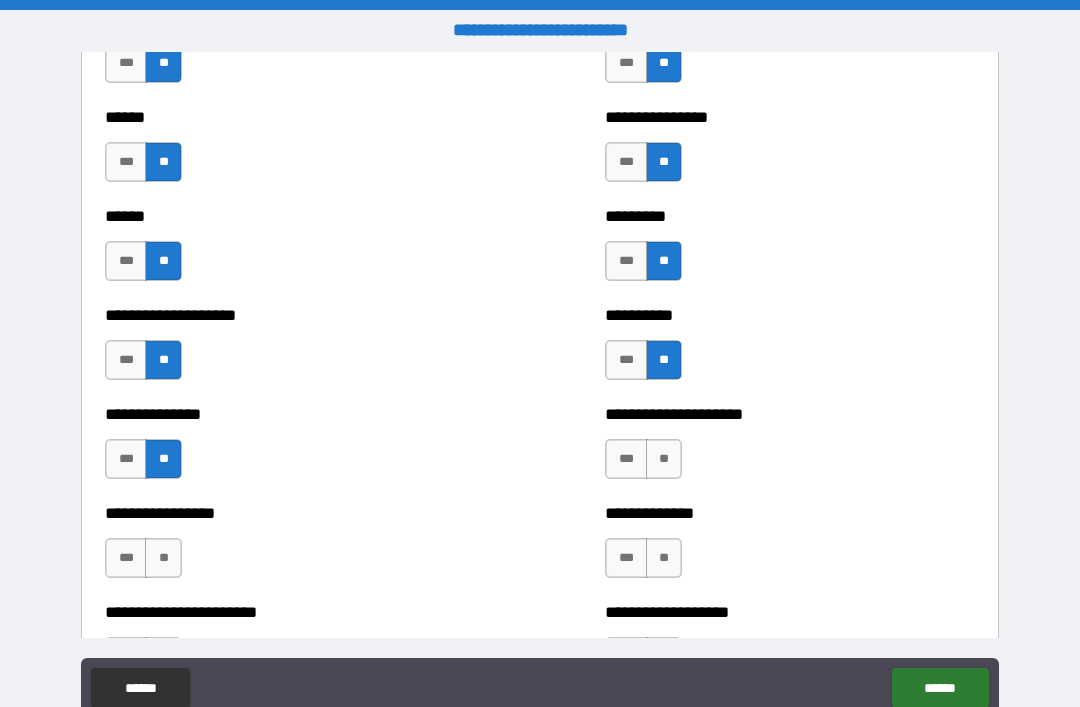 click on "**" at bounding box center [664, 459] 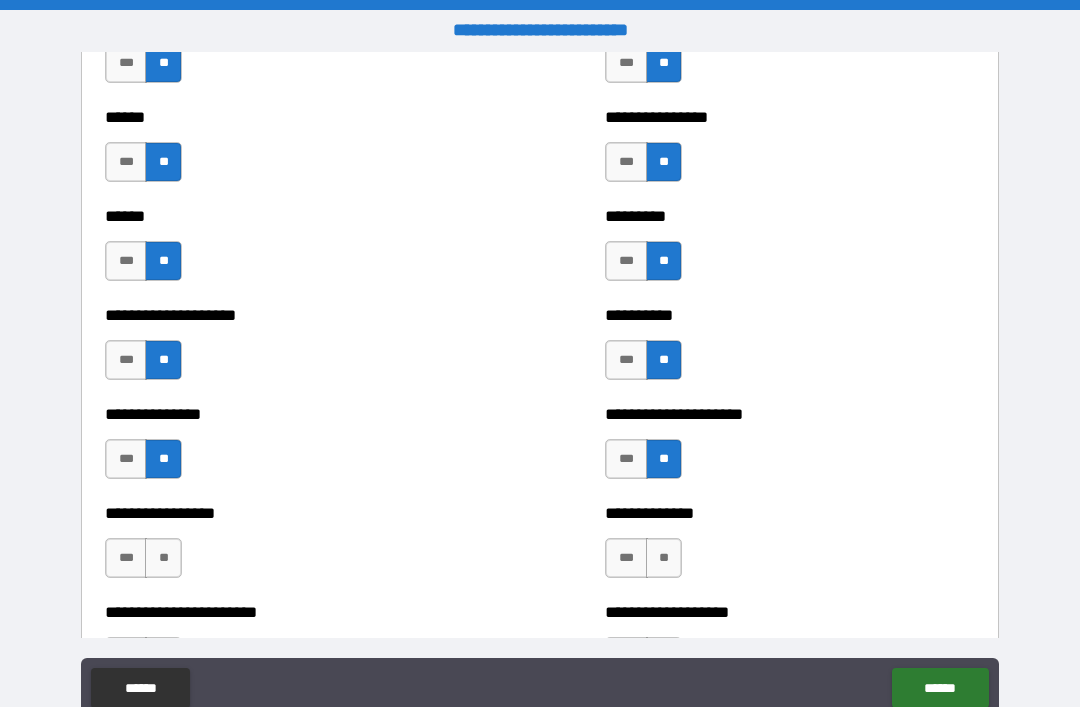 click on "**" at bounding box center (163, 558) 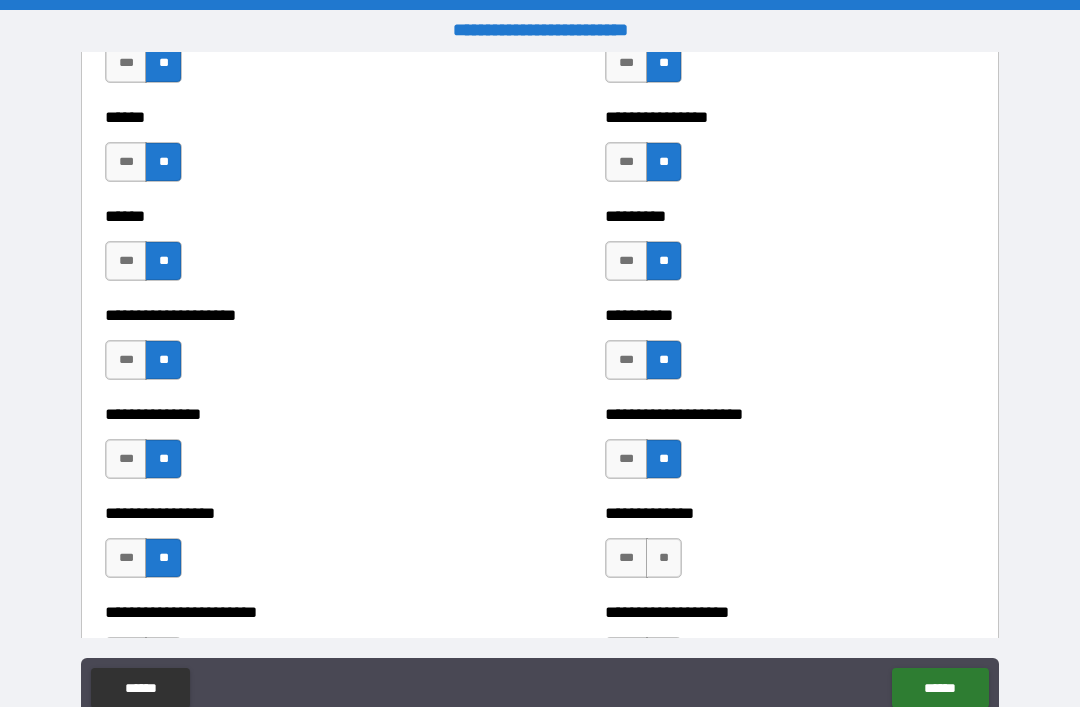 click on "**" at bounding box center (664, 558) 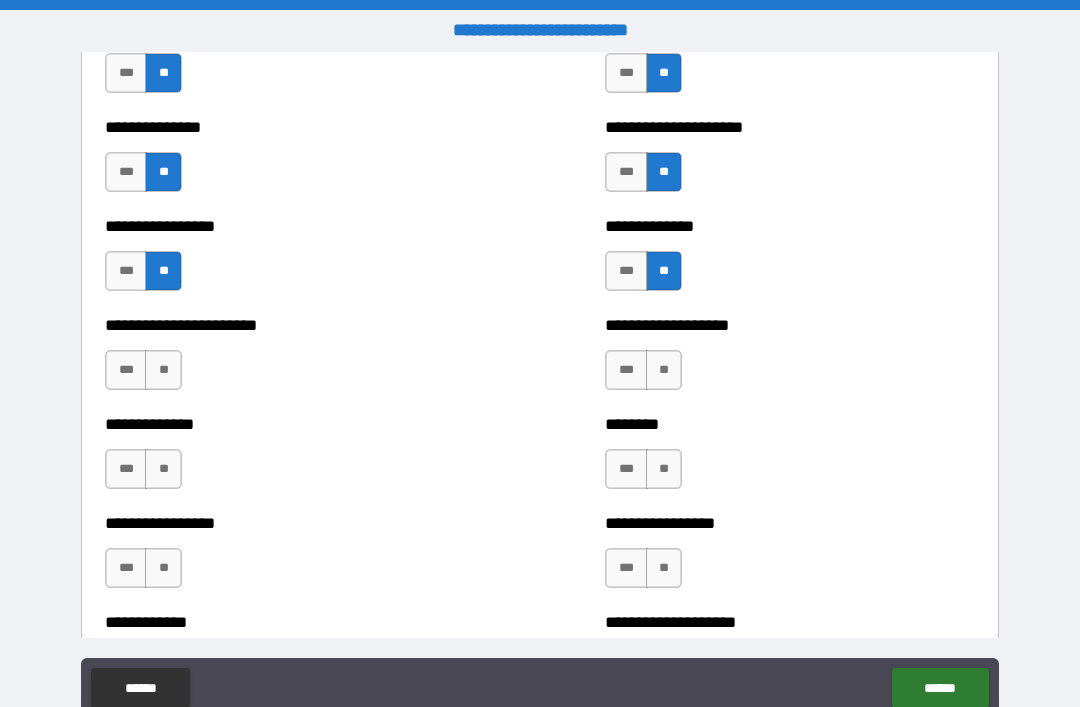 scroll, scrollTop: 3375, scrollLeft: 0, axis: vertical 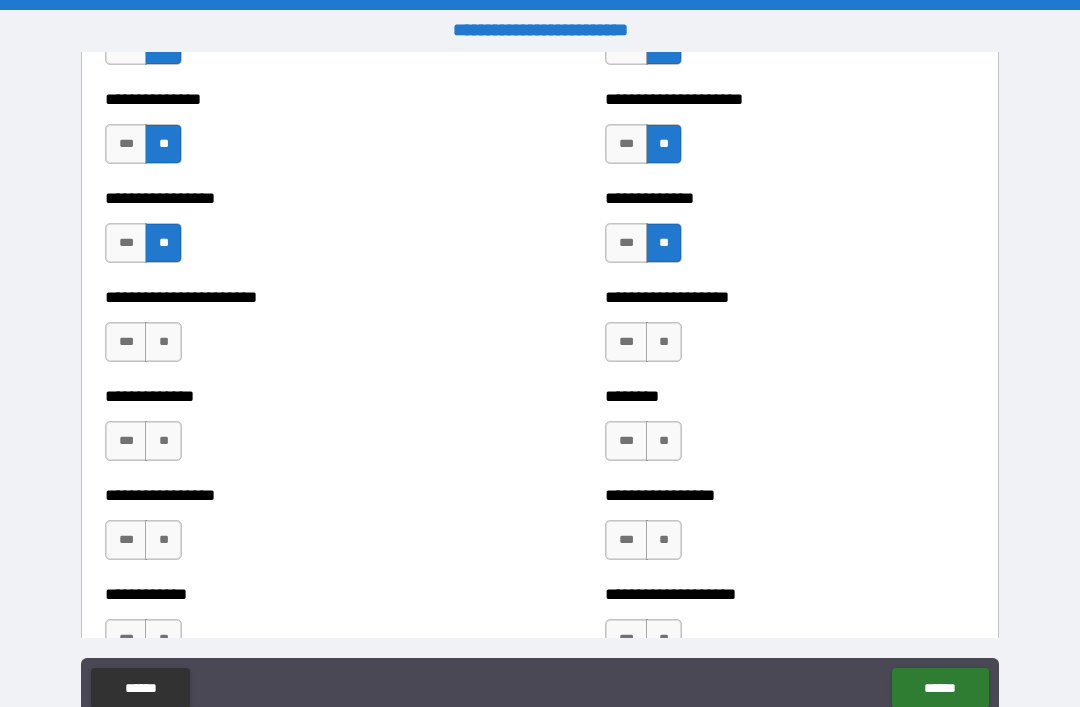 click on "**" at bounding box center (163, 342) 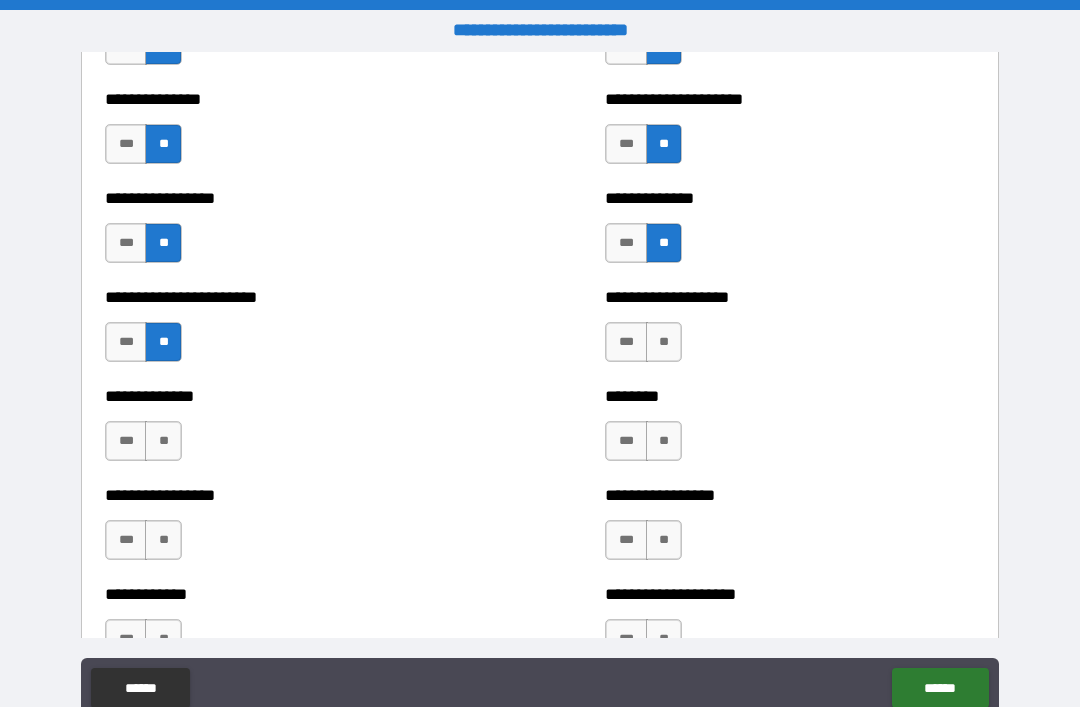 click on "**" at bounding box center (664, 342) 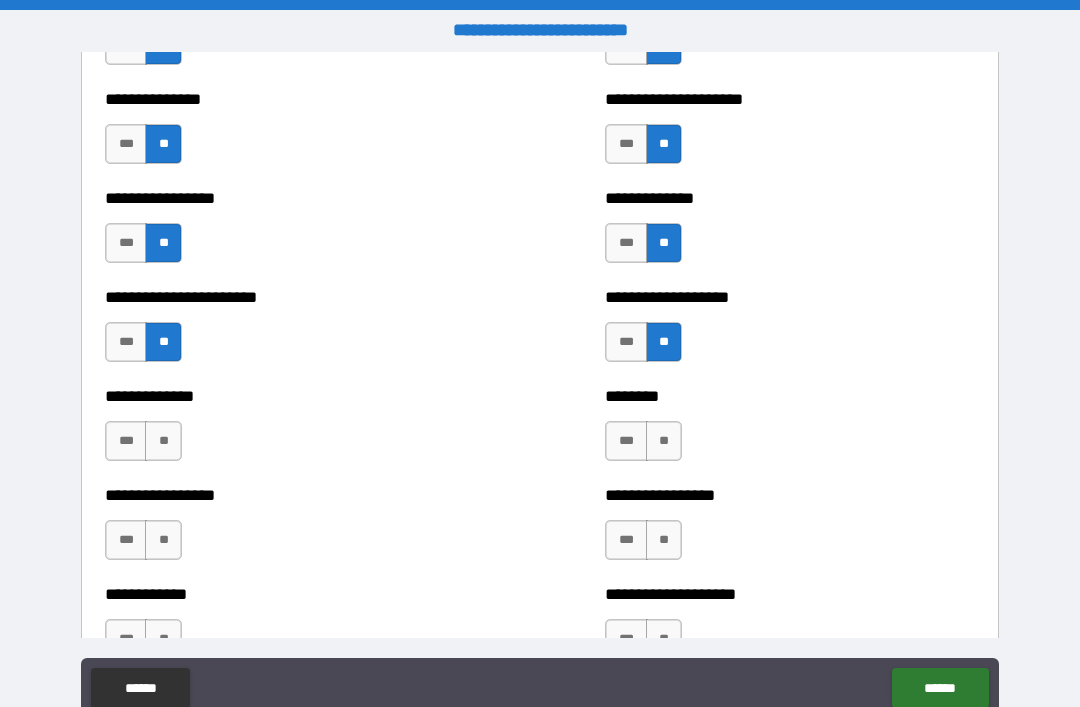 click on "**" at bounding box center [163, 441] 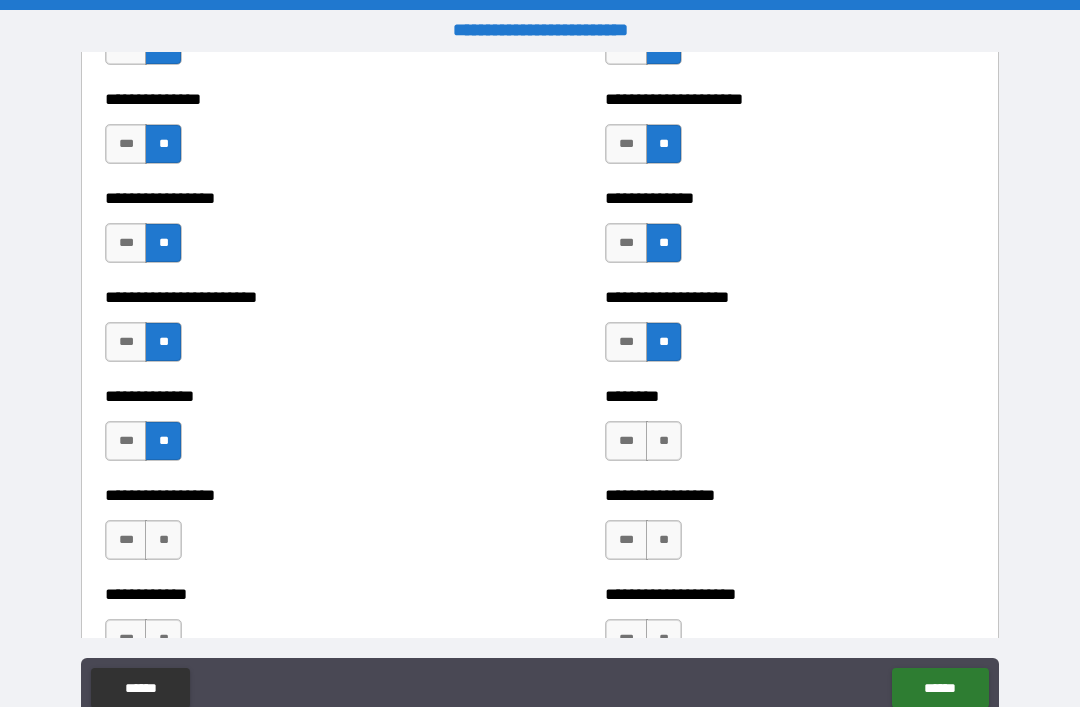 click on "**" at bounding box center (163, 540) 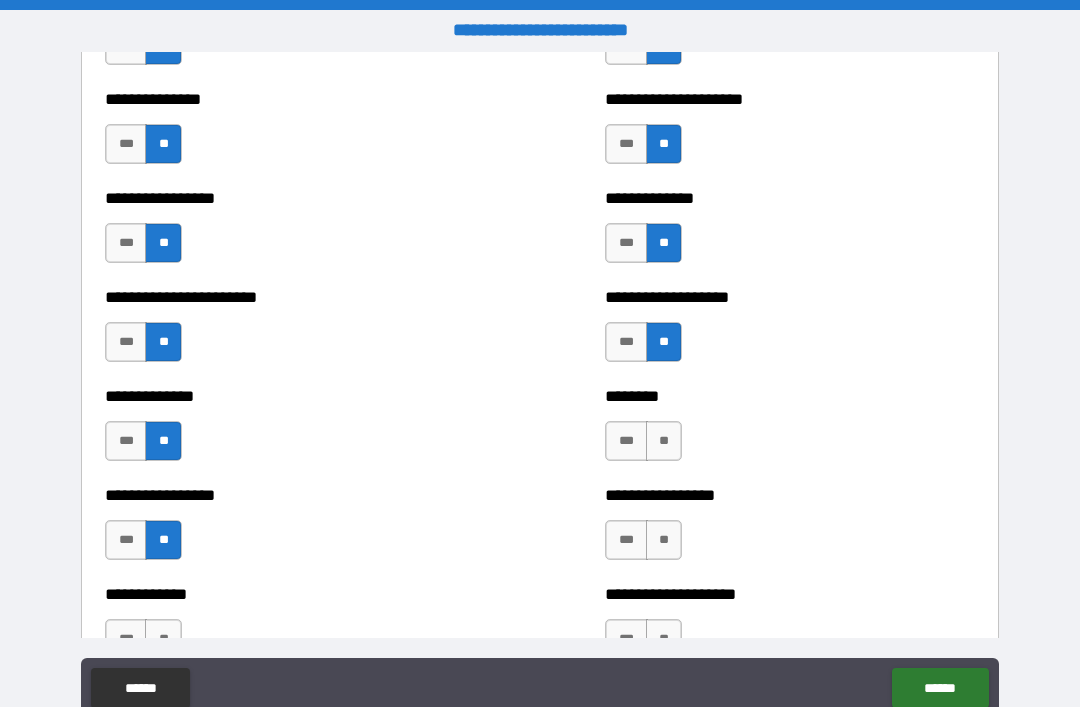 click on "**" at bounding box center [664, 540] 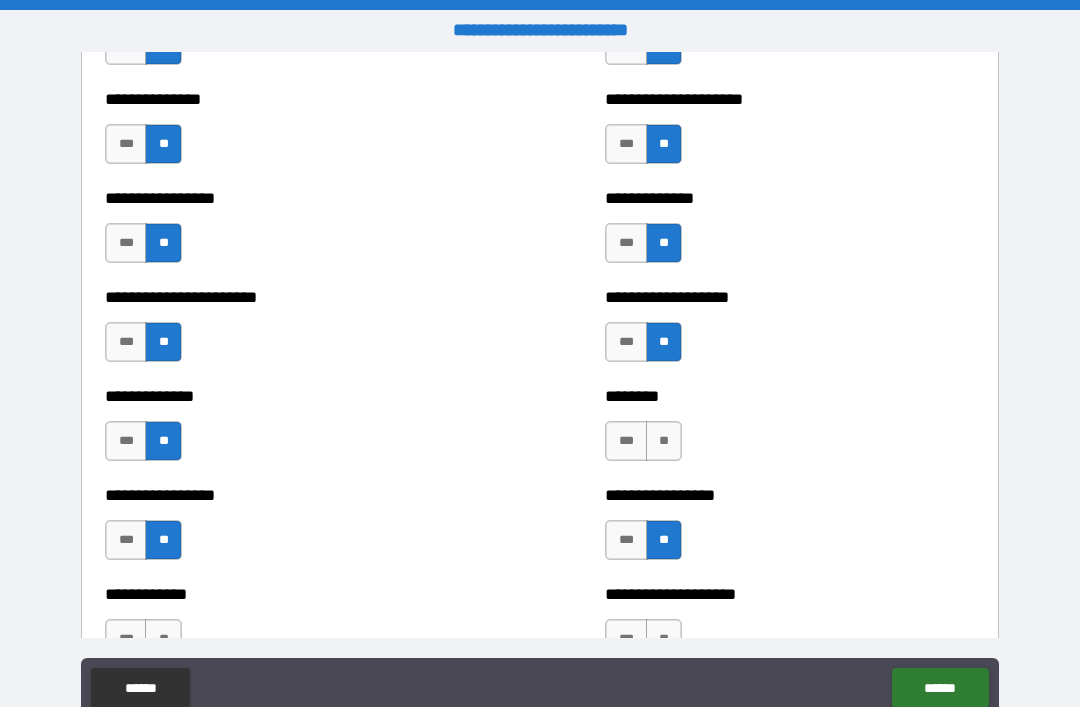 click on "**" at bounding box center [664, 441] 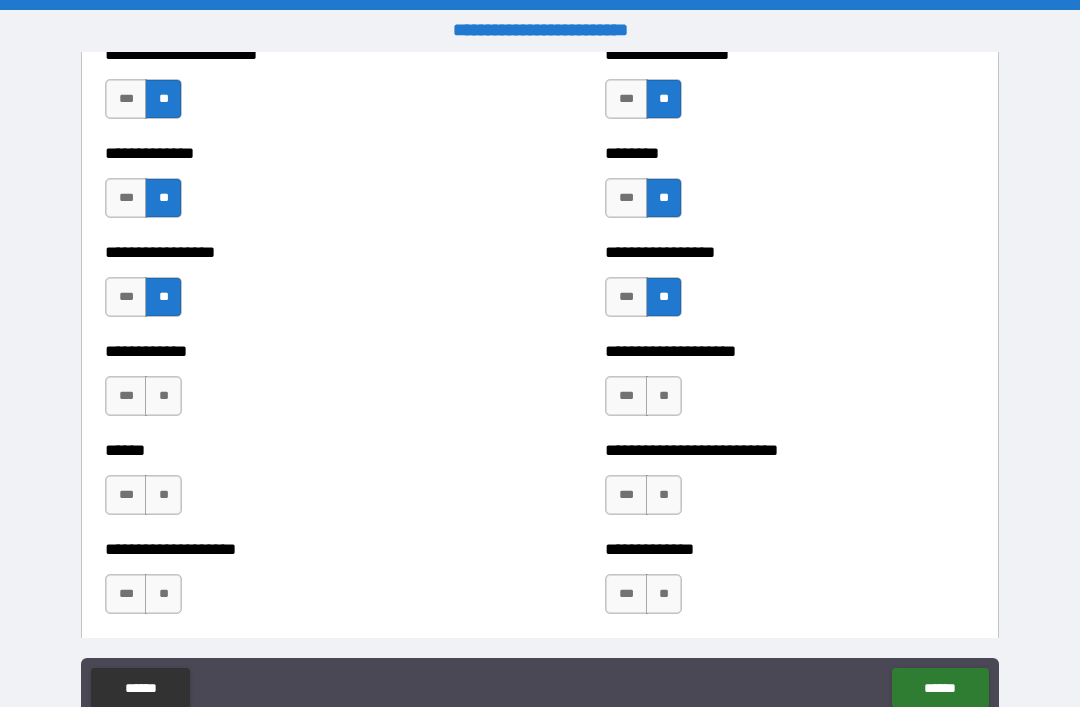 scroll, scrollTop: 3653, scrollLeft: 0, axis: vertical 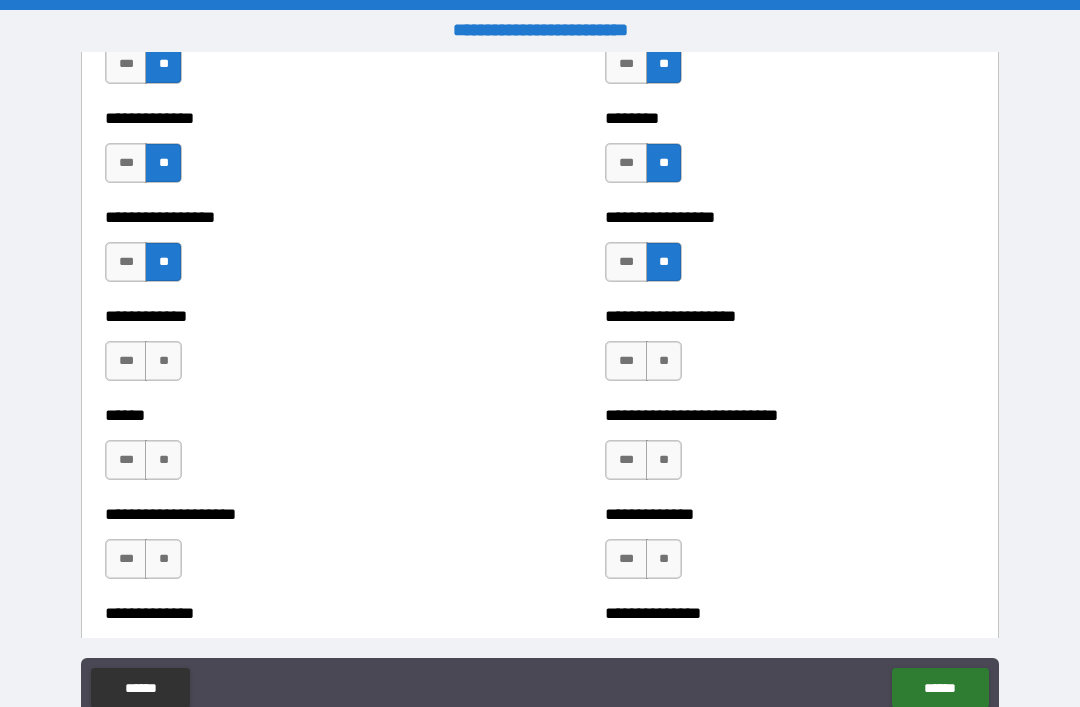 click on "**" at bounding box center (163, 361) 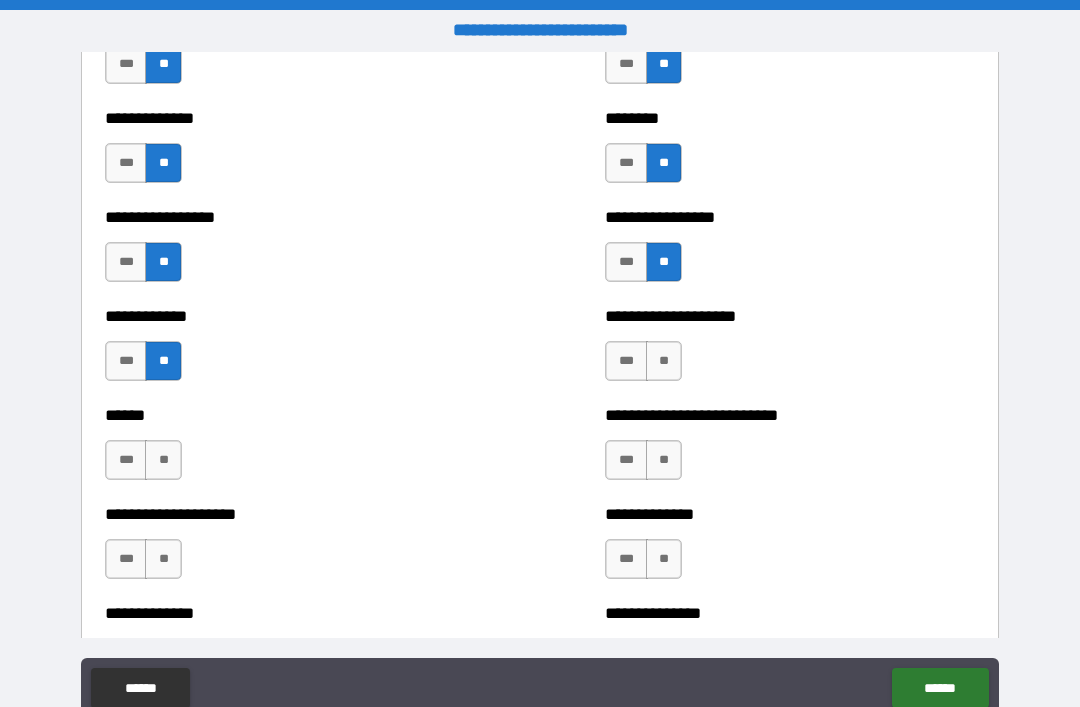 click on "**" at bounding box center (664, 361) 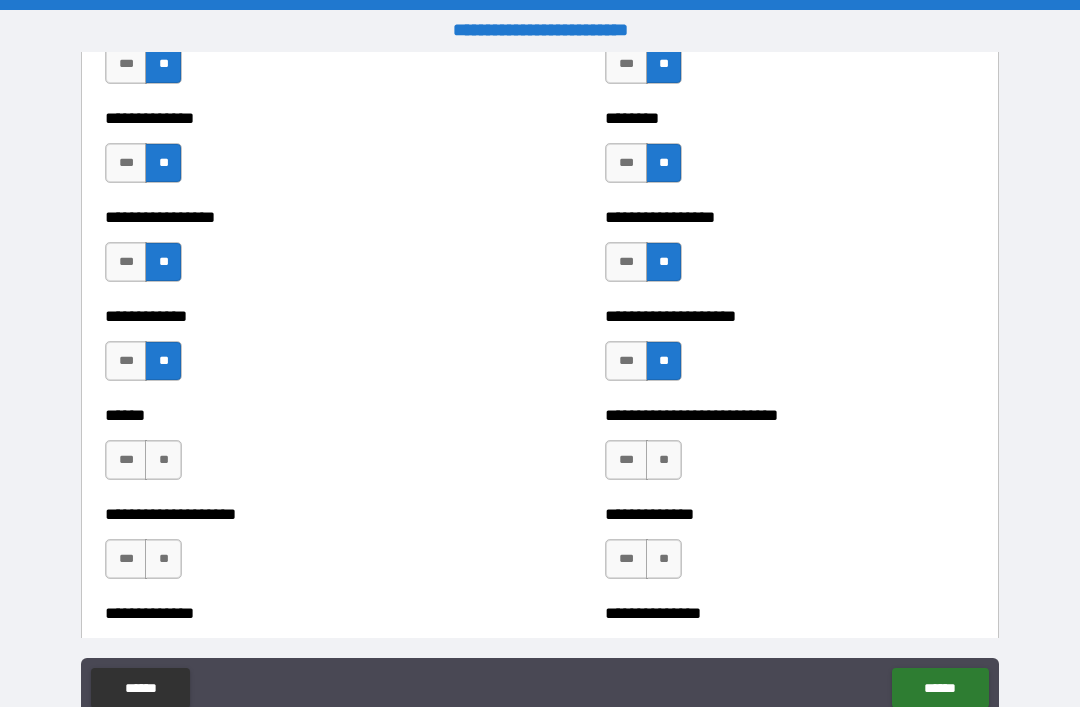 click on "**" at bounding box center [163, 460] 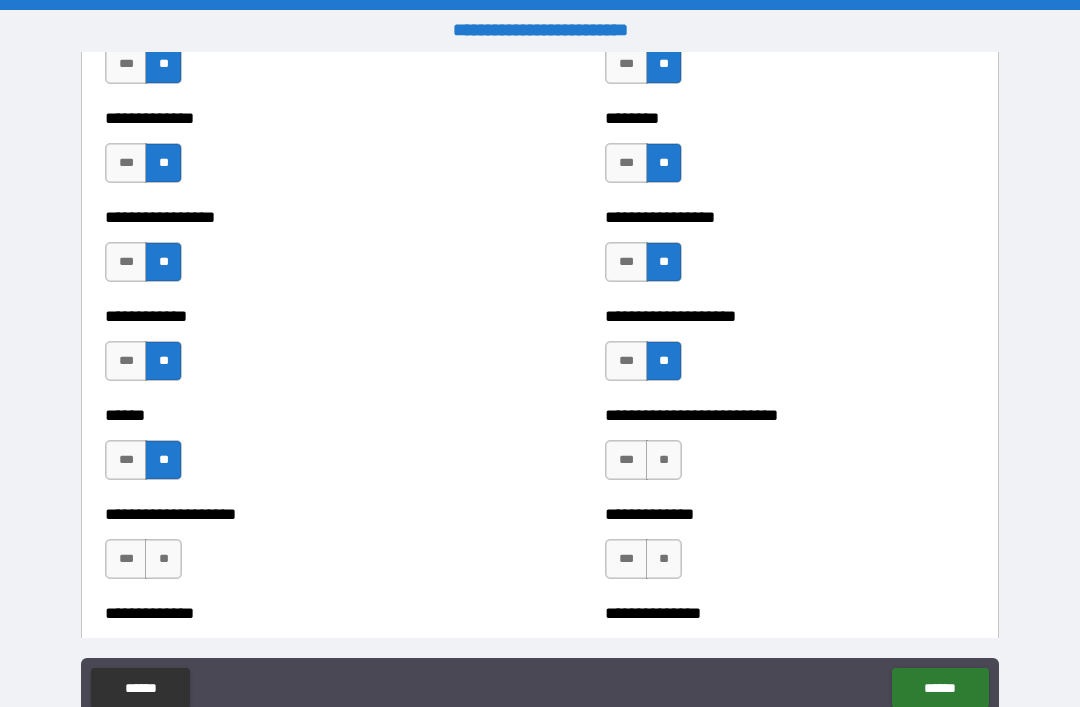 click on "**" at bounding box center [664, 460] 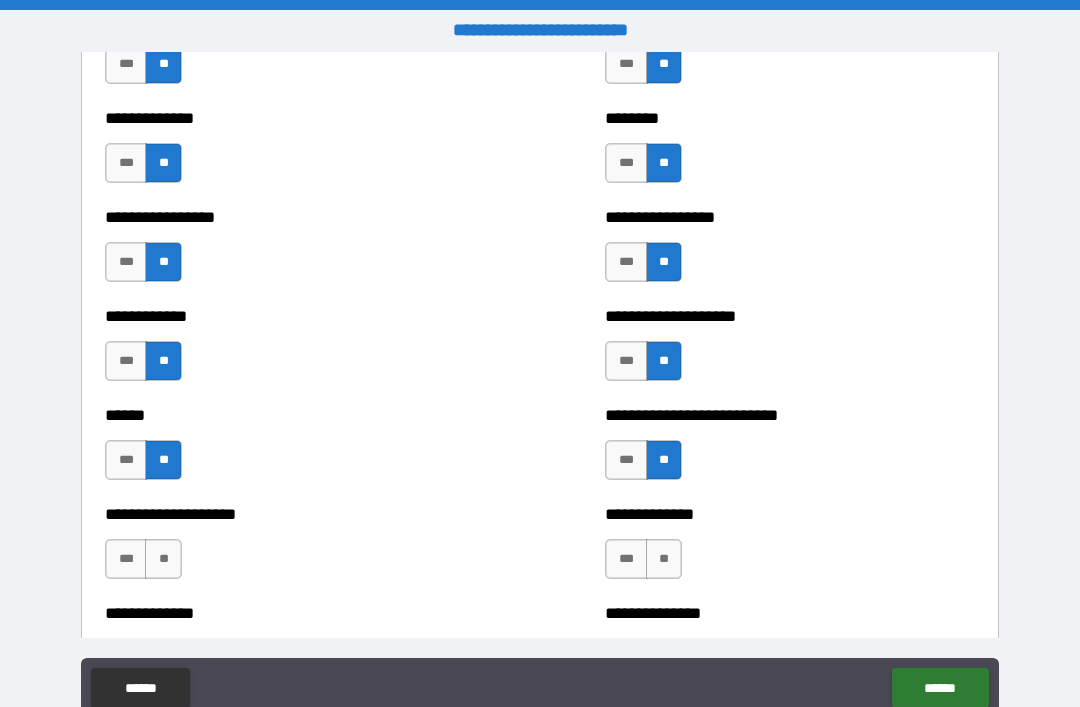click on "**" at bounding box center (163, 559) 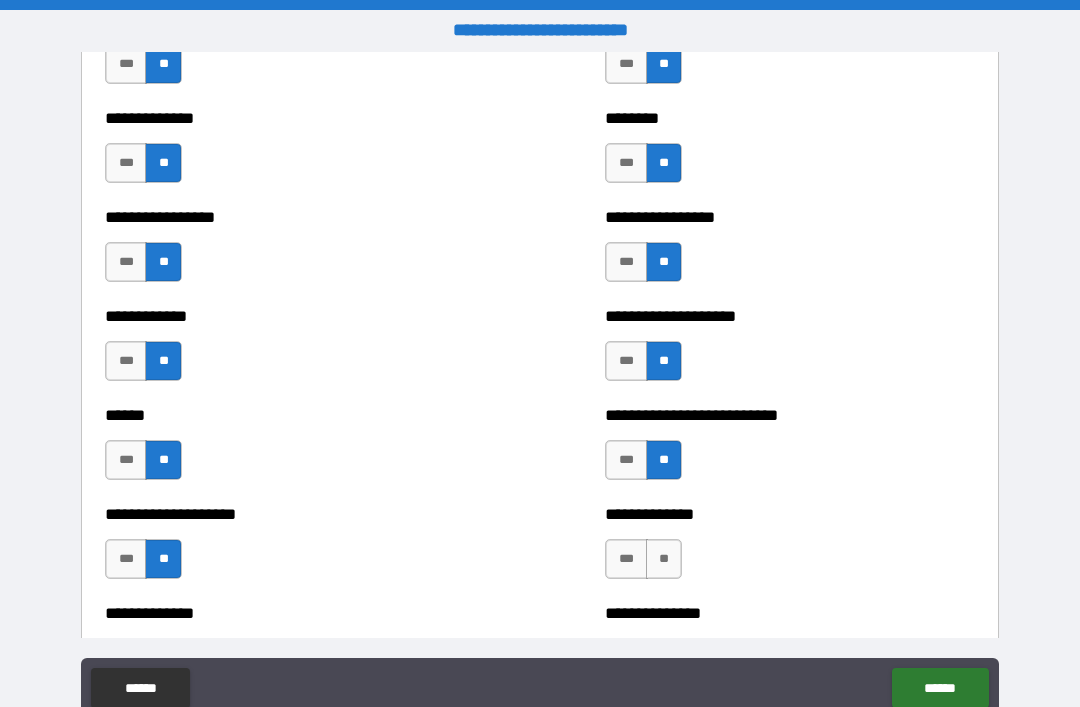 click on "**" at bounding box center (664, 559) 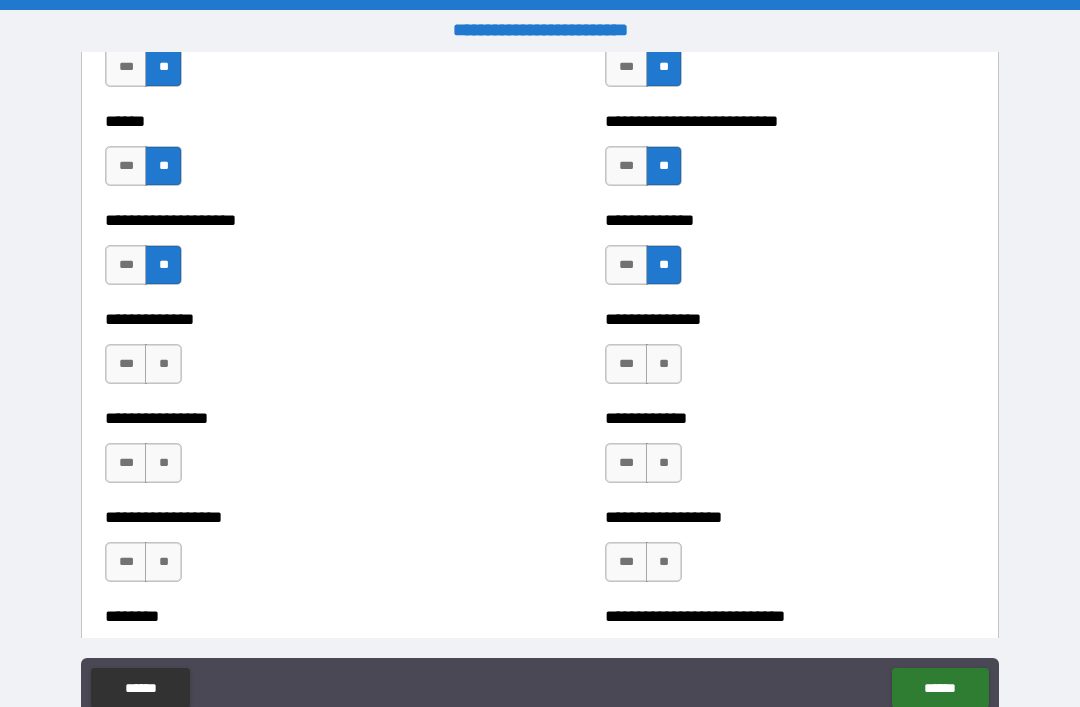scroll, scrollTop: 3953, scrollLeft: 0, axis: vertical 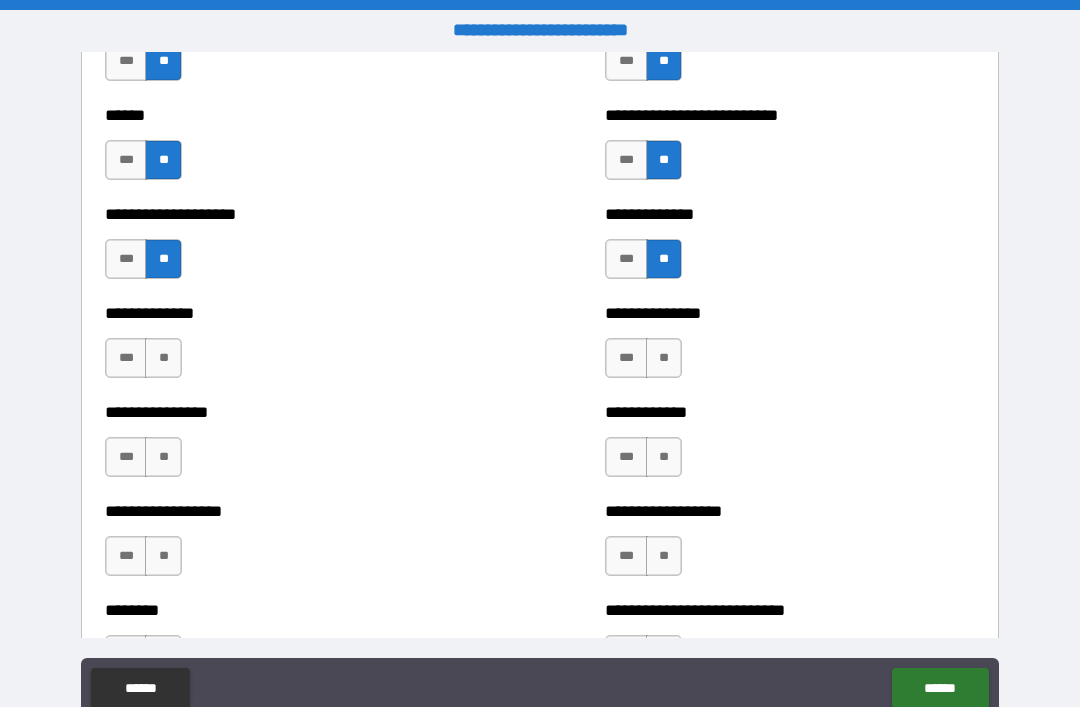 click on "**" at bounding box center [163, 358] 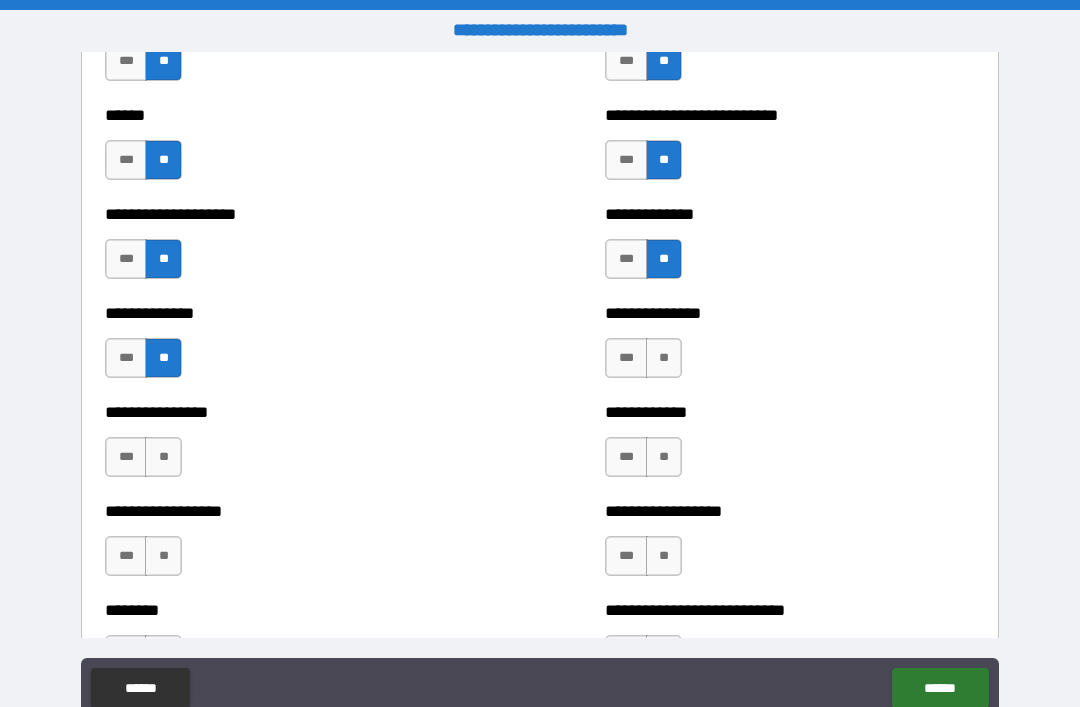click on "**" at bounding box center [664, 358] 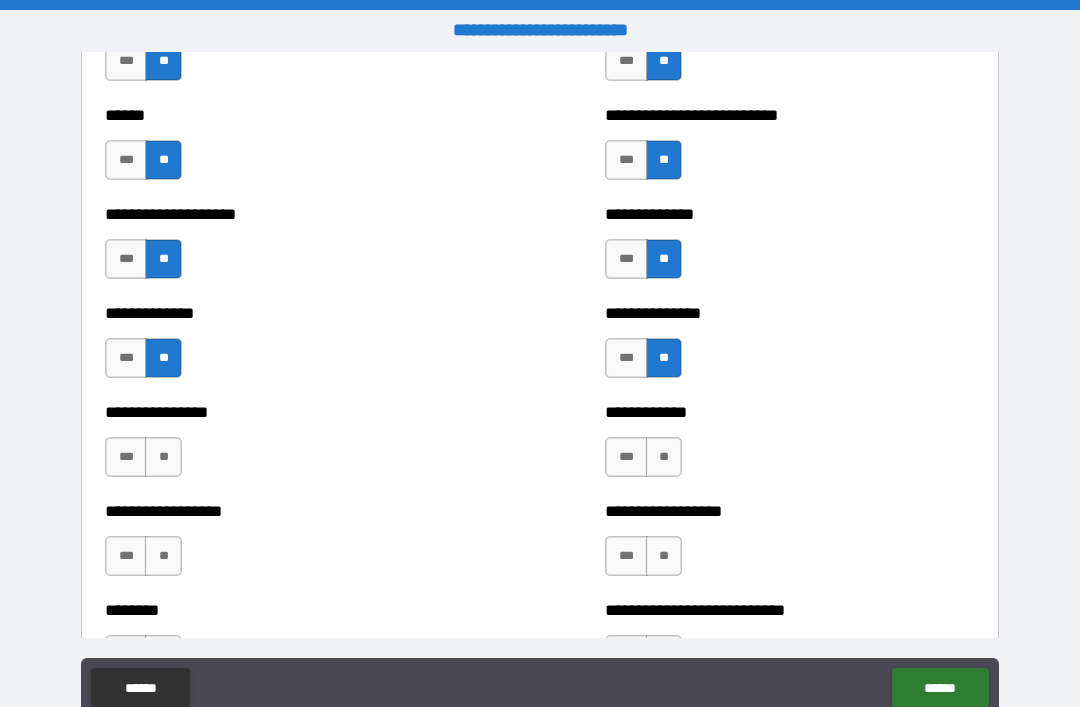 click on "**" at bounding box center (163, 457) 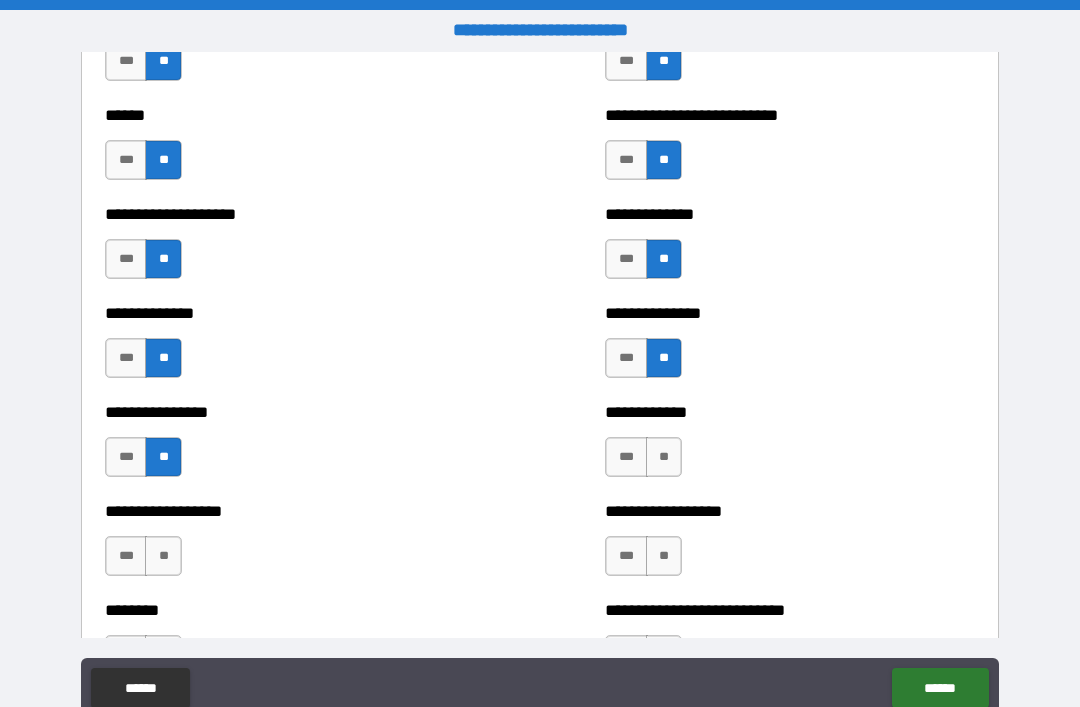 click on "**" at bounding box center (664, 457) 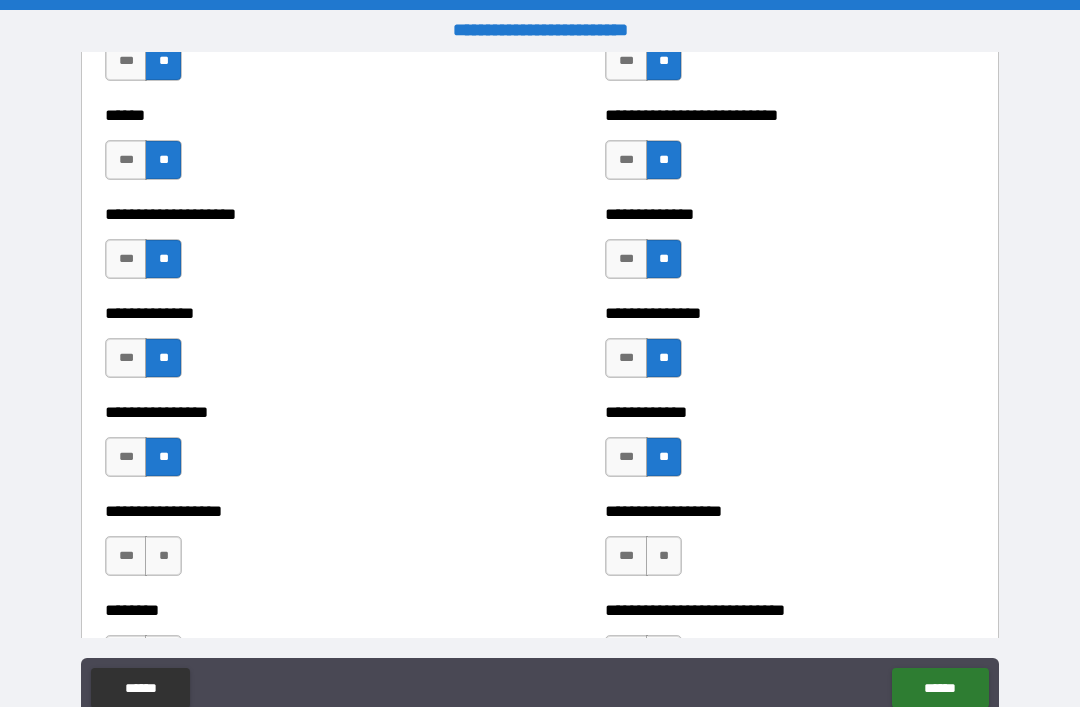 click on "**" at bounding box center [163, 556] 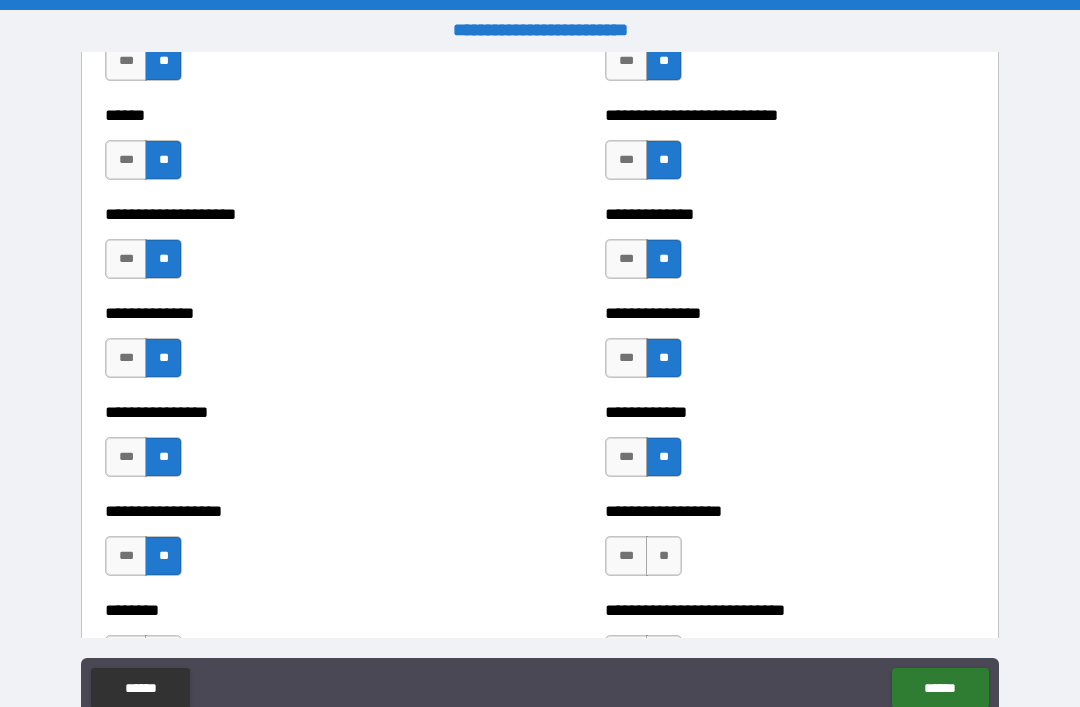 click on "**" at bounding box center (664, 556) 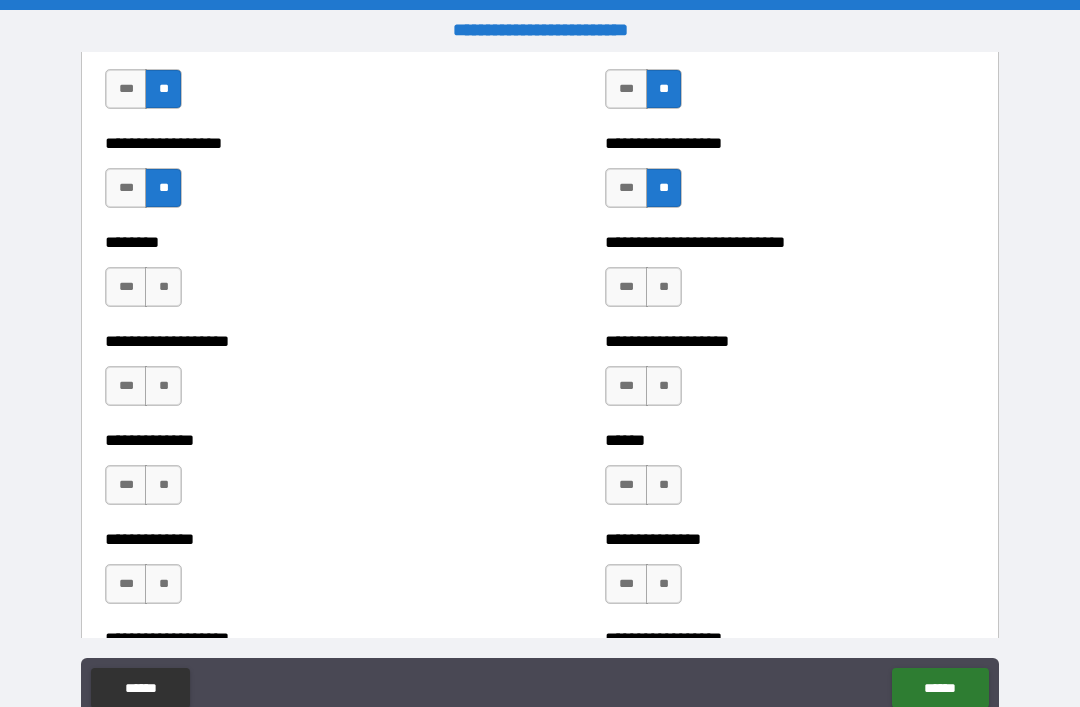 scroll, scrollTop: 4329, scrollLeft: 0, axis: vertical 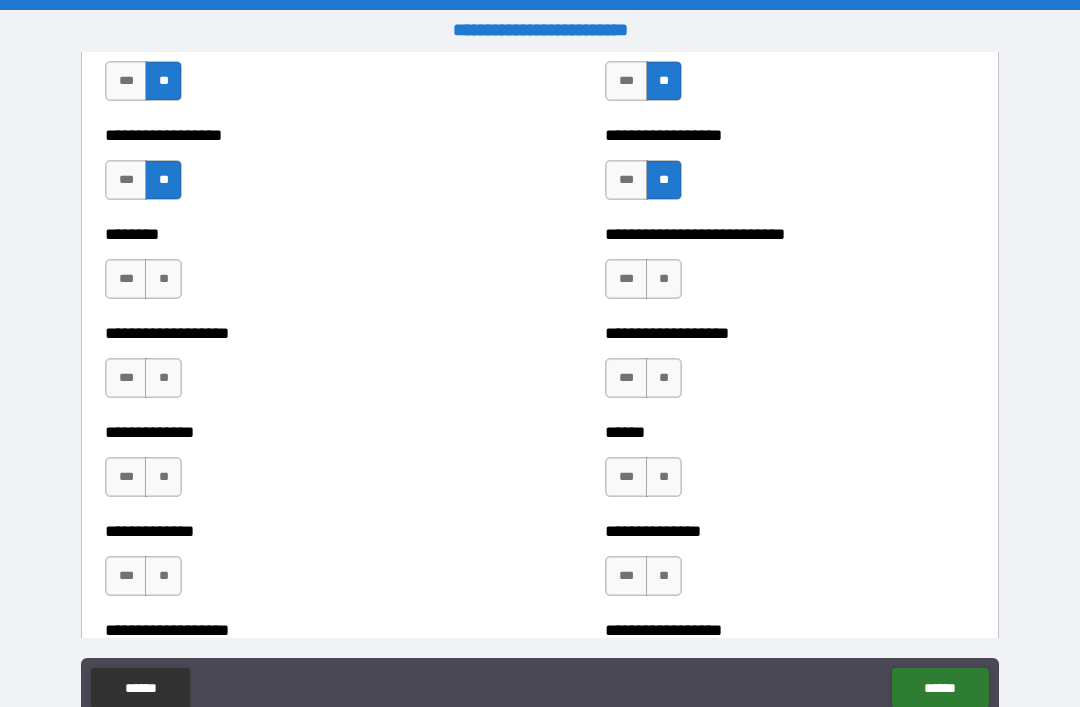 click on "**" at bounding box center (163, 279) 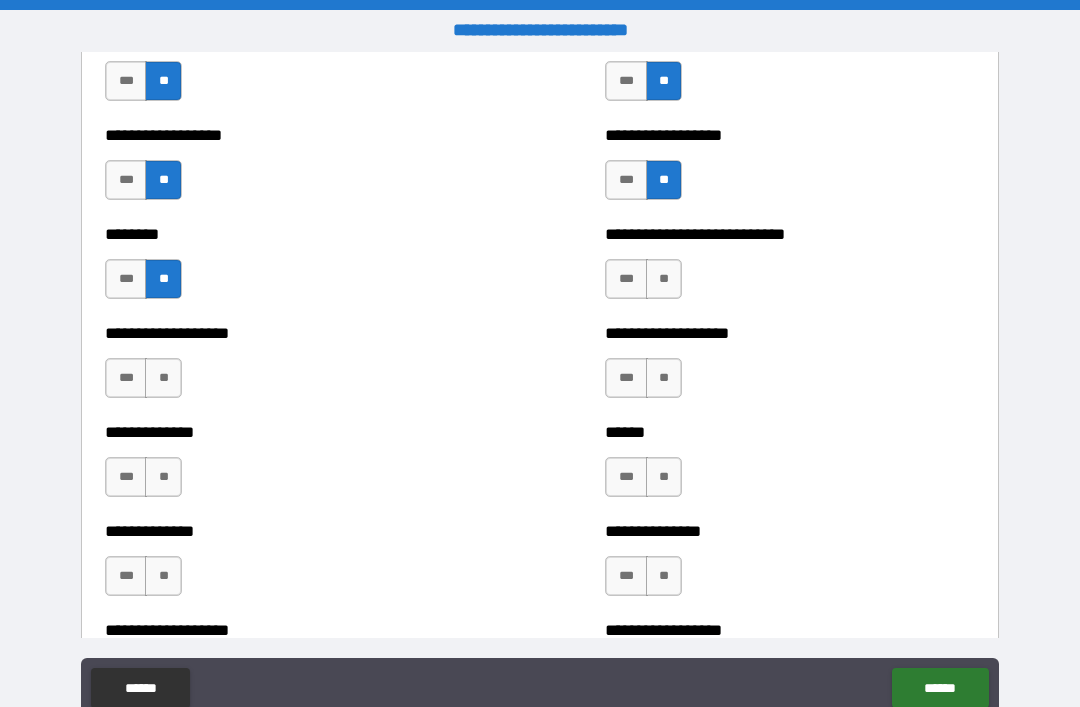 click on "**" at bounding box center [664, 279] 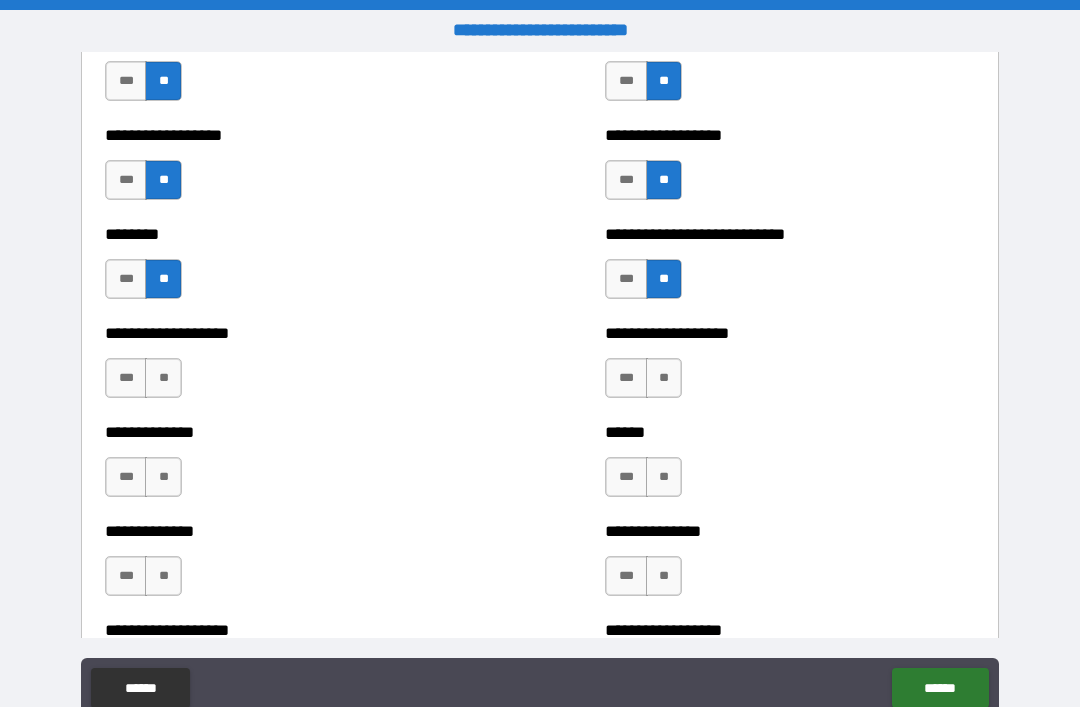 click on "**" at bounding box center [163, 378] 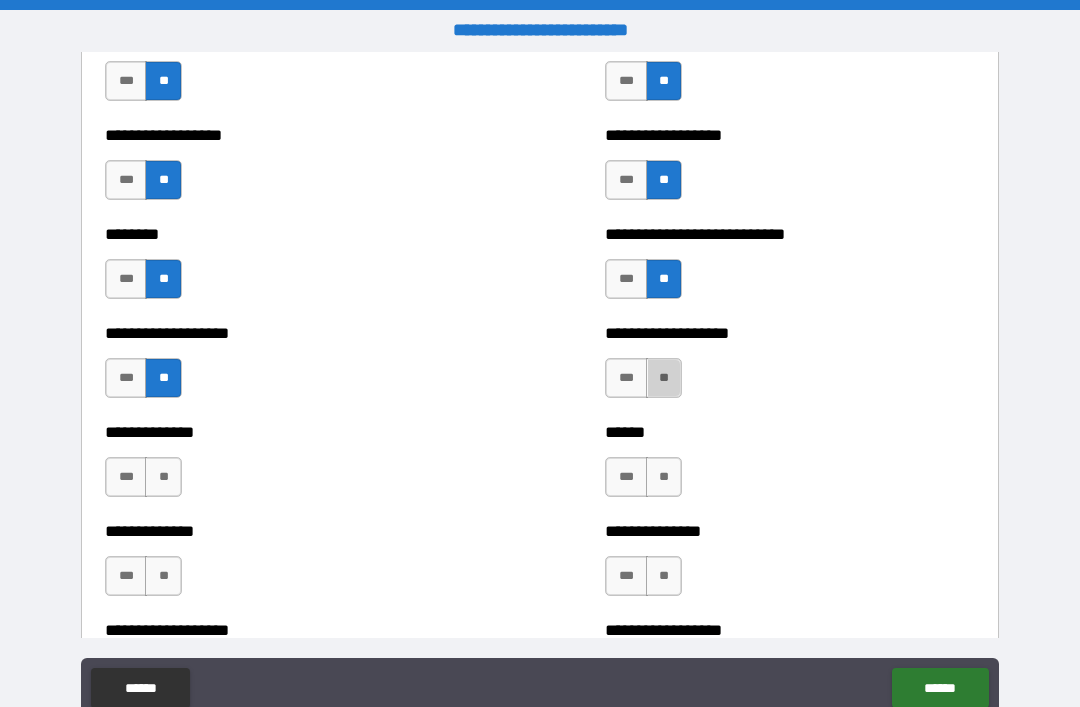 click on "**" at bounding box center [664, 378] 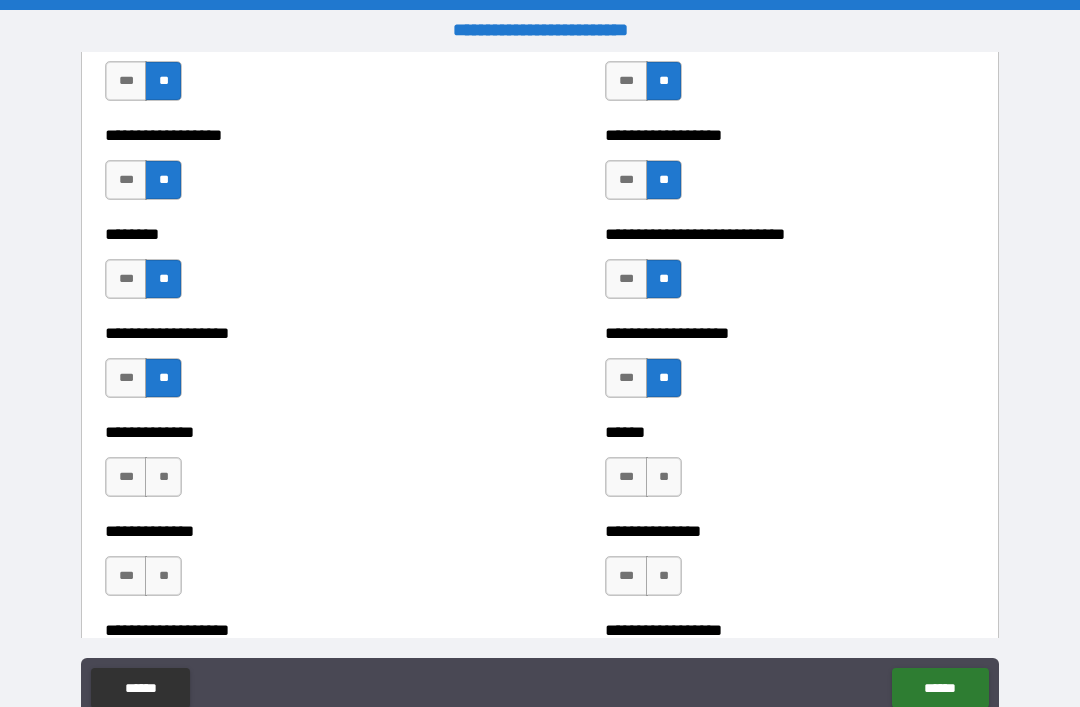 click on "**" at bounding box center (163, 477) 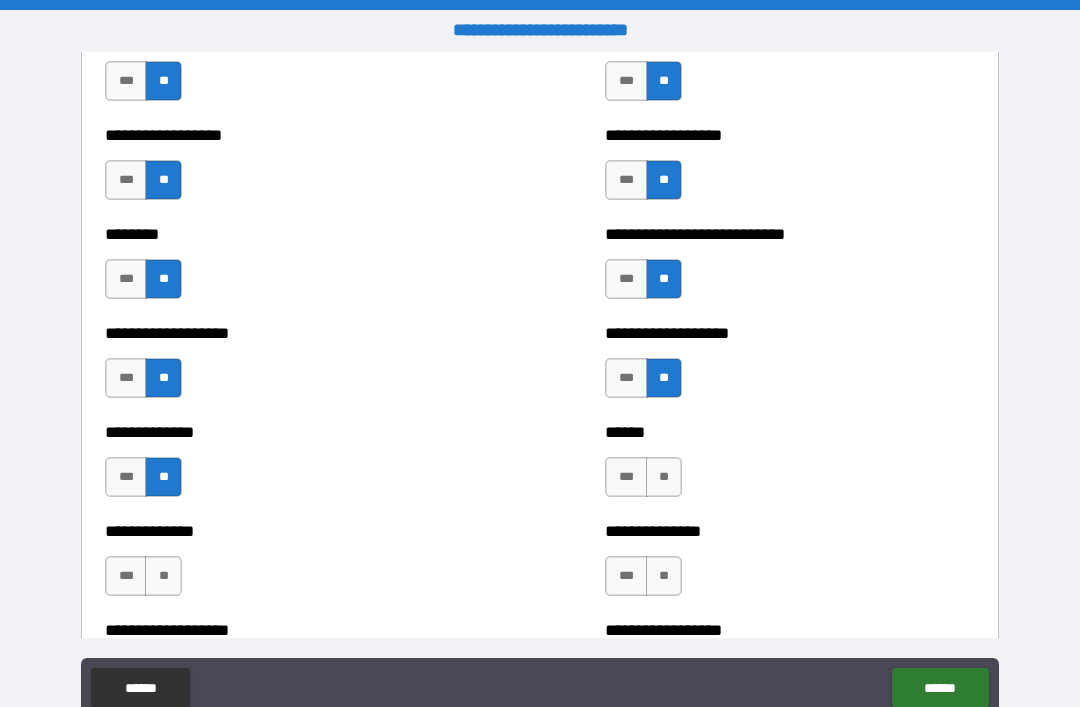 click on "**" at bounding box center (664, 477) 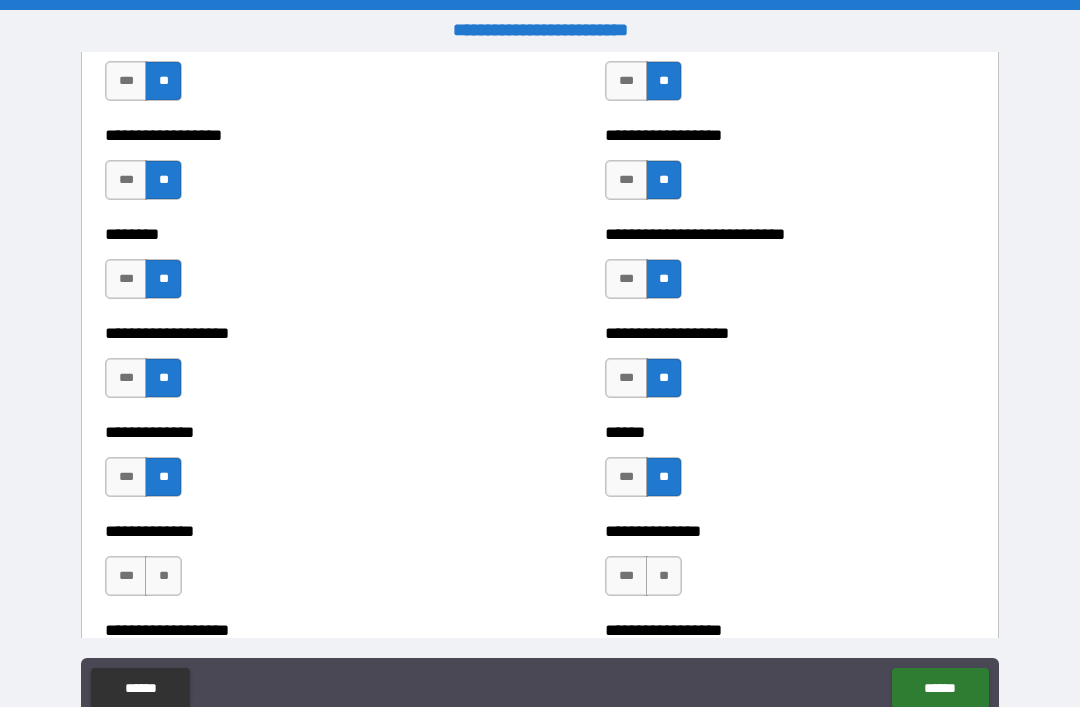 click on "**" at bounding box center [163, 576] 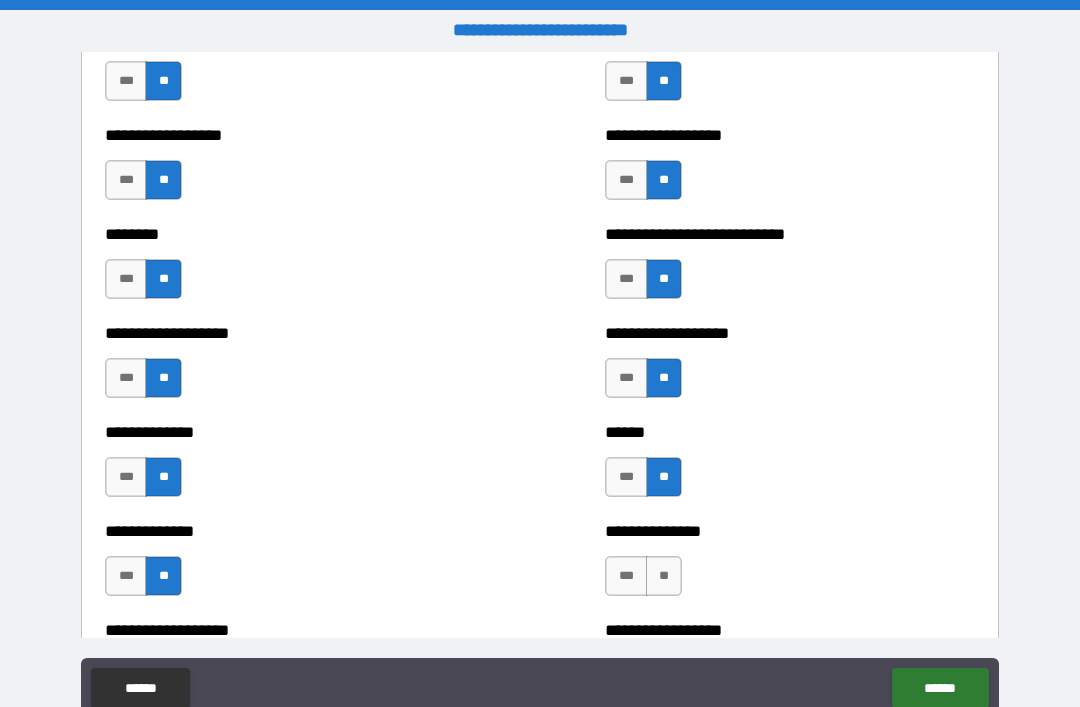 click on "**" at bounding box center (664, 576) 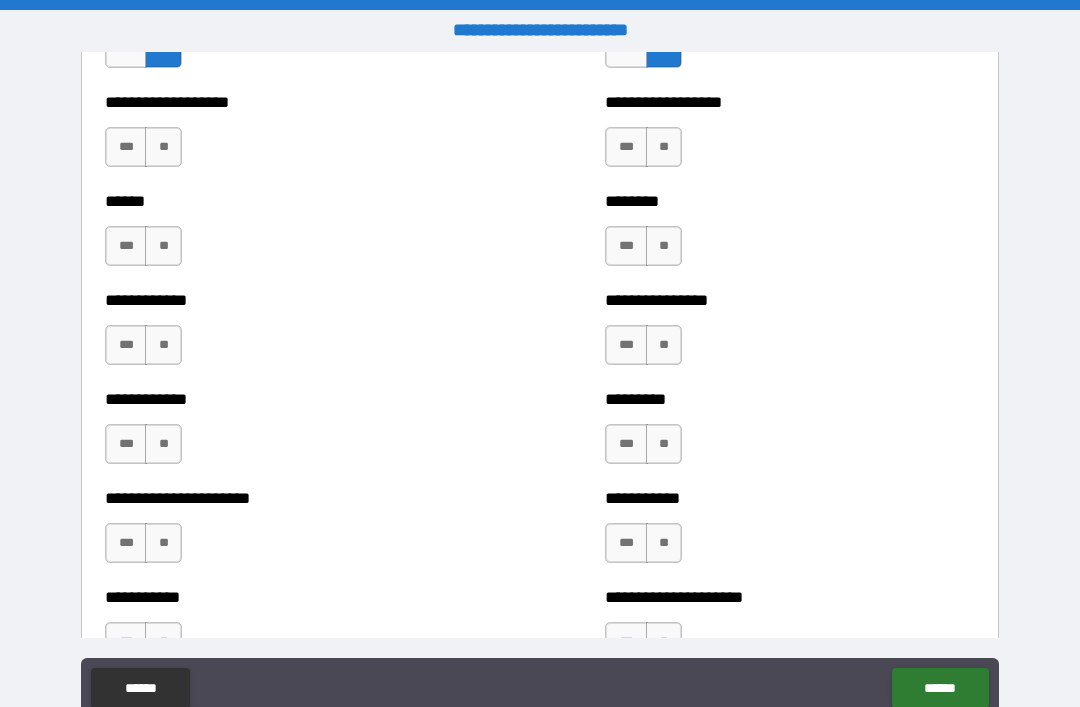 scroll, scrollTop: 4869, scrollLeft: 0, axis: vertical 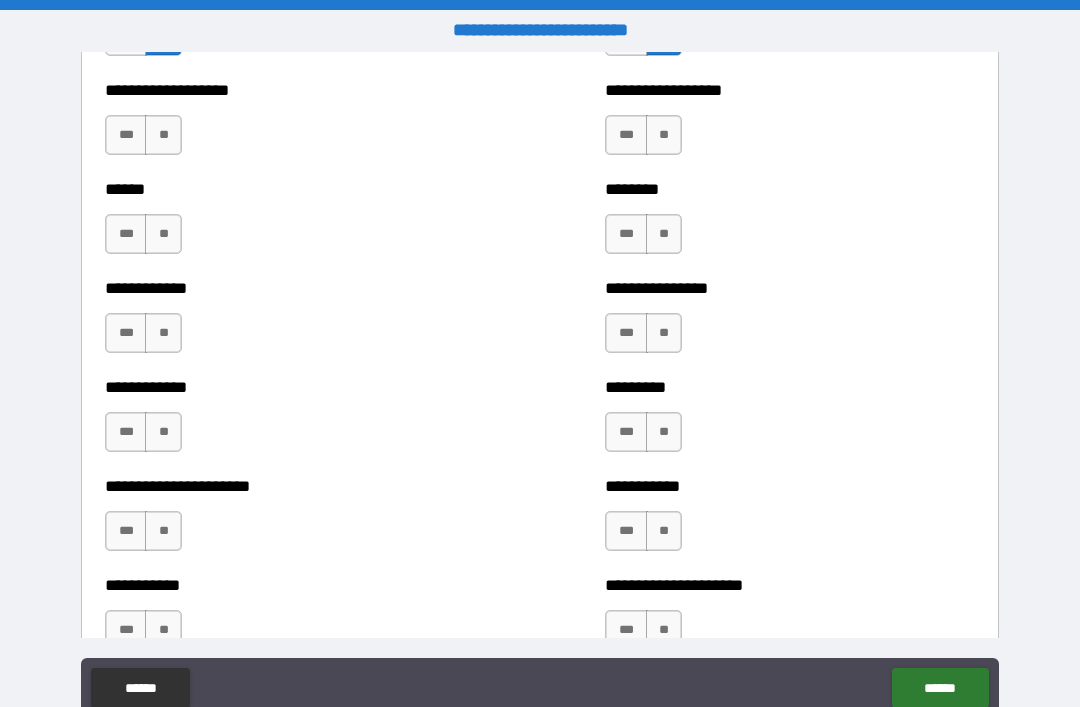 click on "**" at bounding box center (163, 135) 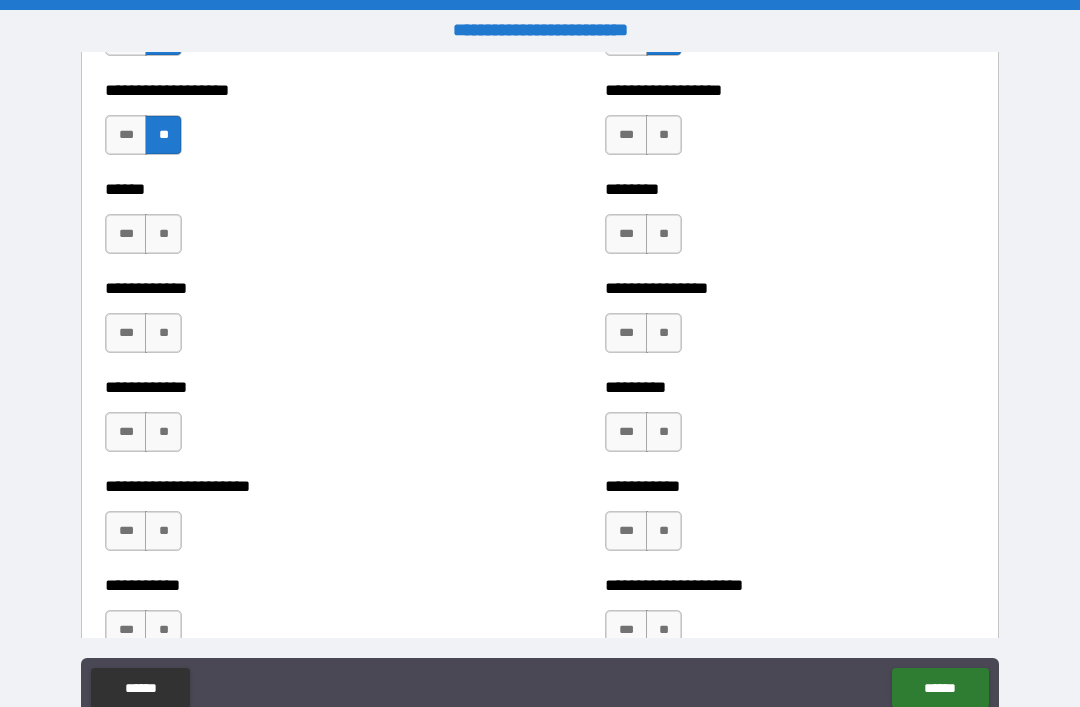 click on "**" at bounding box center (664, 135) 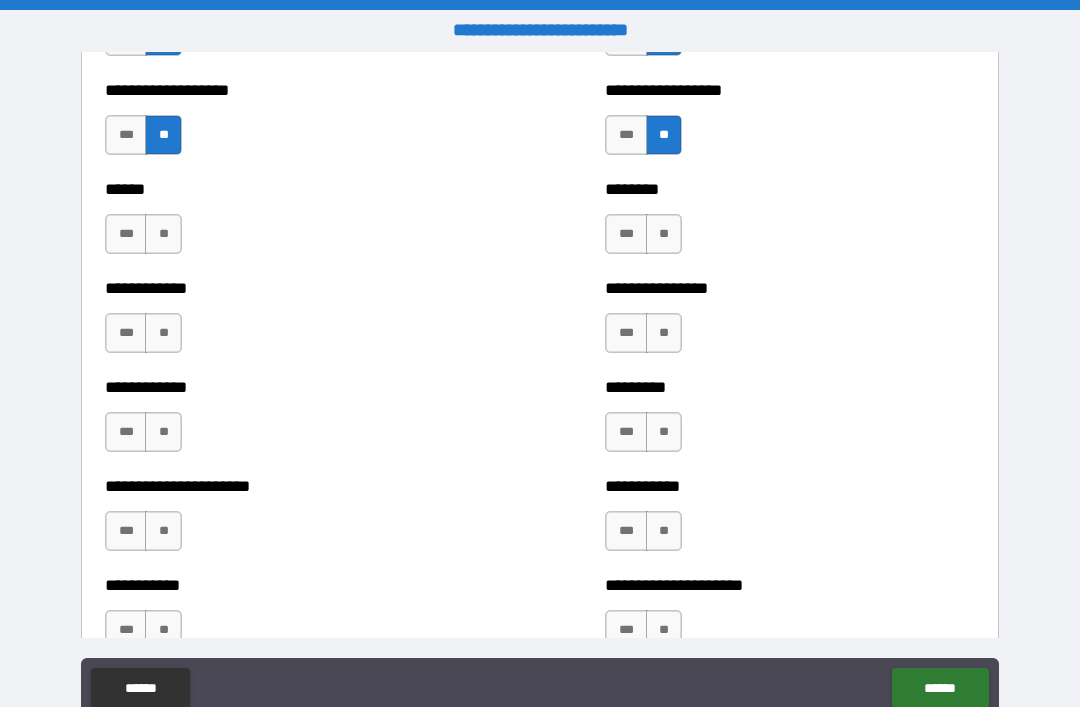 click on "**" at bounding box center (163, 234) 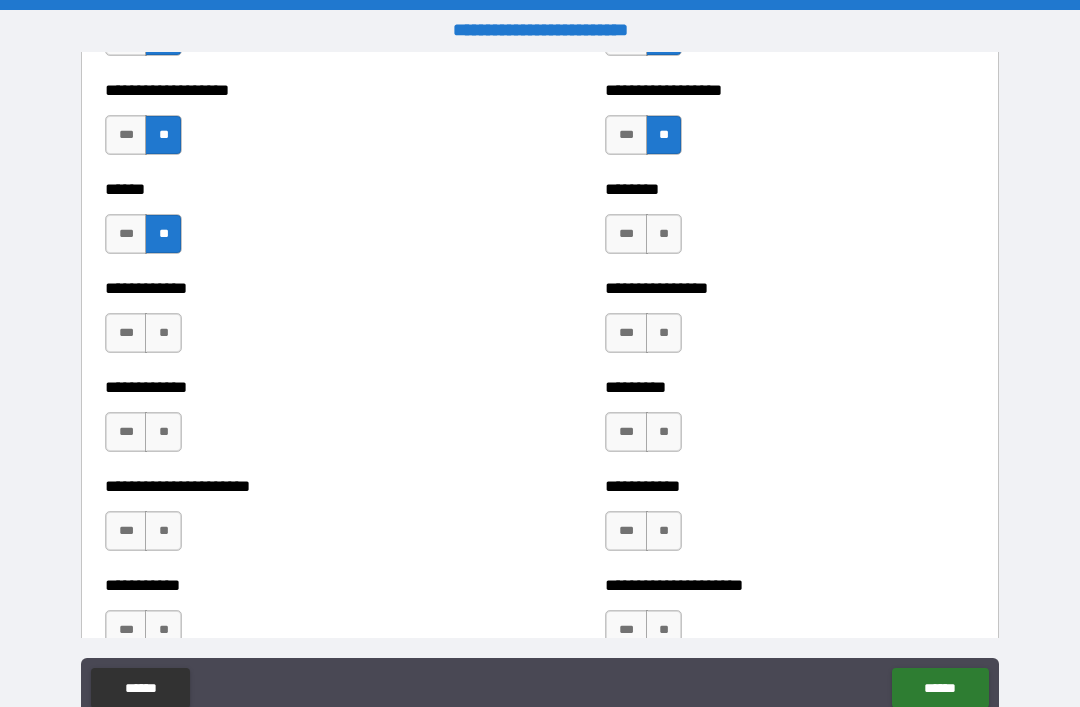 click on "**" at bounding box center [664, 234] 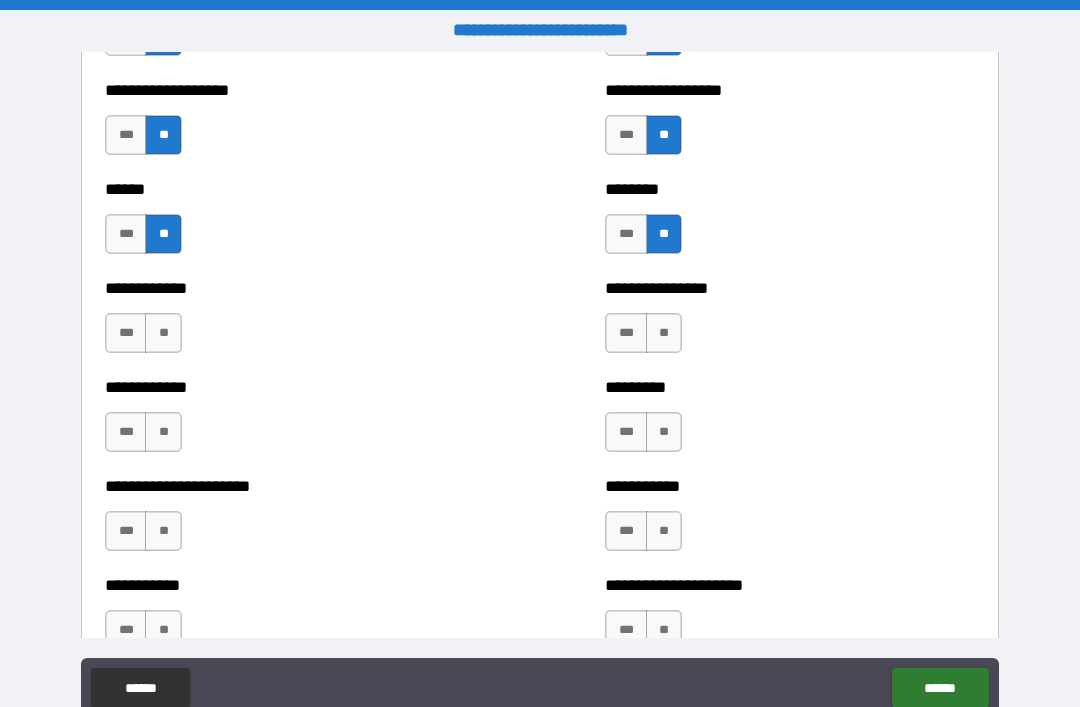 click on "**" at bounding box center (163, 333) 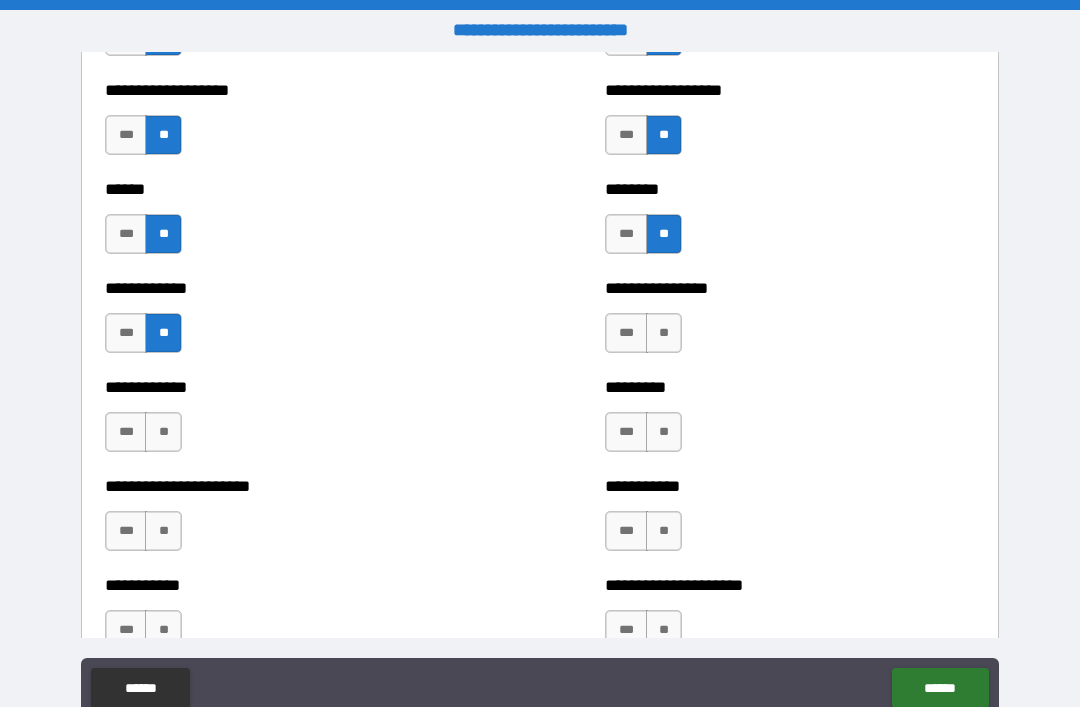 click on "**" at bounding box center (664, 333) 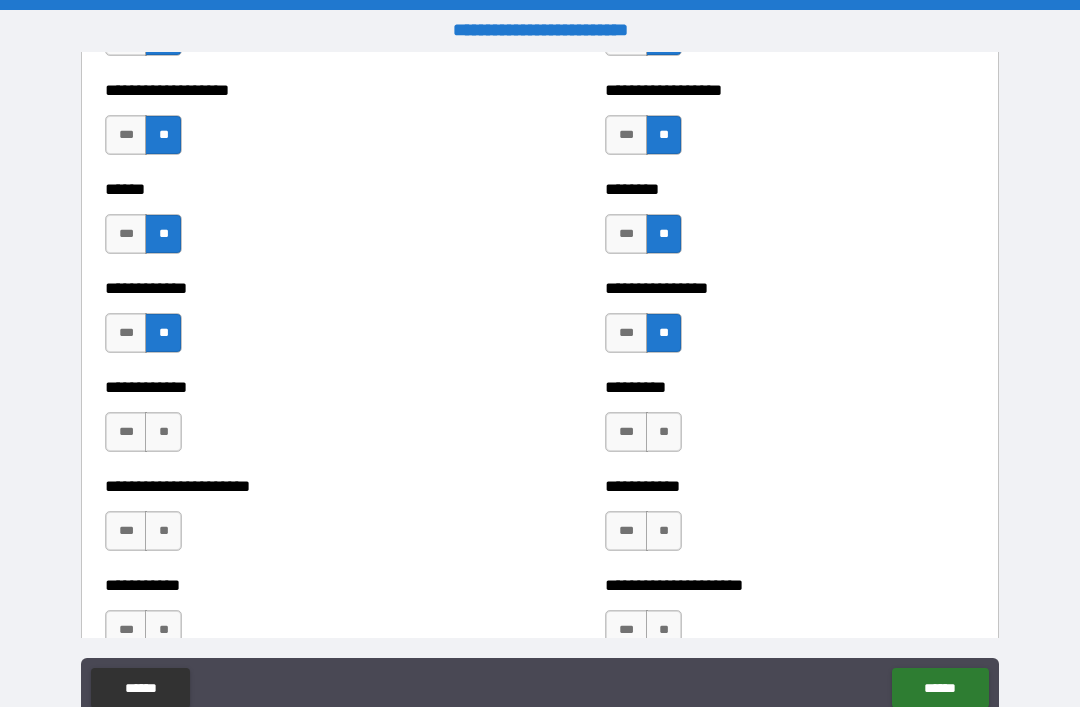 click on "**" at bounding box center [163, 432] 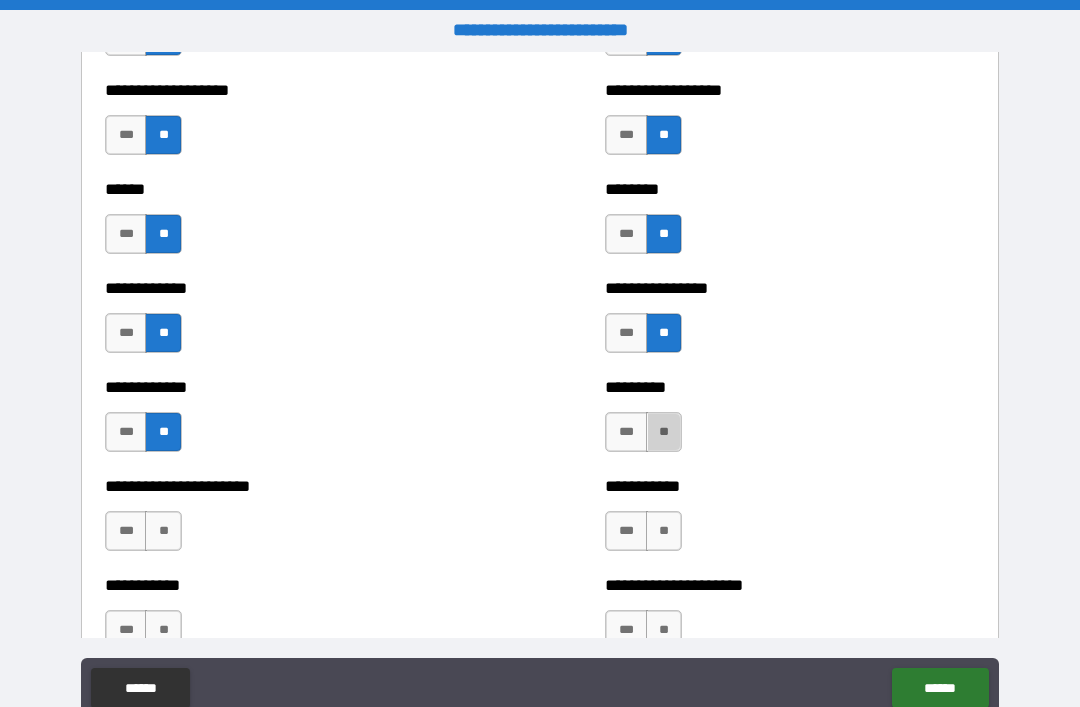 click on "**" at bounding box center [664, 432] 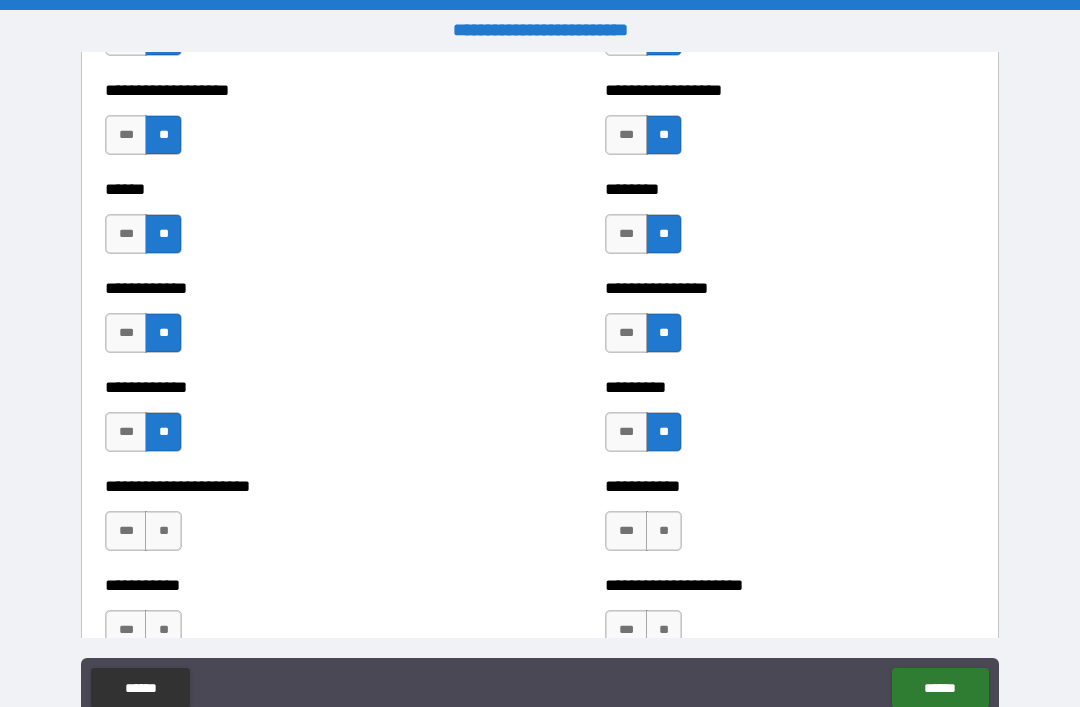 click on "**" at bounding box center (163, 531) 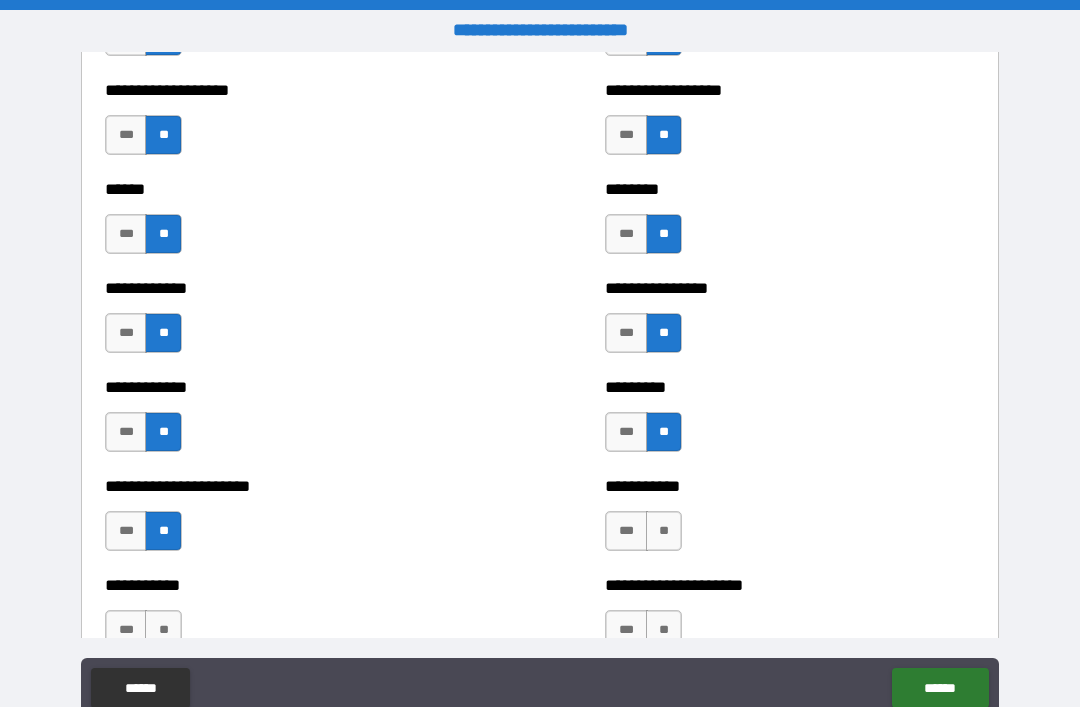 click on "**" at bounding box center (664, 531) 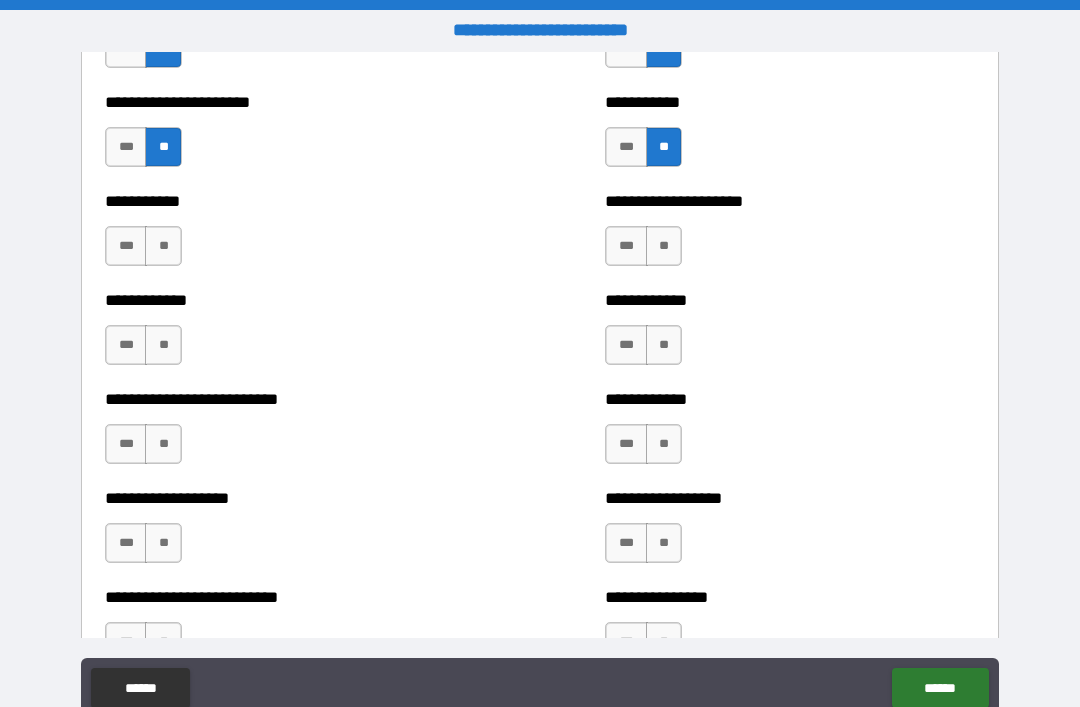 scroll, scrollTop: 5260, scrollLeft: 0, axis: vertical 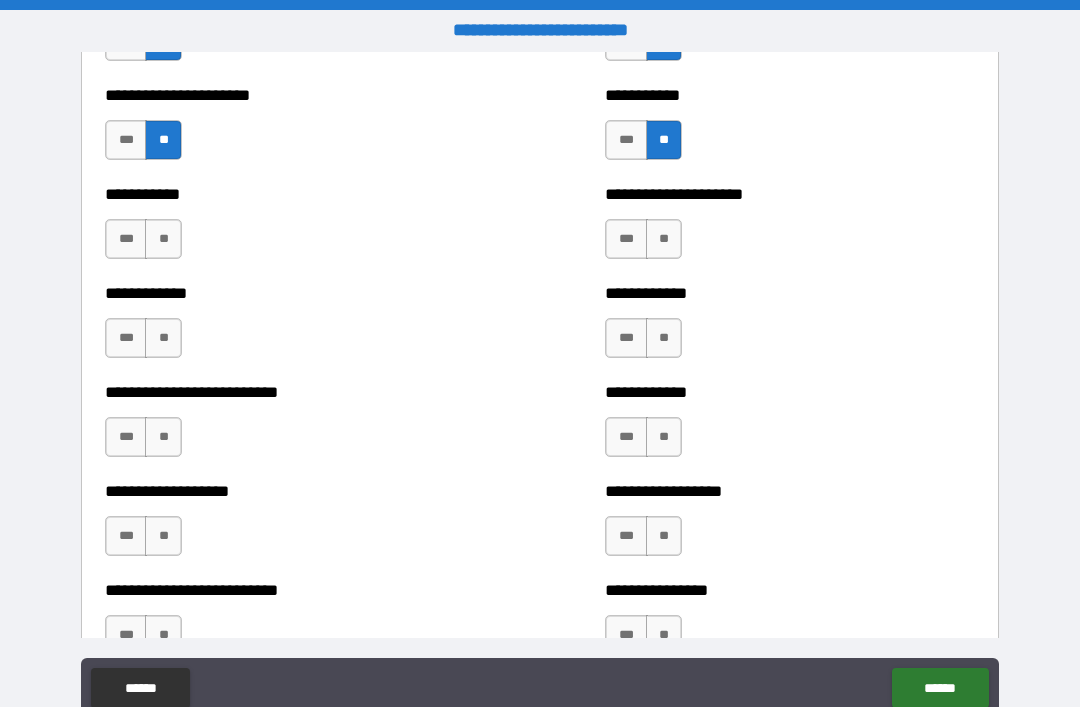 click on "**" at bounding box center [163, 239] 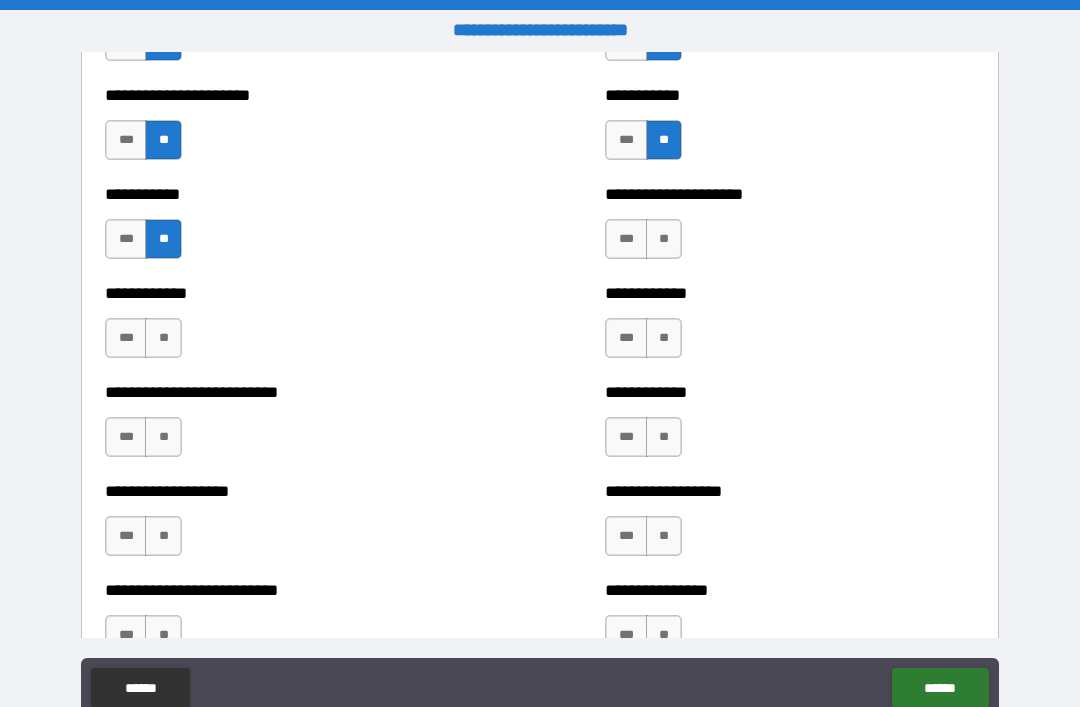 click on "**" at bounding box center [664, 239] 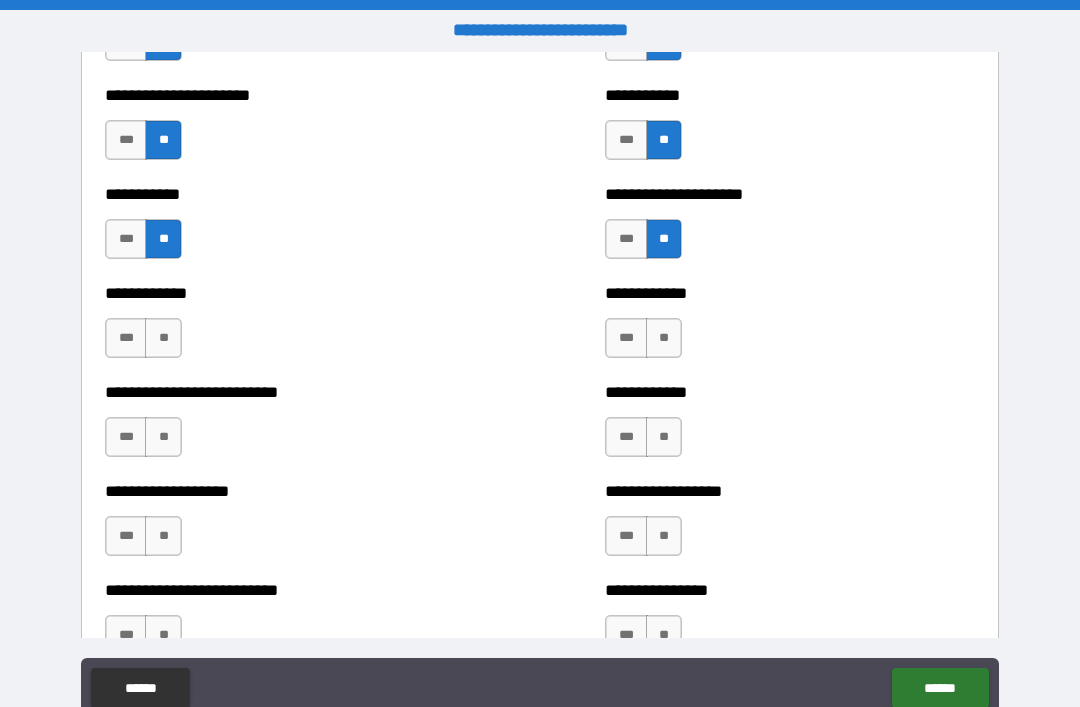 click on "**" at bounding box center [163, 338] 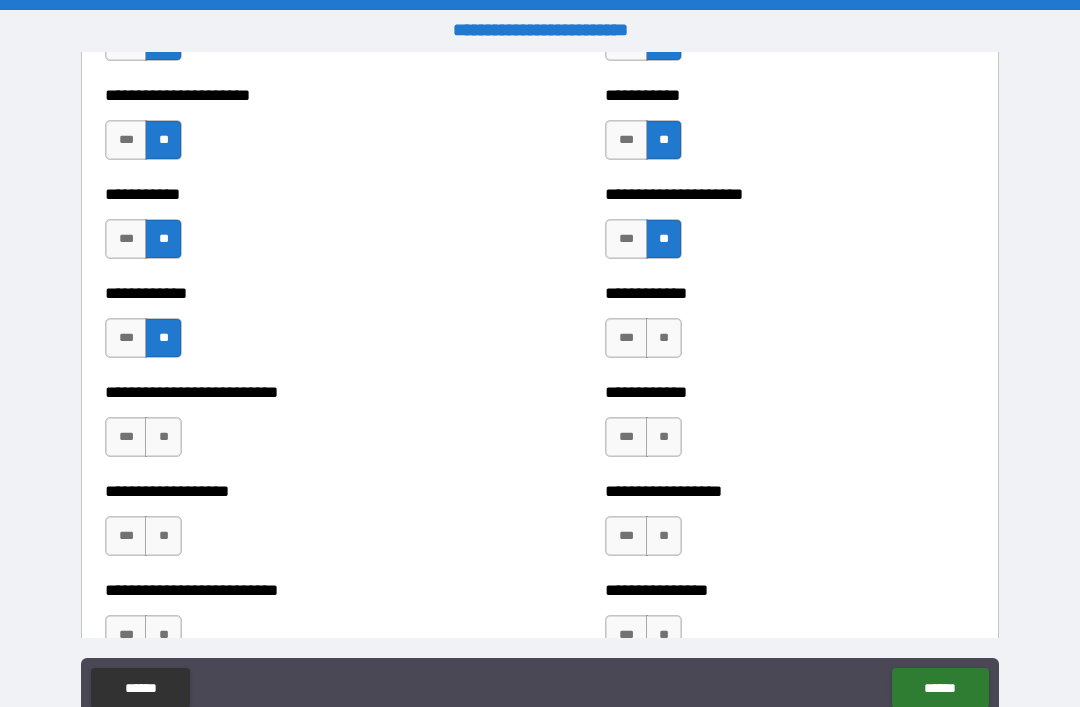 click on "**" at bounding box center (664, 338) 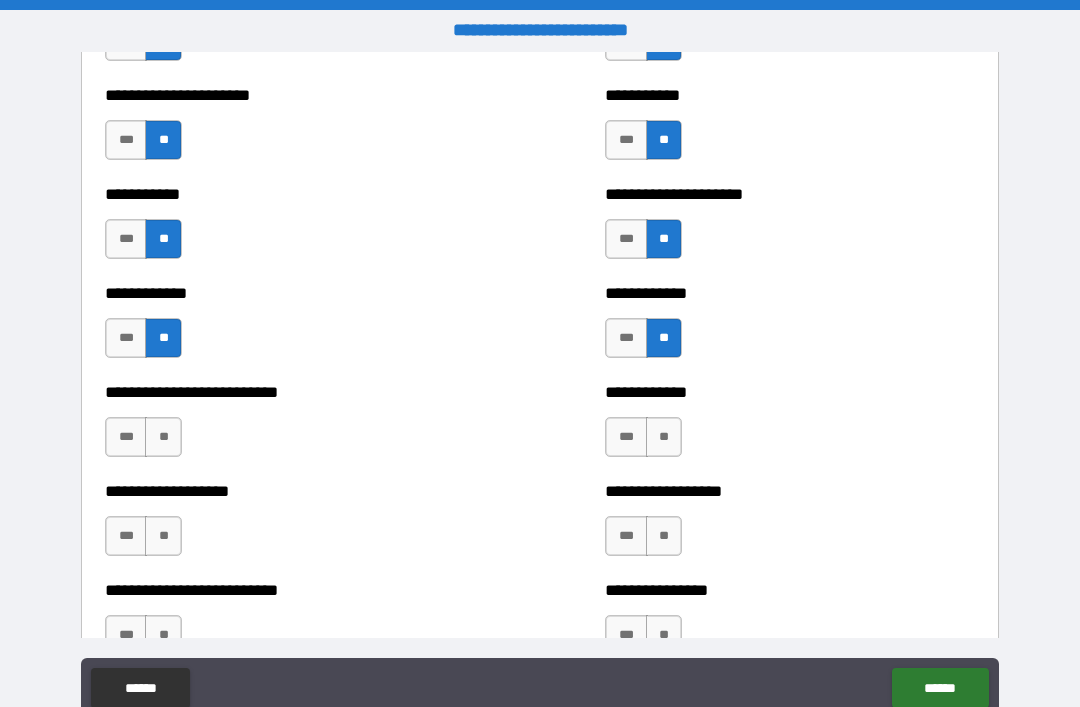 click on "**" at bounding box center (163, 437) 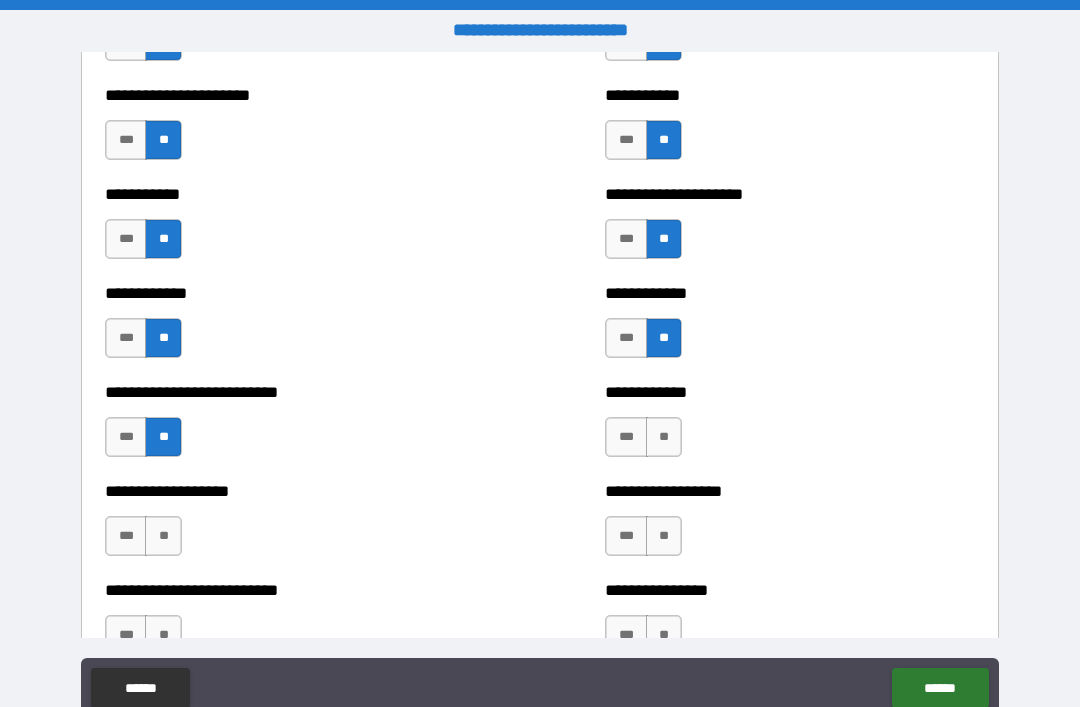 click on "**" at bounding box center (664, 437) 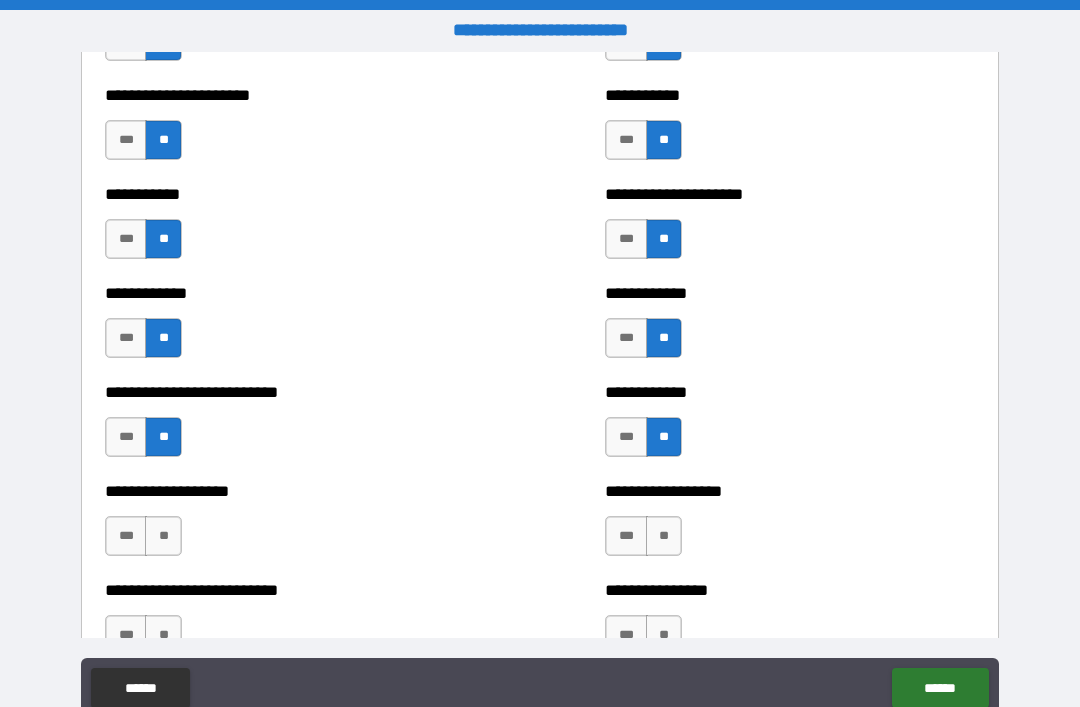 click on "**" at bounding box center [163, 536] 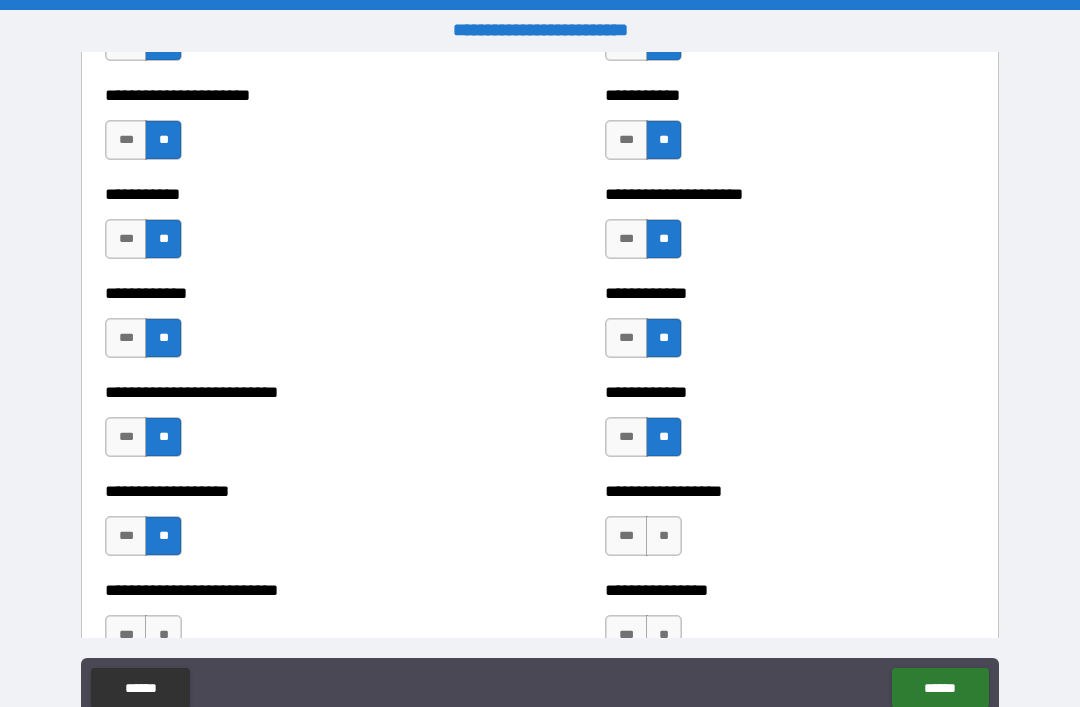 click on "**" at bounding box center (664, 536) 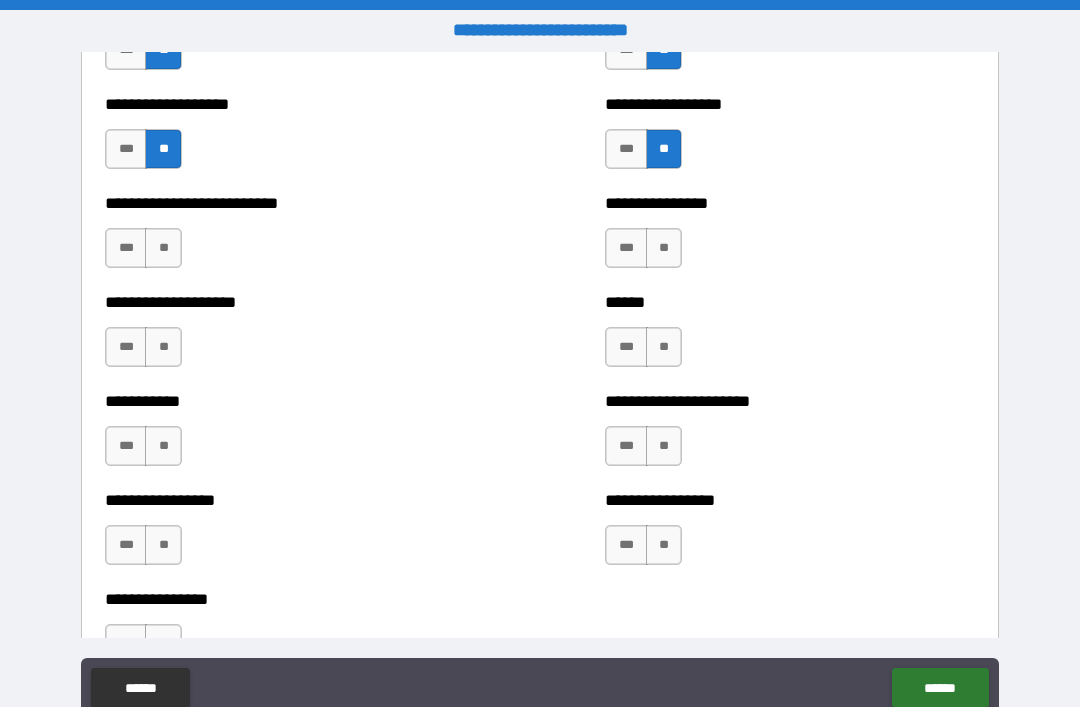 scroll, scrollTop: 5651, scrollLeft: 0, axis: vertical 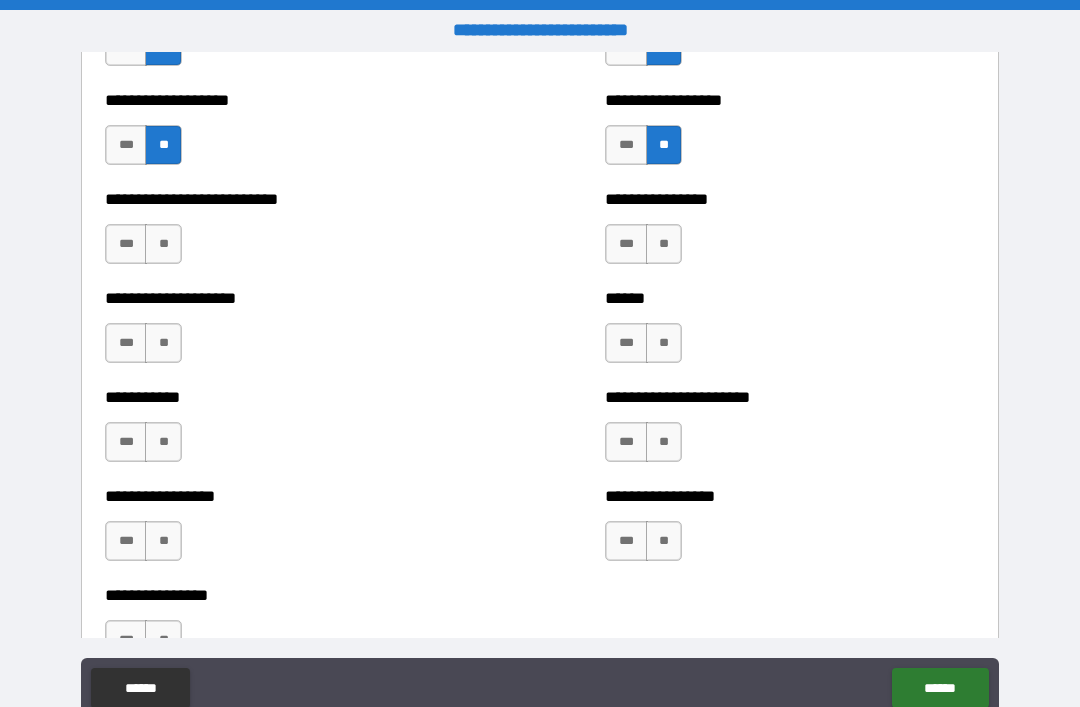 click on "**********" at bounding box center [290, 234] 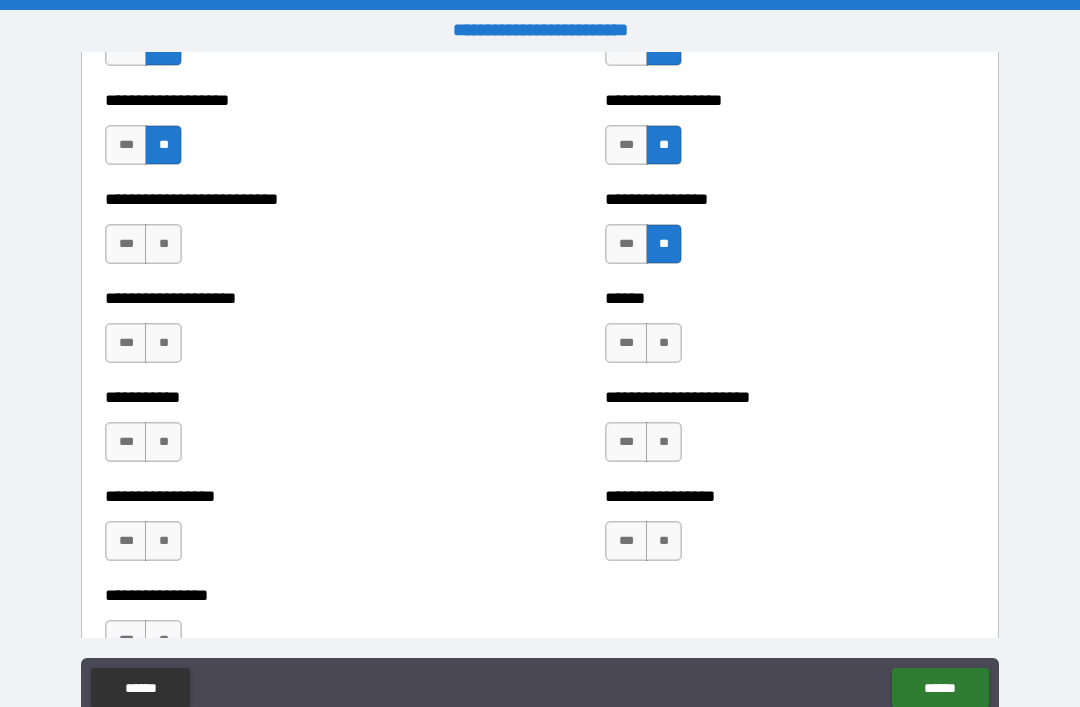 click on "**" at bounding box center (163, 244) 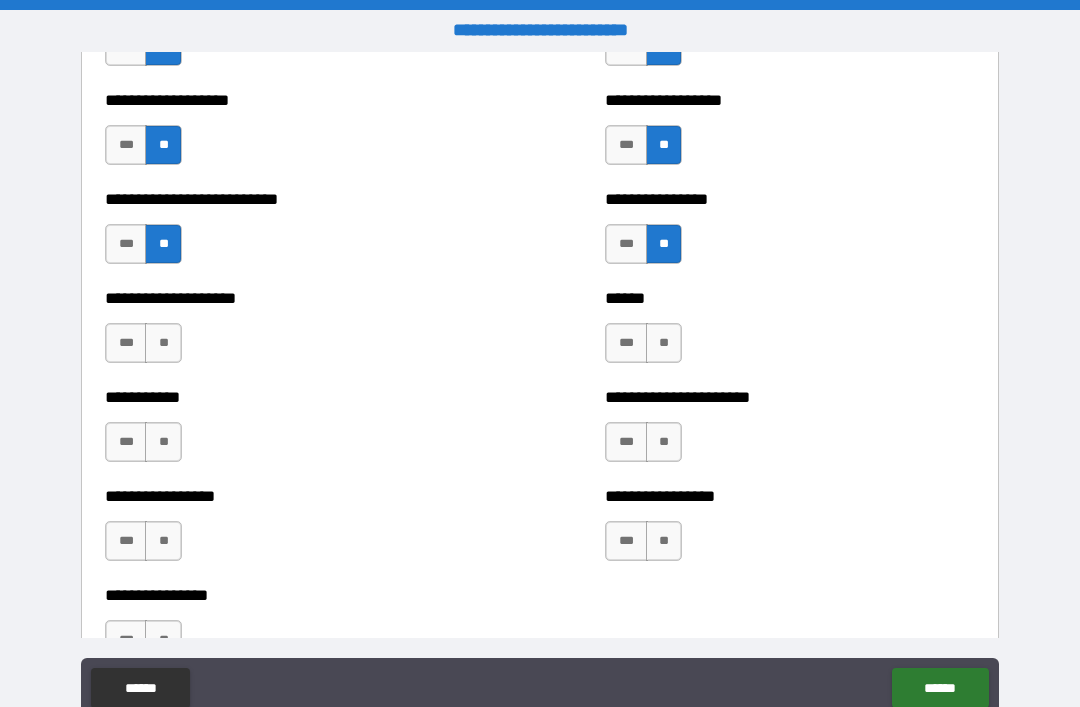 click on "**" at bounding box center (664, 343) 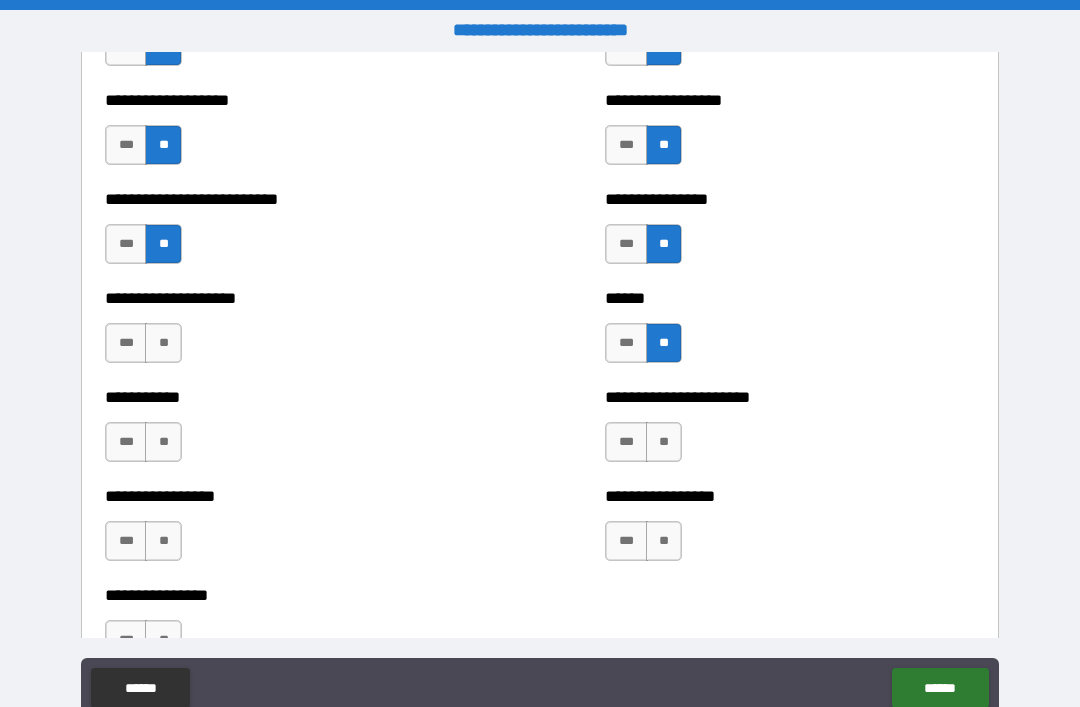 click on "**" at bounding box center [163, 343] 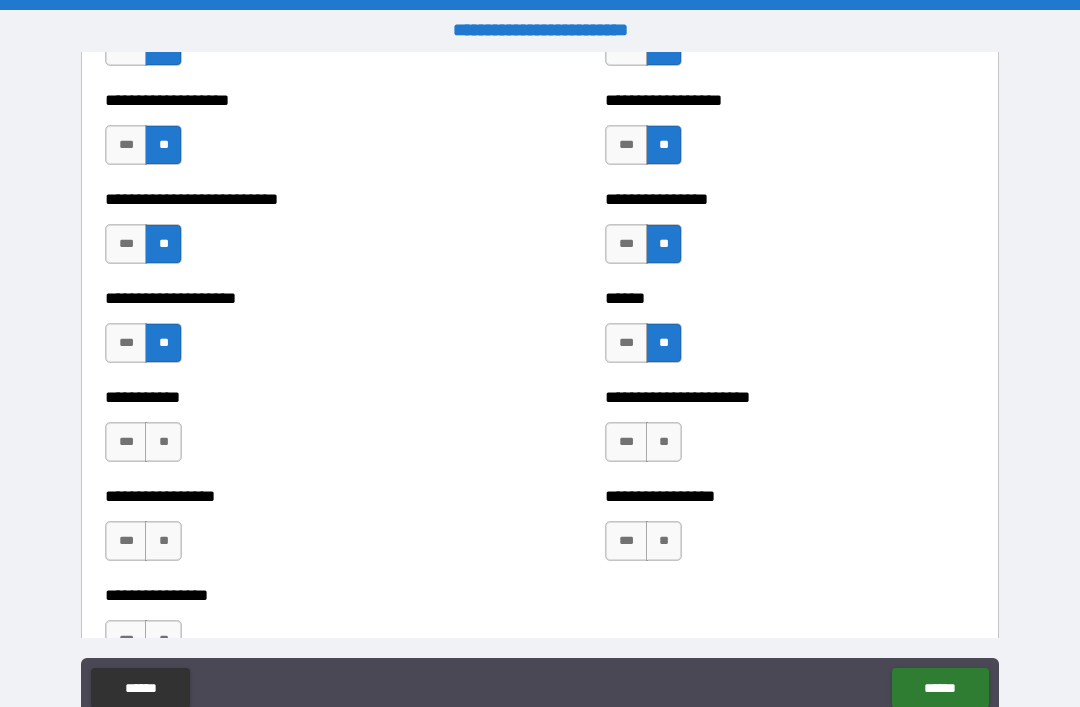 click on "**" at bounding box center (664, 442) 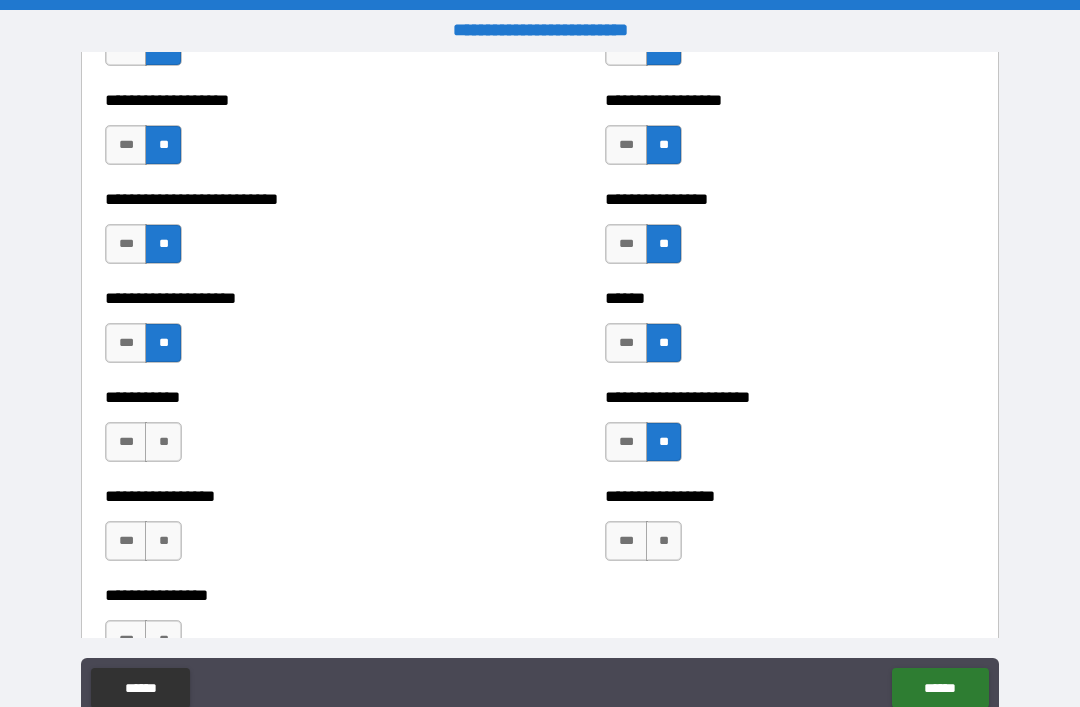 click on "**" at bounding box center (163, 442) 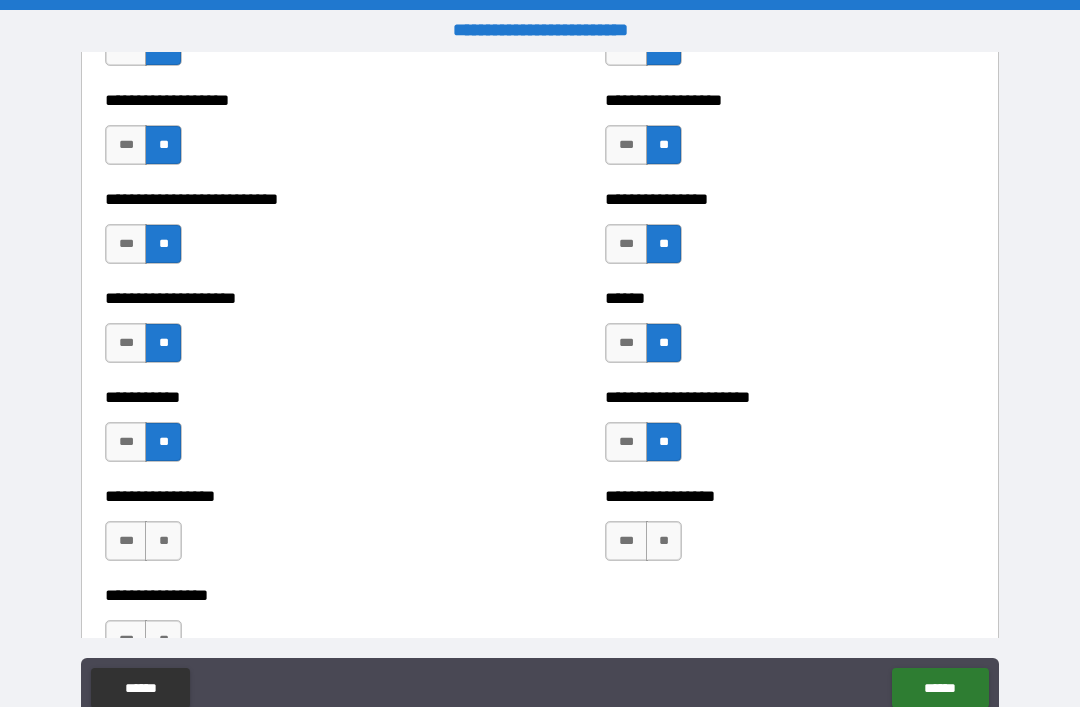 click on "**" at bounding box center [664, 541] 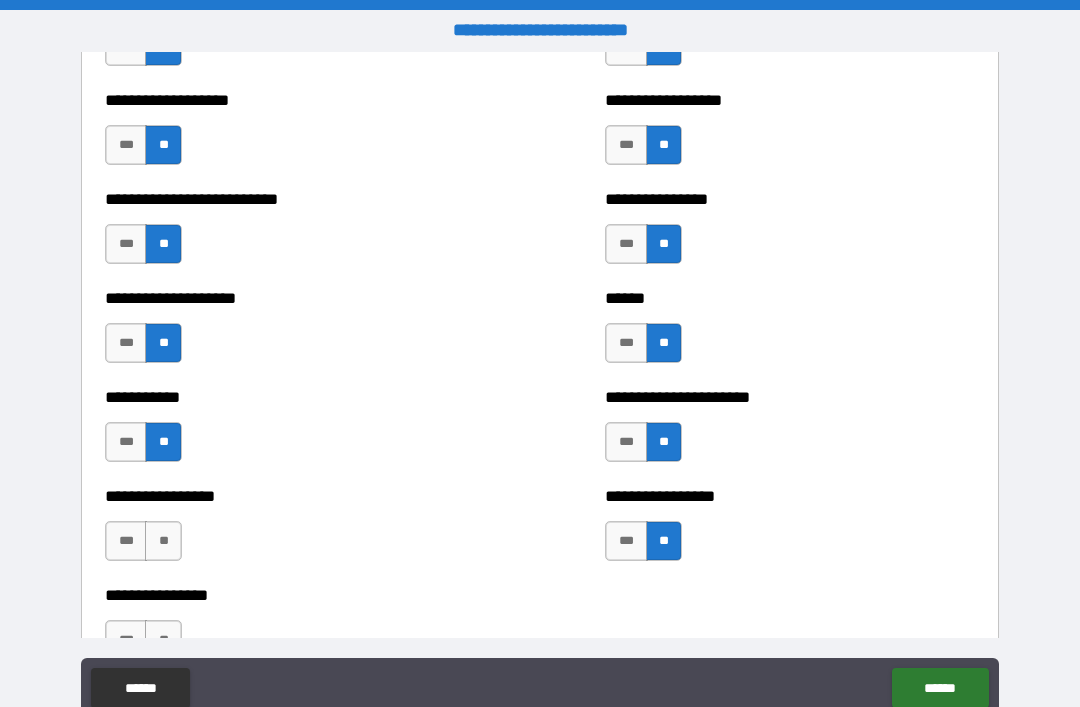 click on "**" at bounding box center [163, 541] 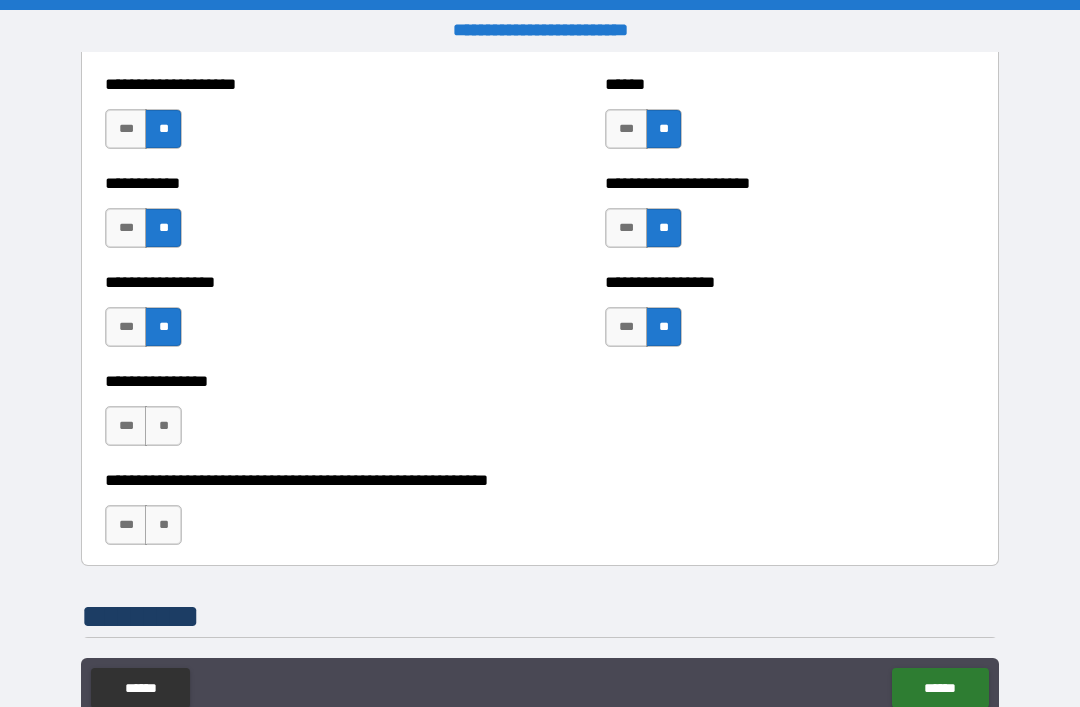 scroll, scrollTop: 5902, scrollLeft: 0, axis: vertical 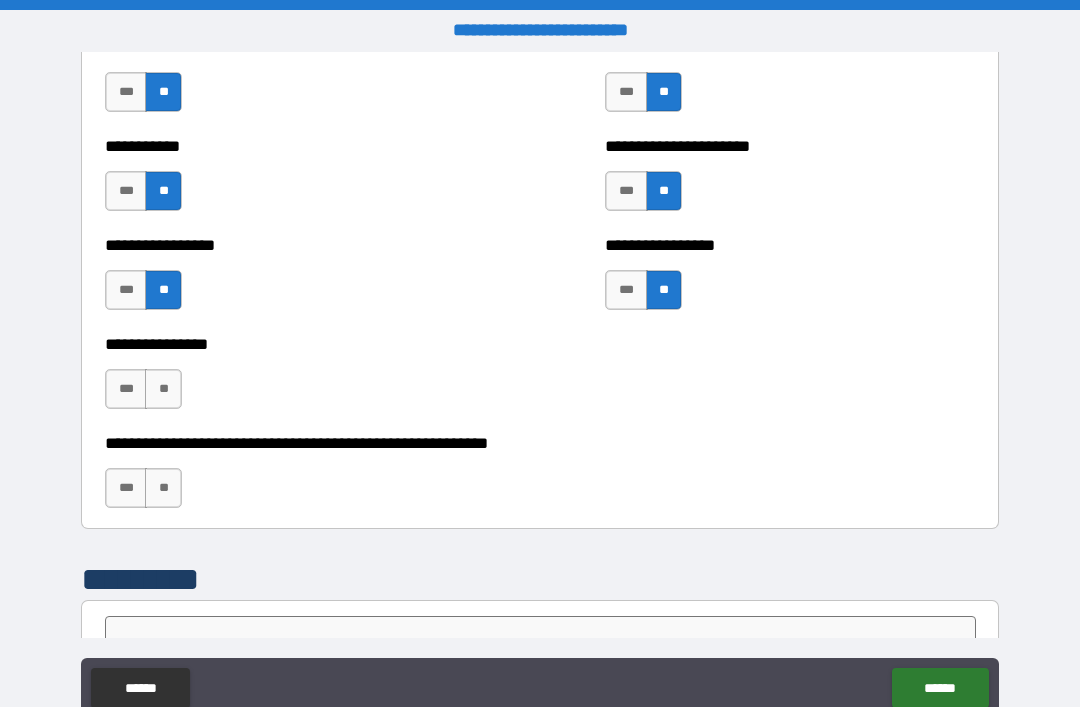 click on "**" at bounding box center [163, 488] 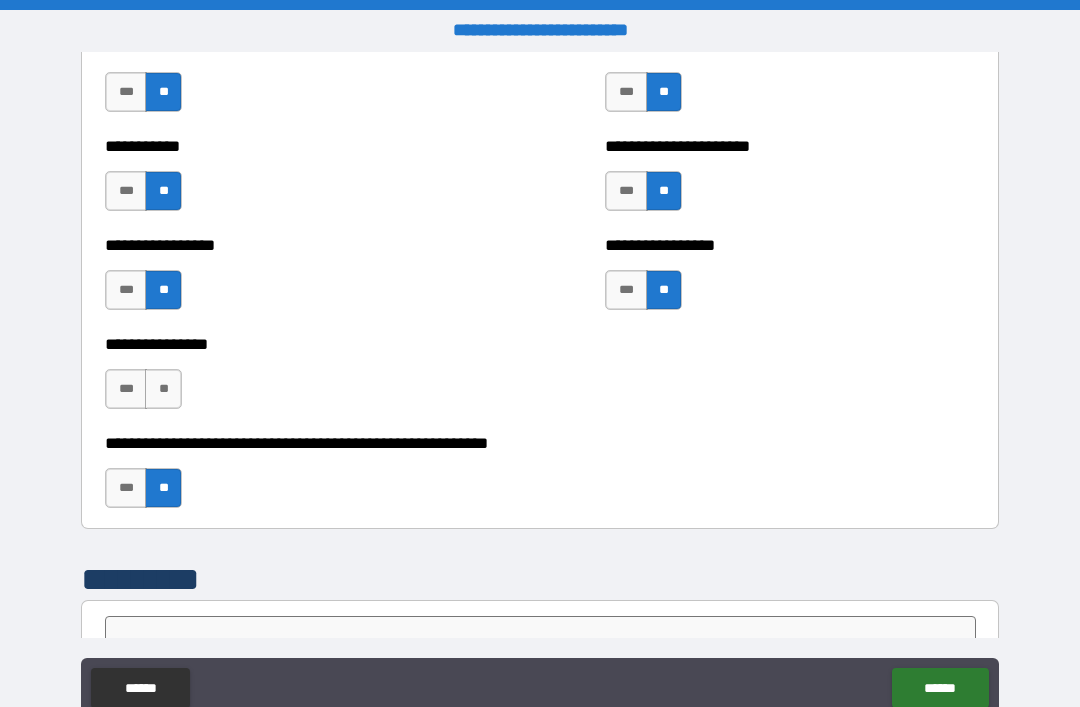 click on "**" at bounding box center [163, 389] 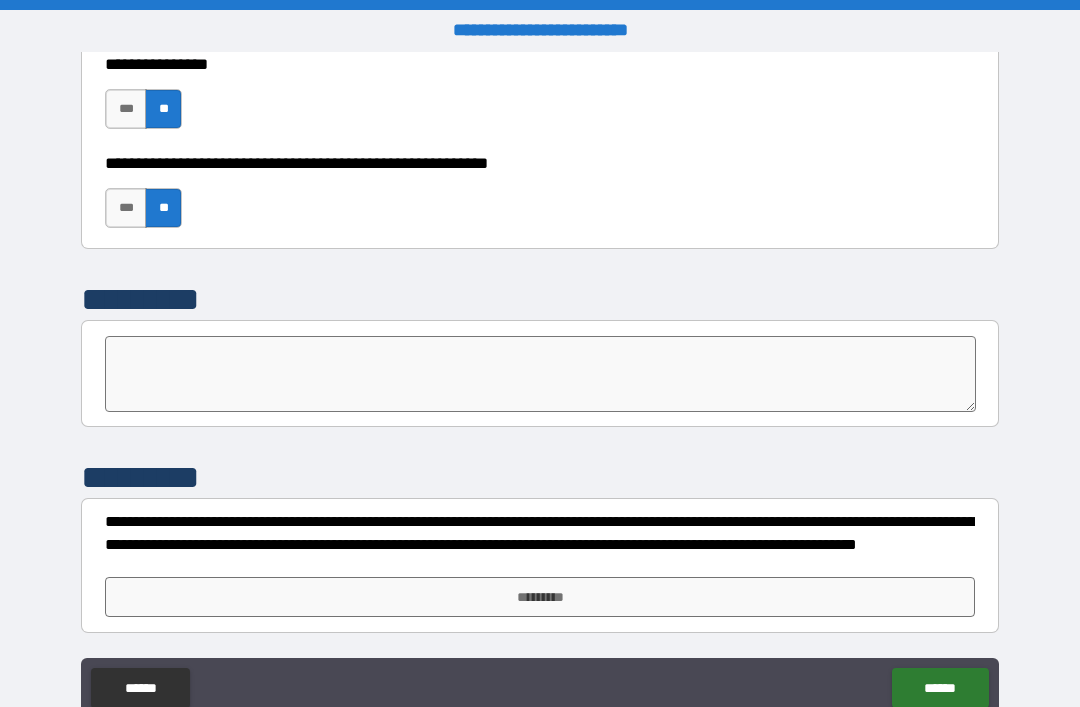 scroll, scrollTop: 6182, scrollLeft: 0, axis: vertical 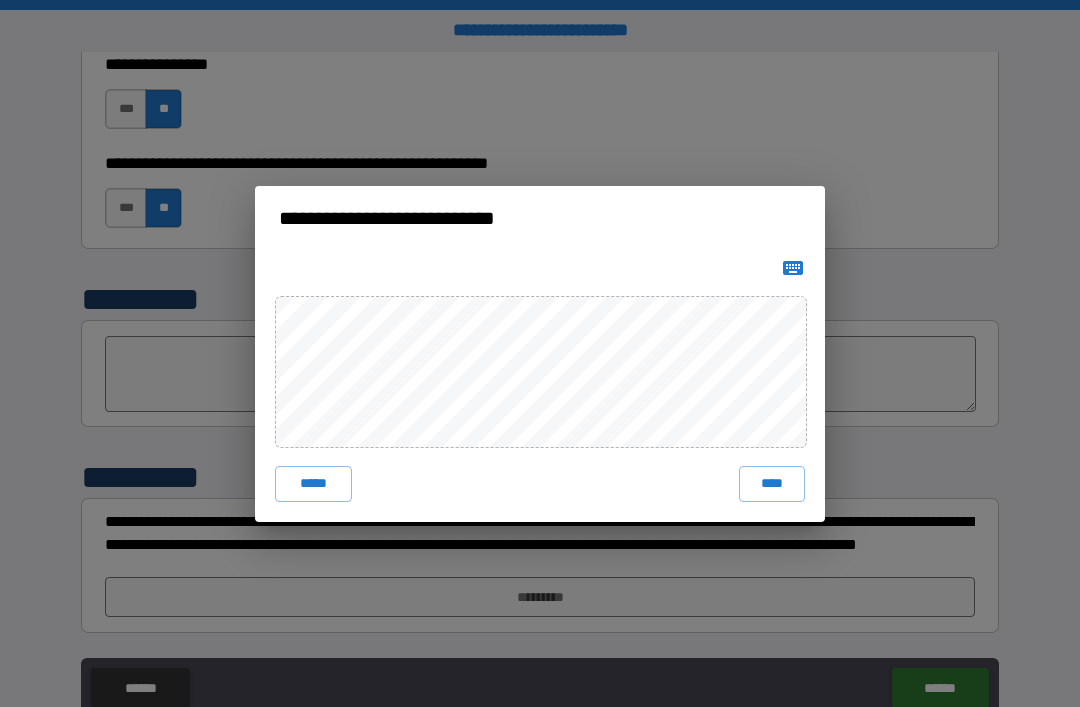click on "****" at bounding box center [772, 484] 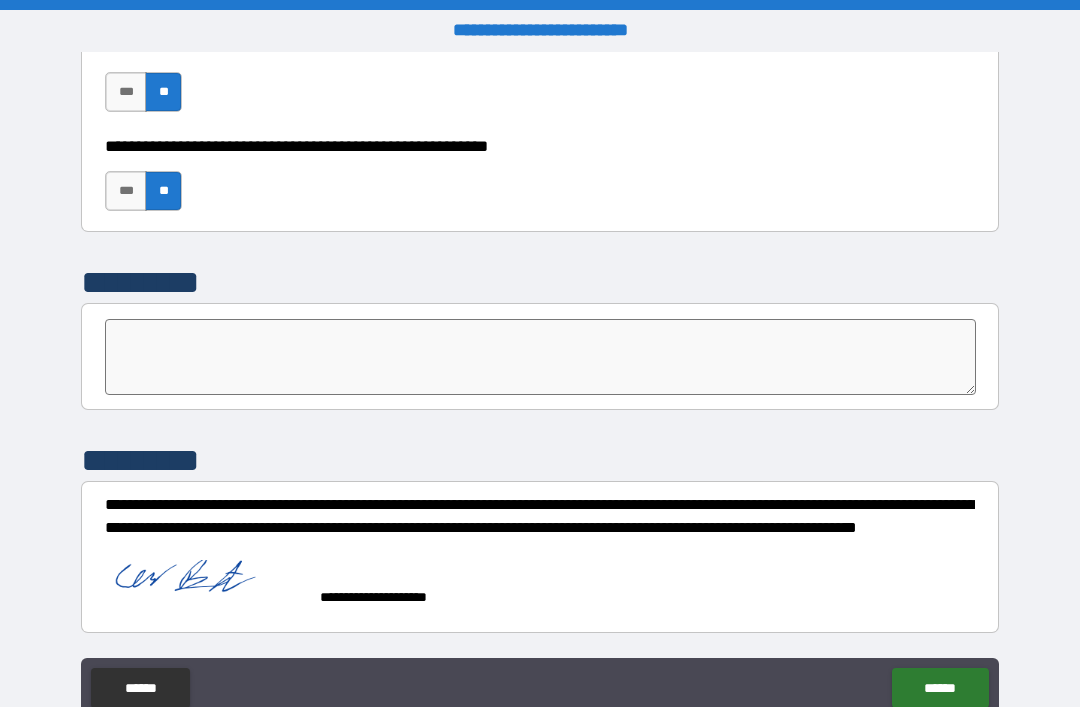 scroll, scrollTop: 6199, scrollLeft: 0, axis: vertical 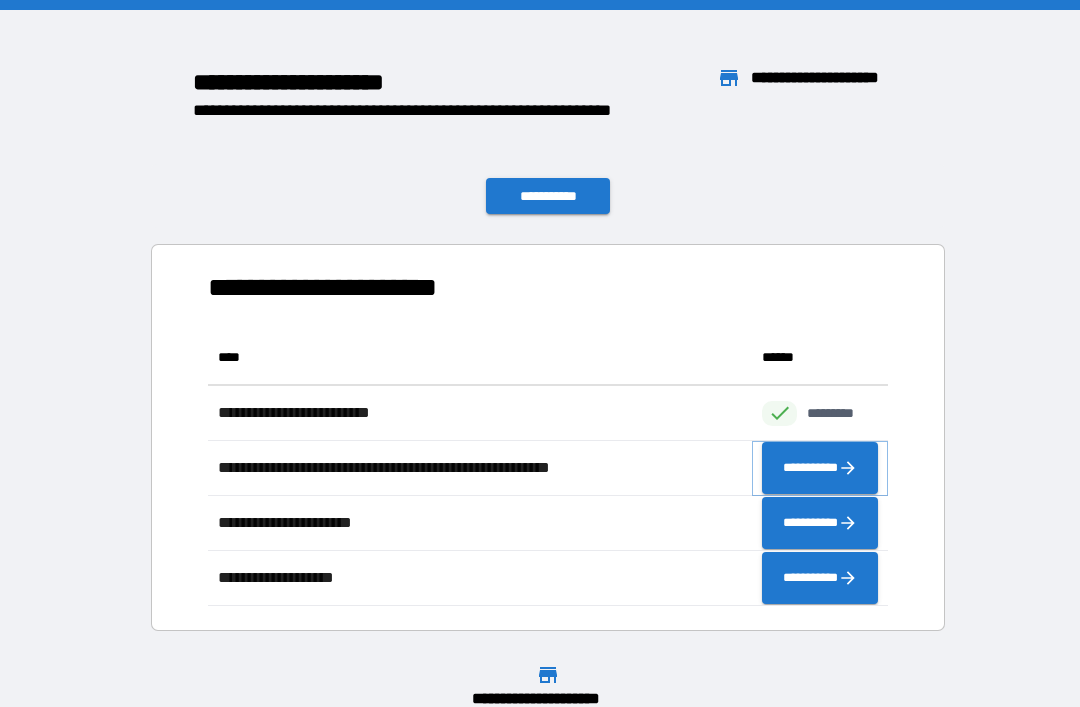 click on "**********" at bounding box center [820, 468] 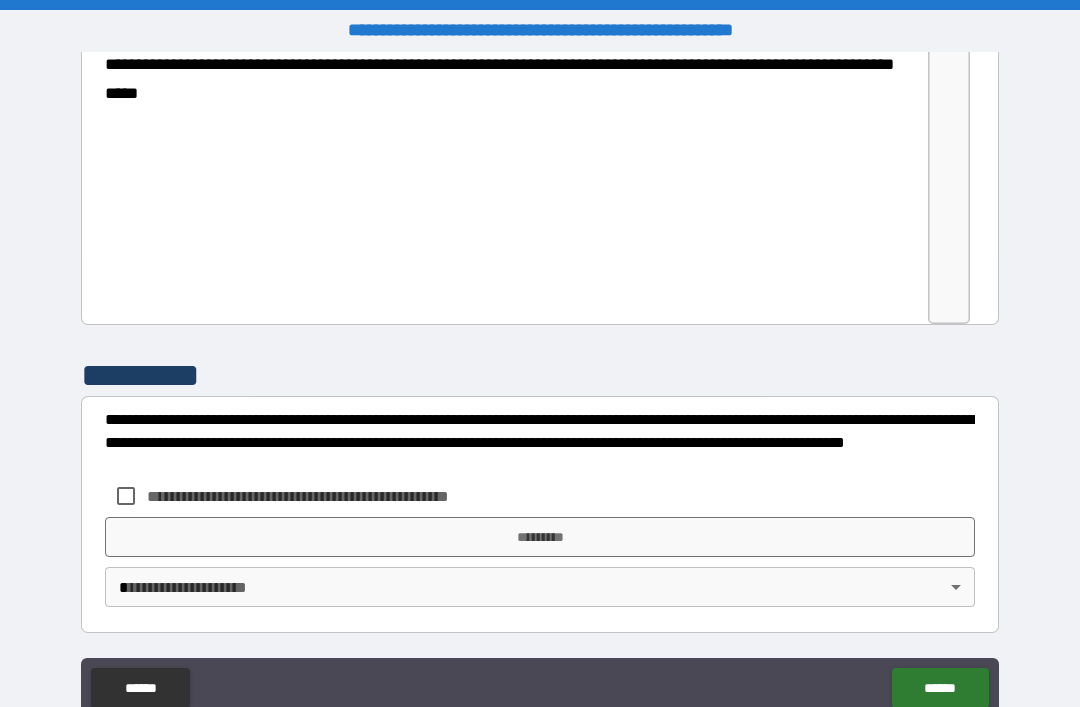 scroll, scrollTop: 3292, scrollLeft: 0, axis: vertical 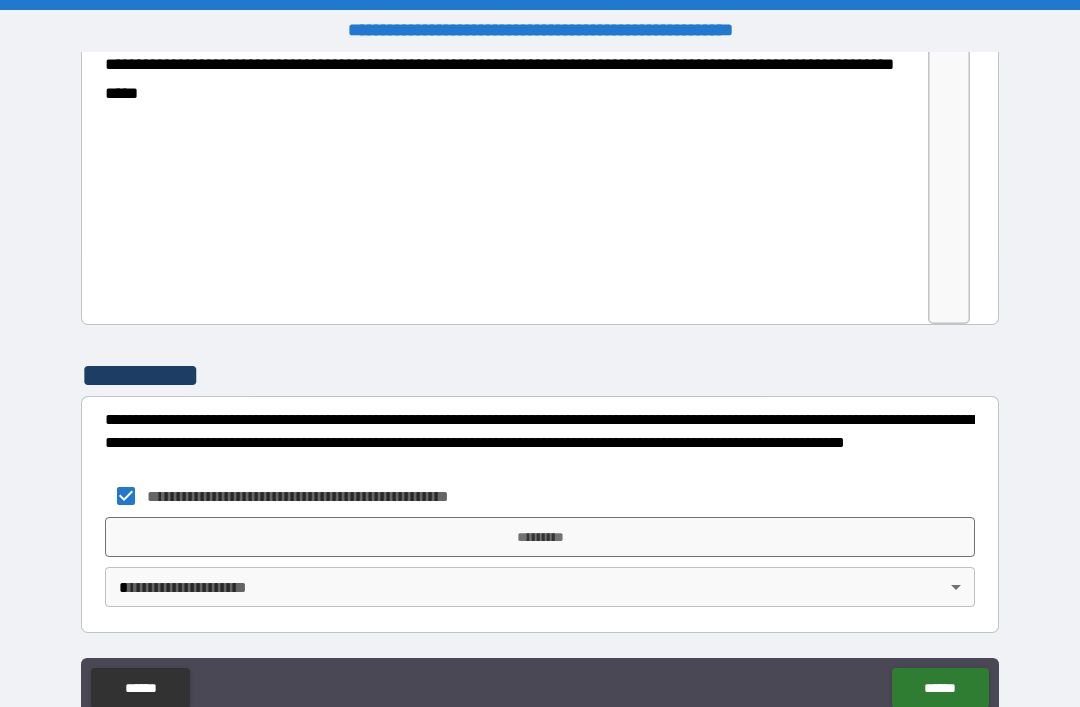 click on "**********" at bounding box center [540, 385] 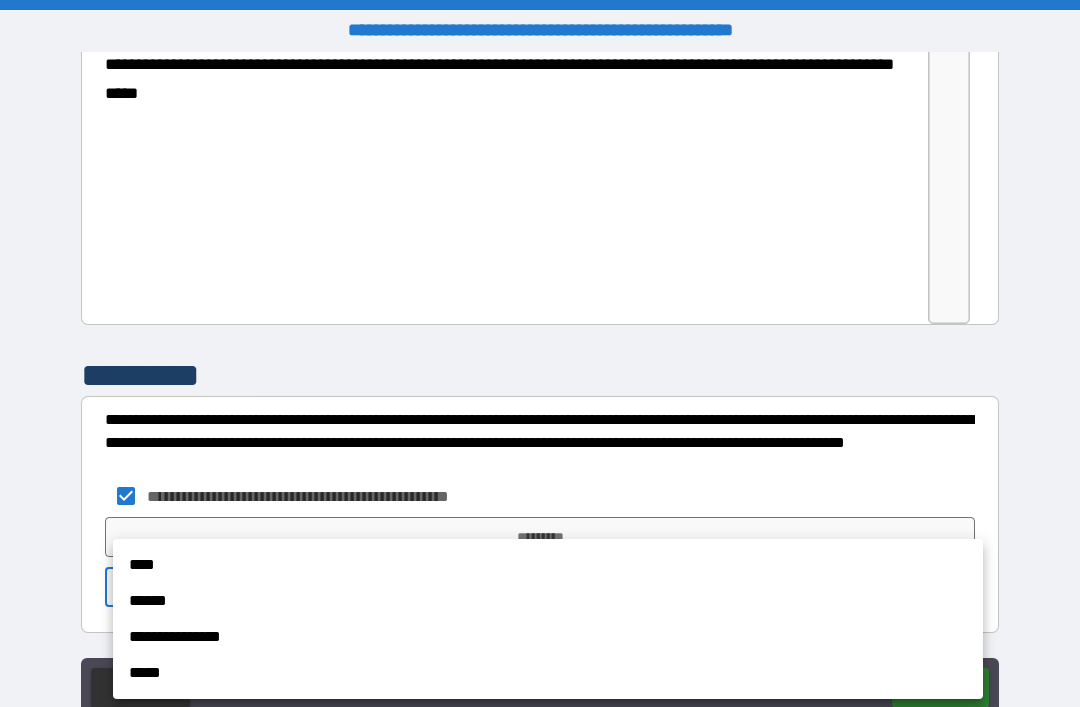 click at bounding box center (540, 353) 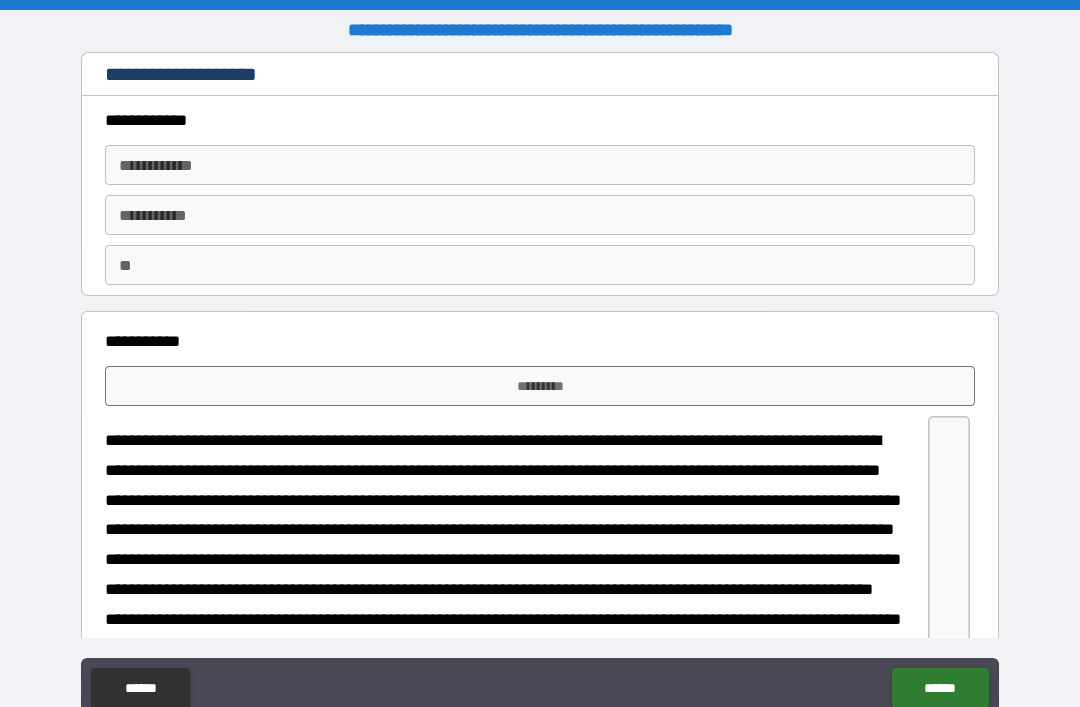 scroll, scrollTop: 0, scrollLeft: 0, axis: both 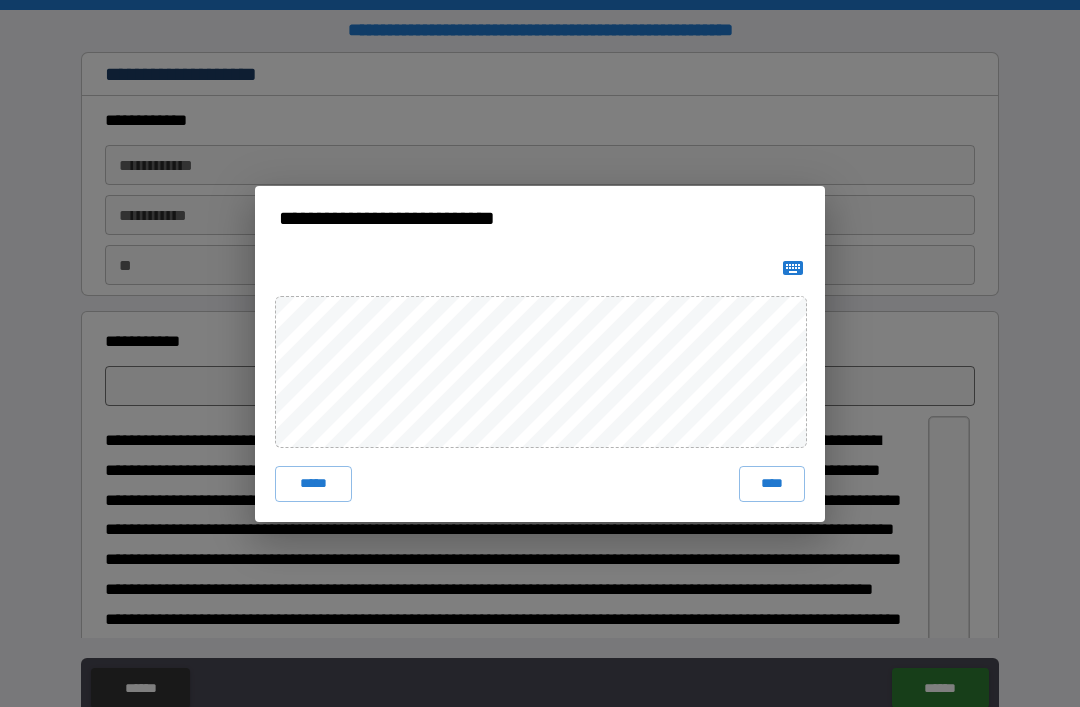 click on "****" at bounding box center (772, 484) 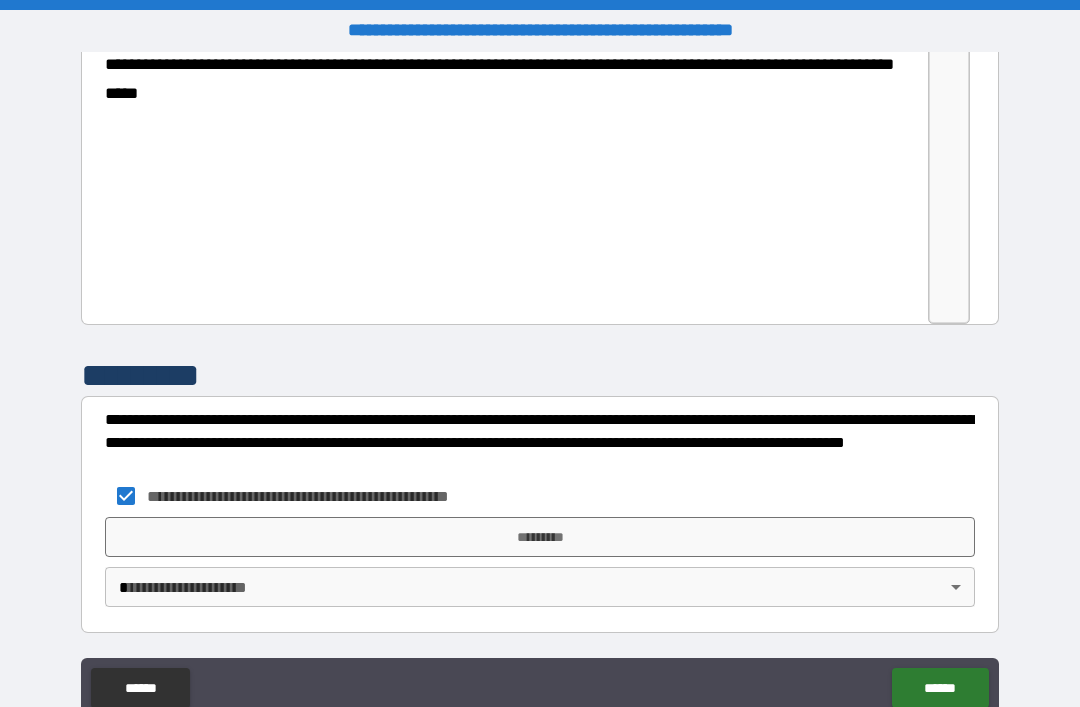 scroll, scrollTop: 3309, scrollLeft: 0, axis: vertical 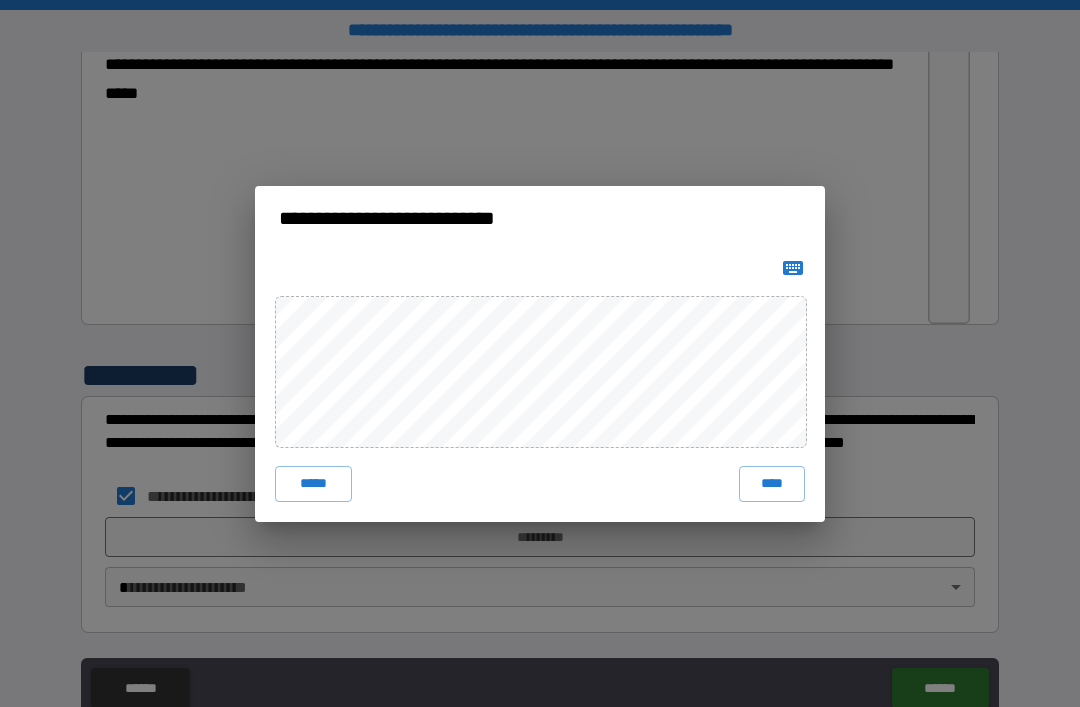 click on "****" at bounding box center (772, 484) 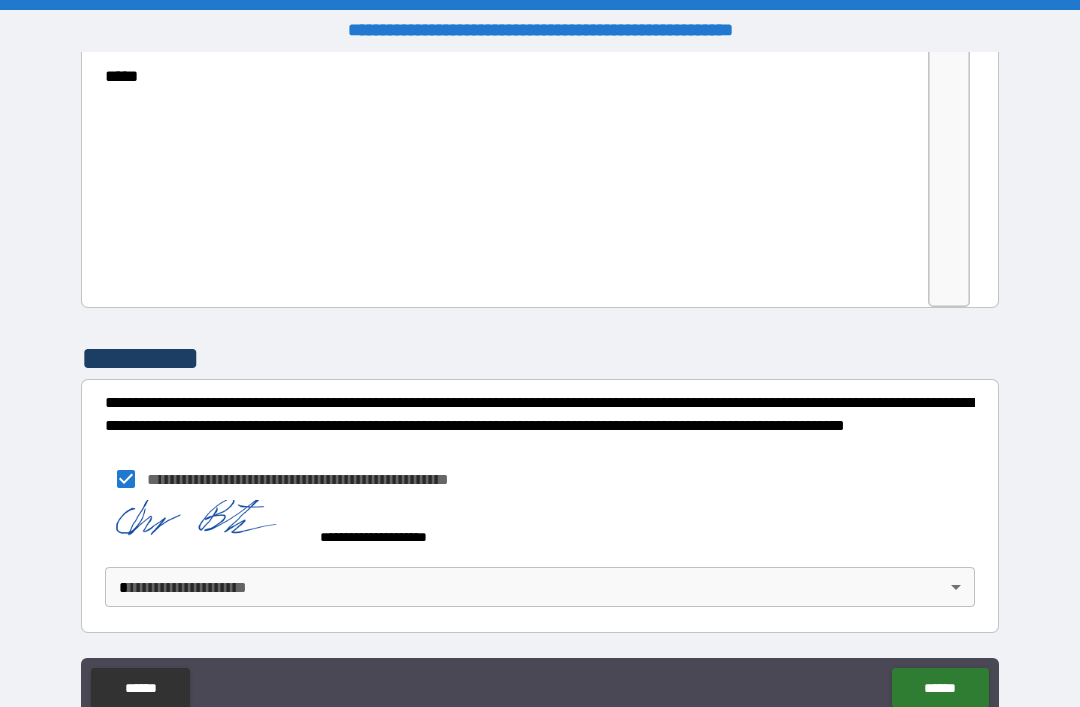 scroll, scrollTop: 3326, scrollLeft: 0, axis: vertical 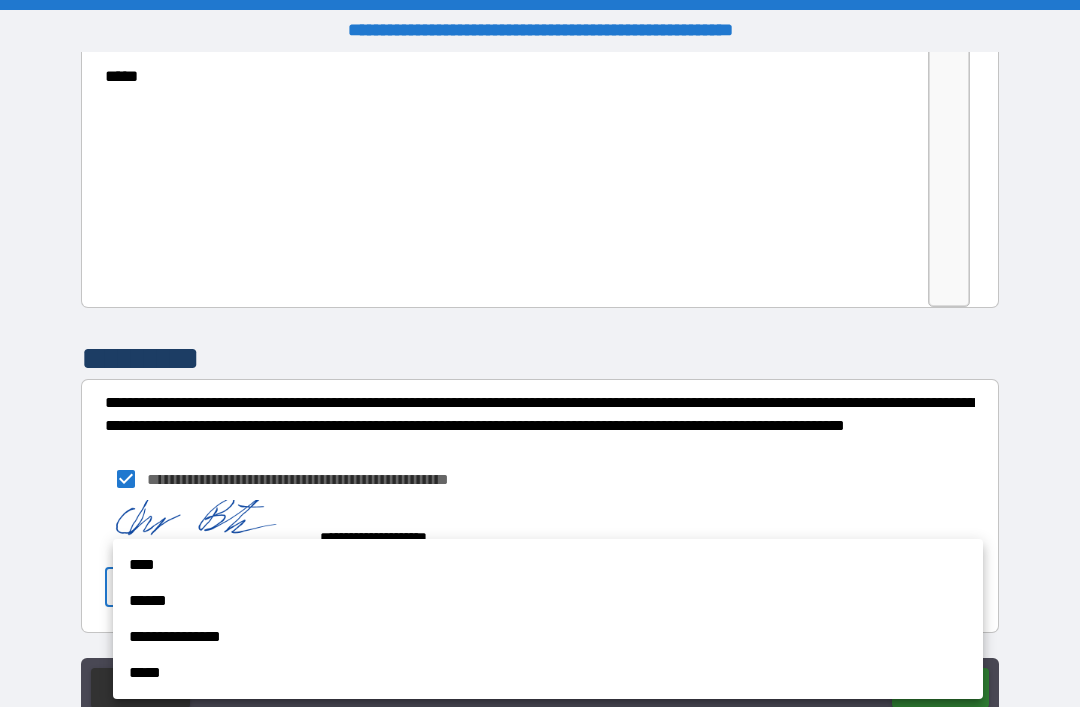 click on "****" at bounding box center (548, 565) 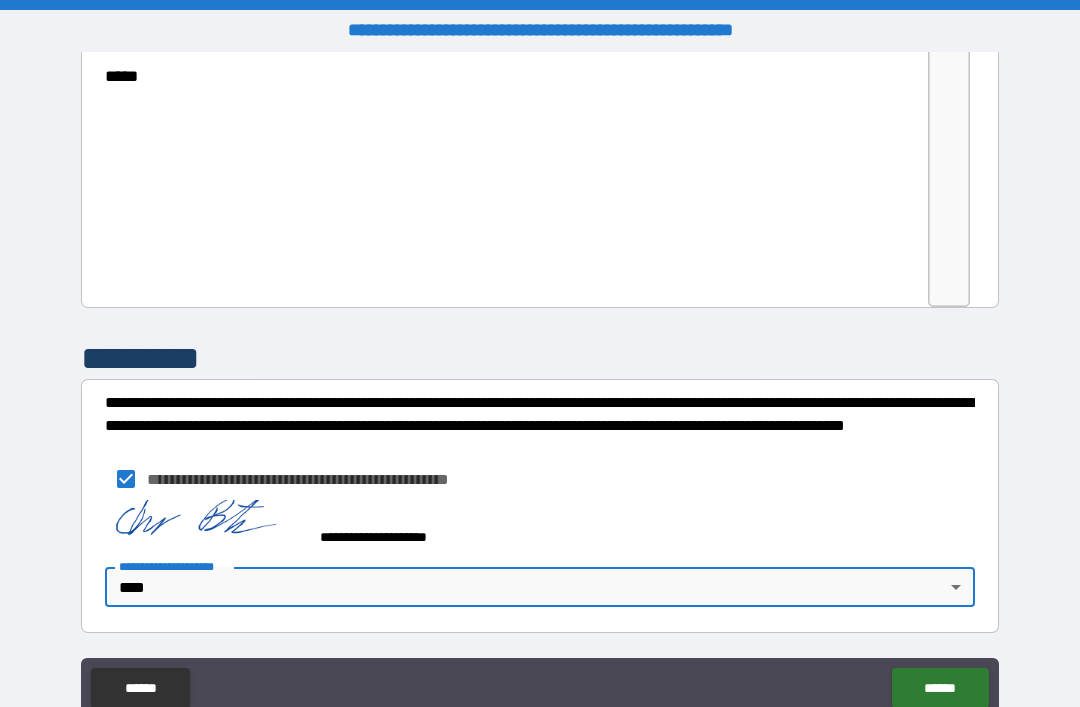 click on "******" at bounding box center (940, 688) 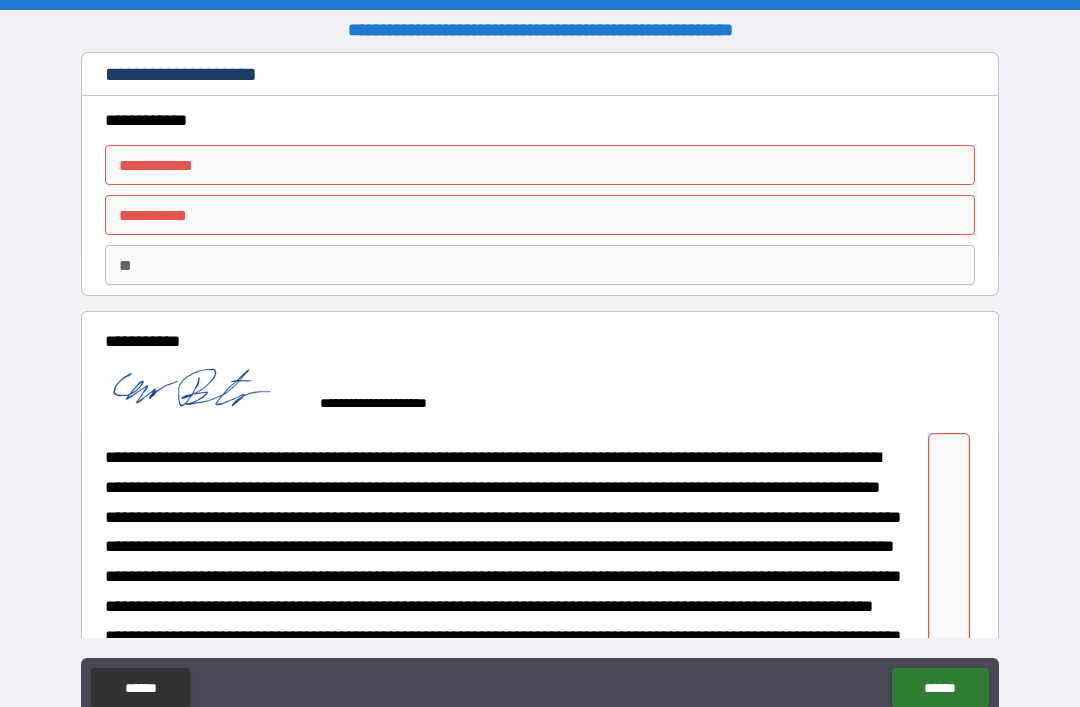 scroll, scrollTop: 0, scrollLeft: 0, axis: both 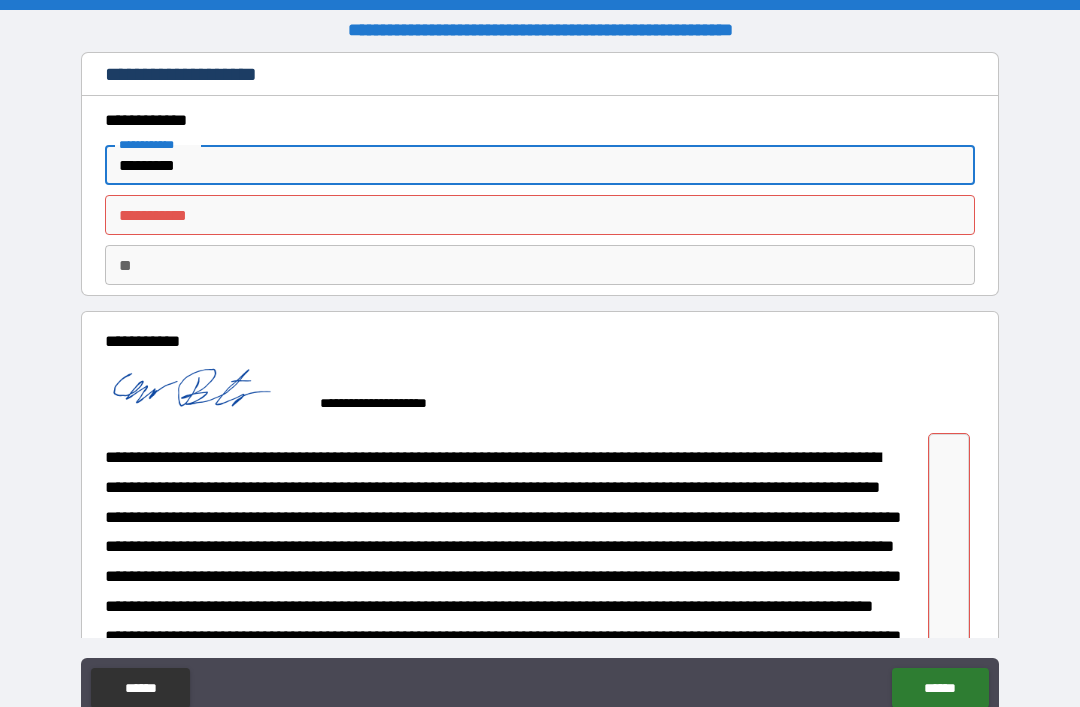 type on "*********" 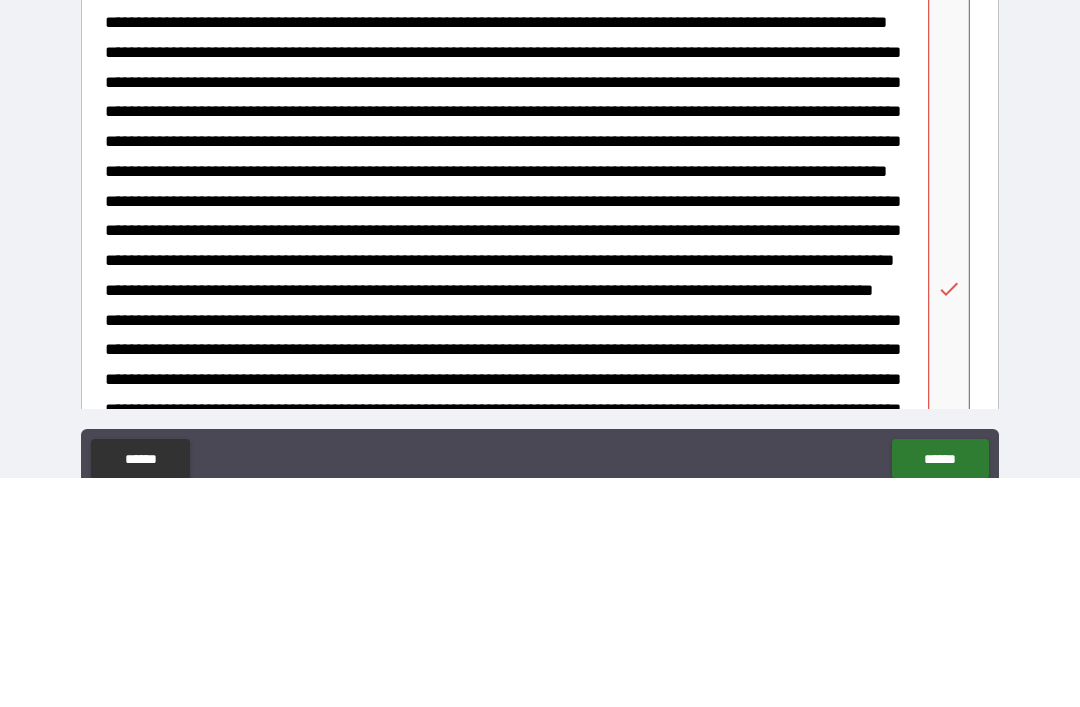 scroll, scrollTop: 1661, scrollLeft: 0, axis: vertical 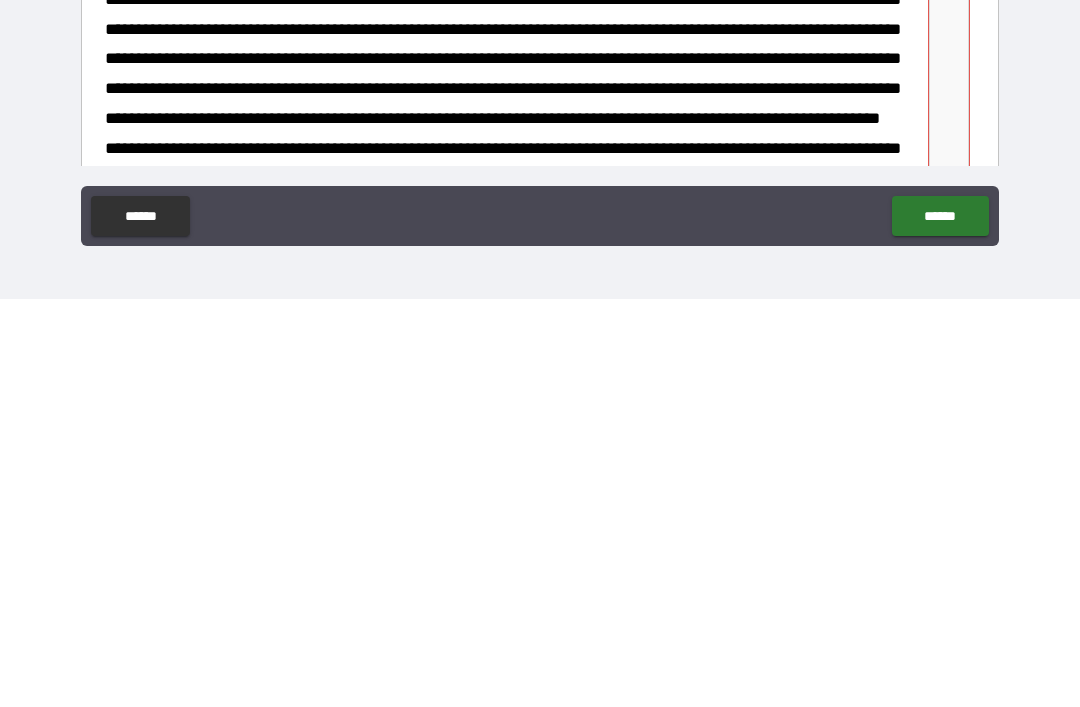 type on "*******" 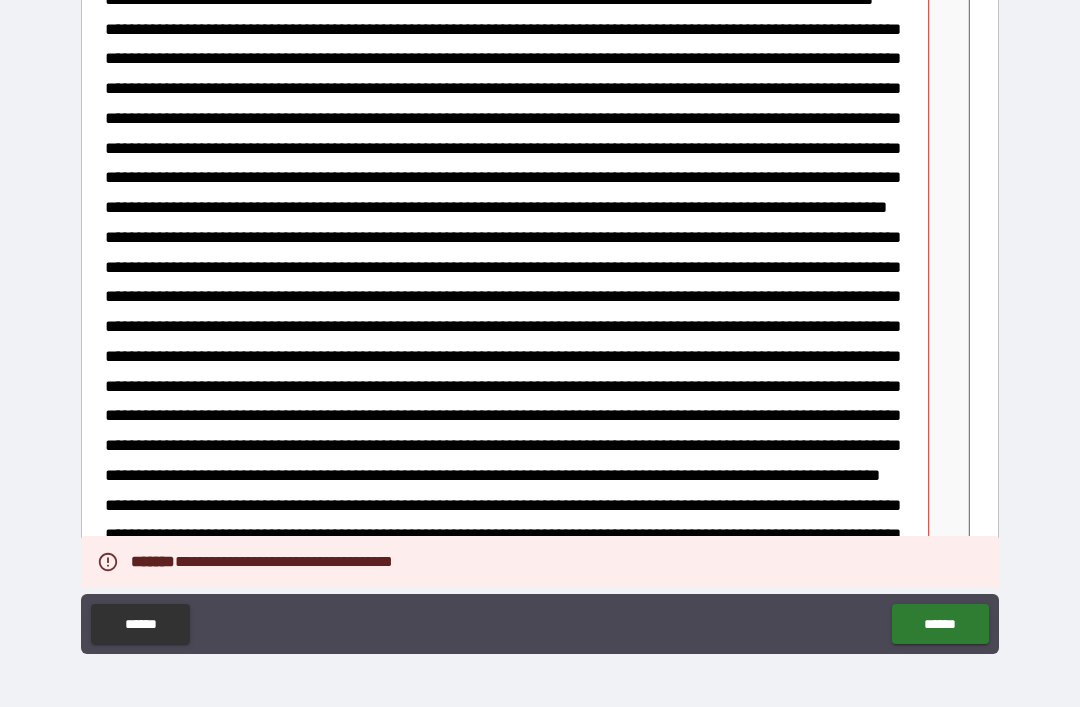 scroll, scrollTop: 2210, scrollLeft: 0, axis: vertical 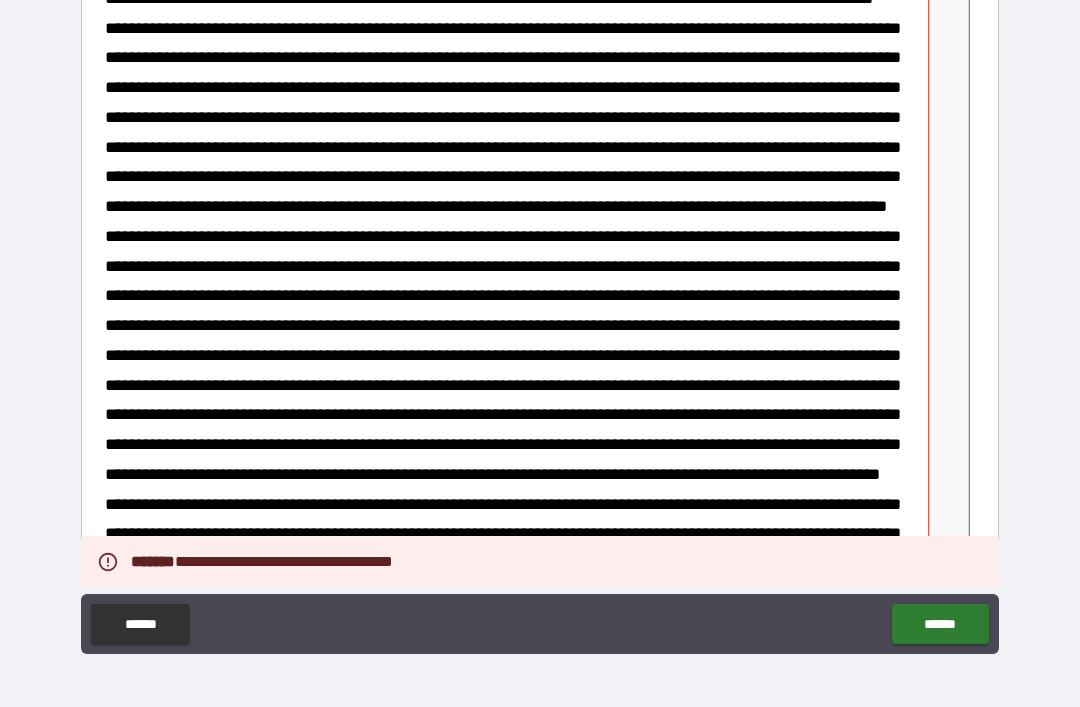 click on "******" at bounding box center [940, 624] 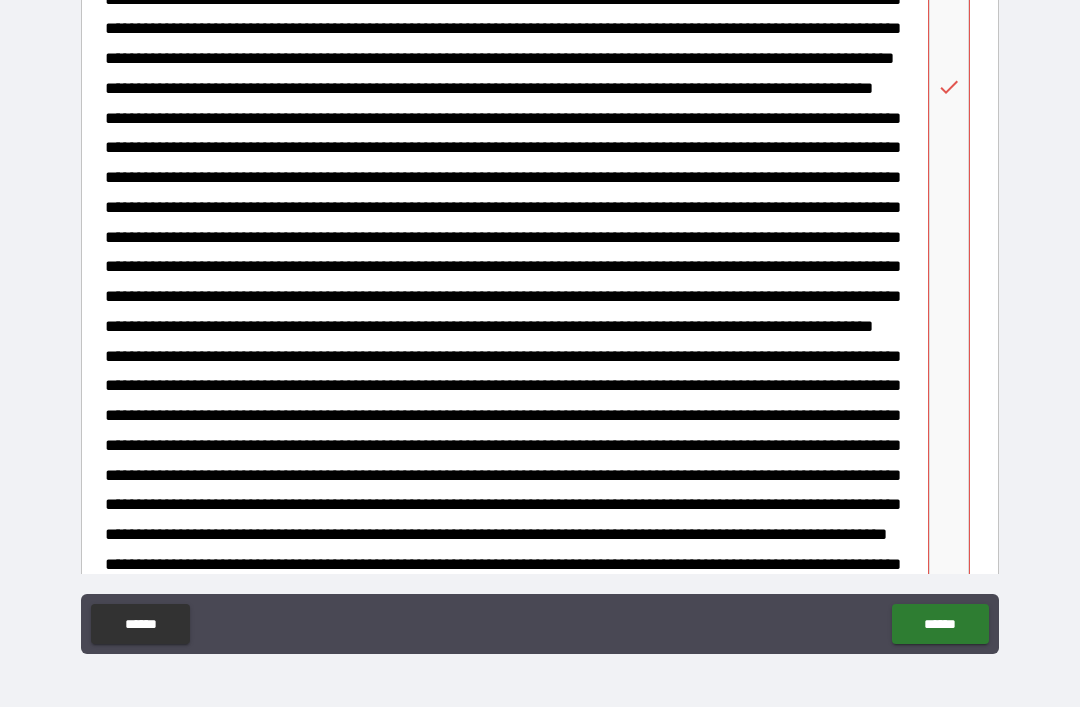 scroll, scrollTop: 1882, scrollLeft: 0, axis: vertical 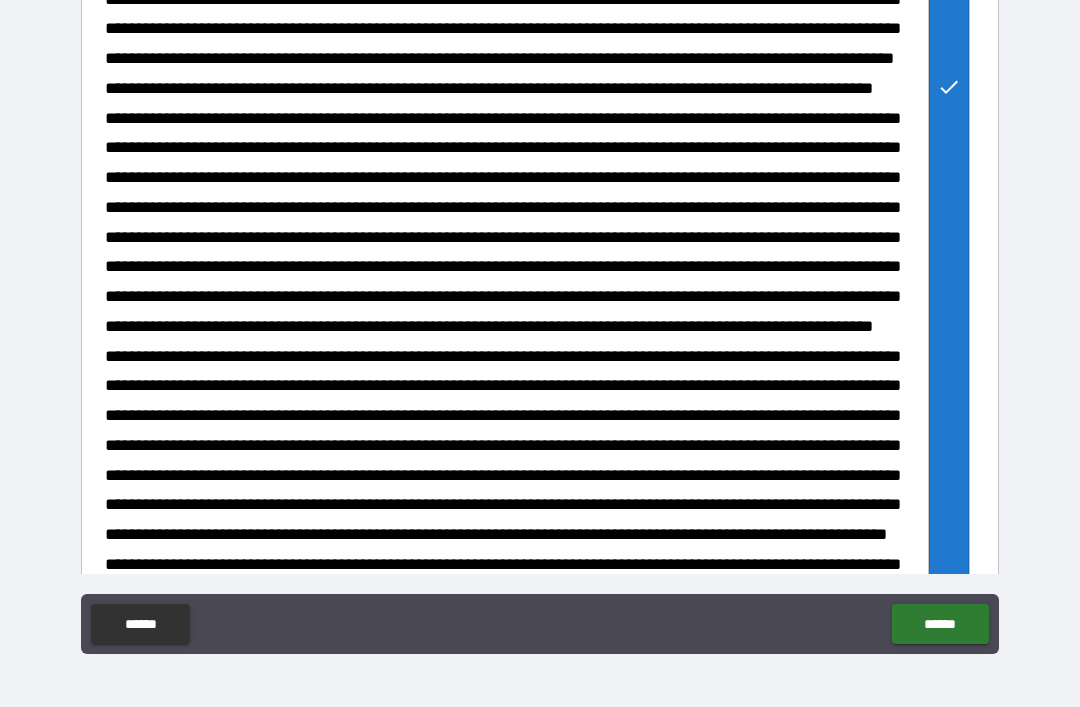 click on "******" at bounding box center [940, 624] 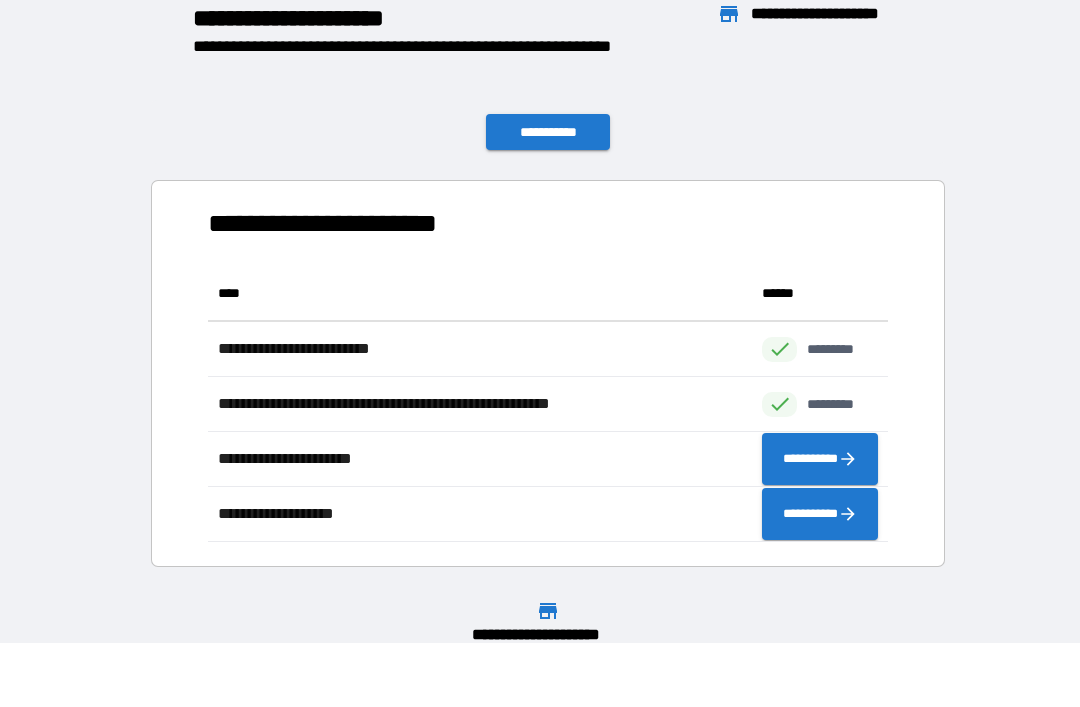 scroll, scrollTop: 1, scrollLeft: 1, axis: both 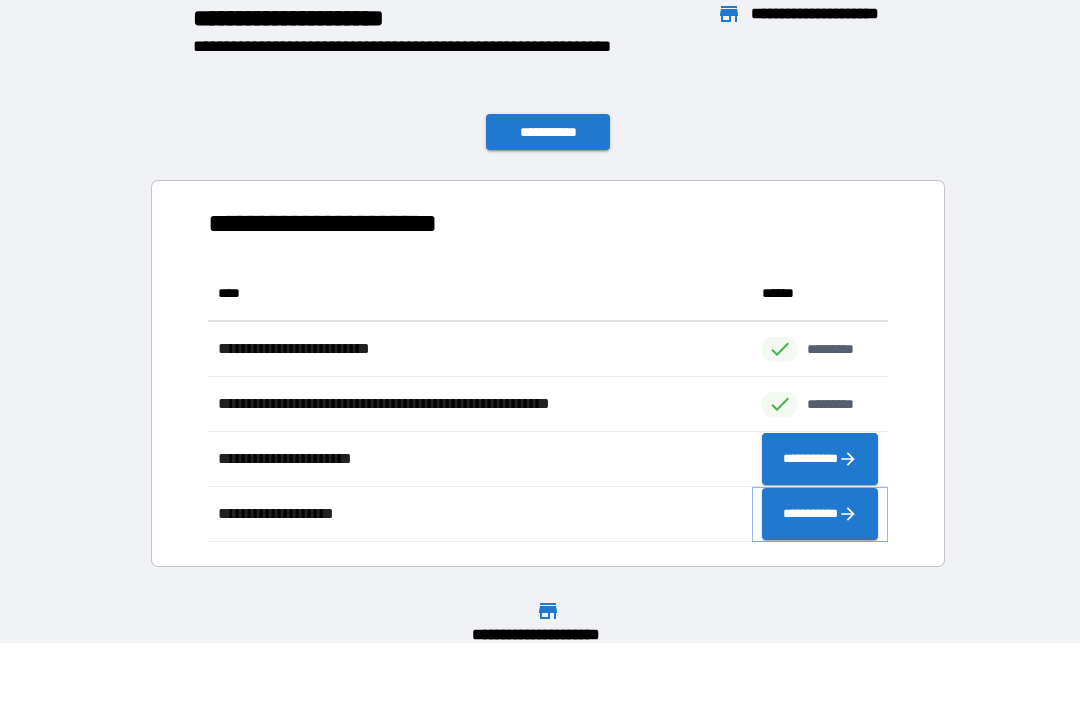 click on "**********" at bounding box center [820, 514] 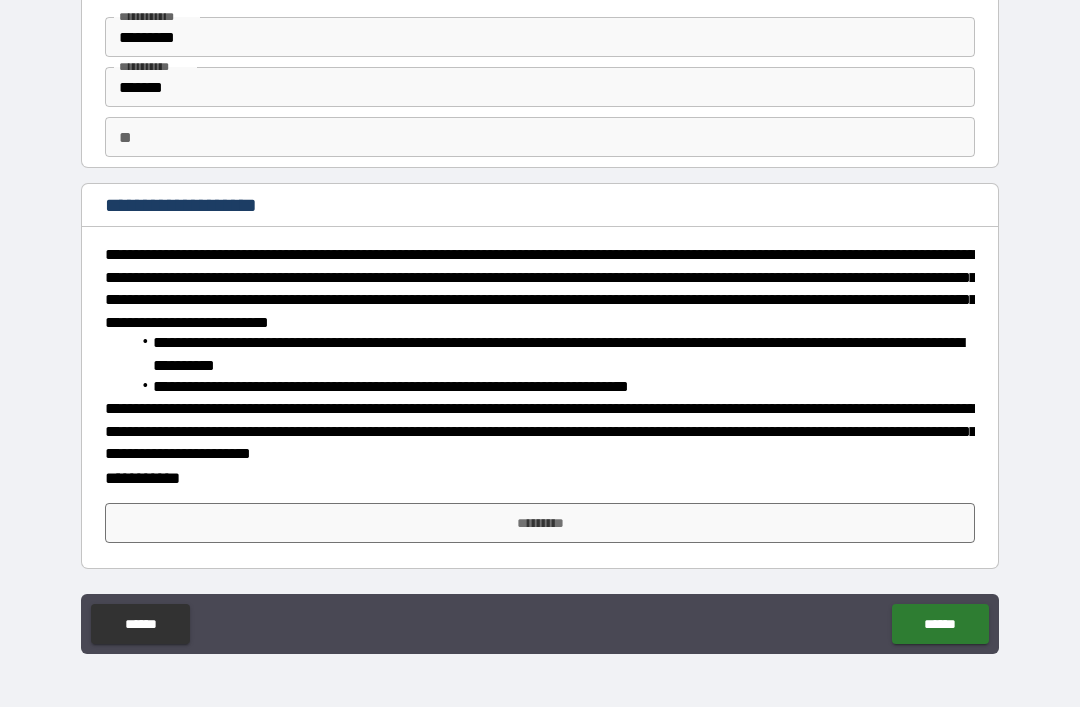 scroll, scrollTop: 64, scrollLeft: 0, axis: vertical 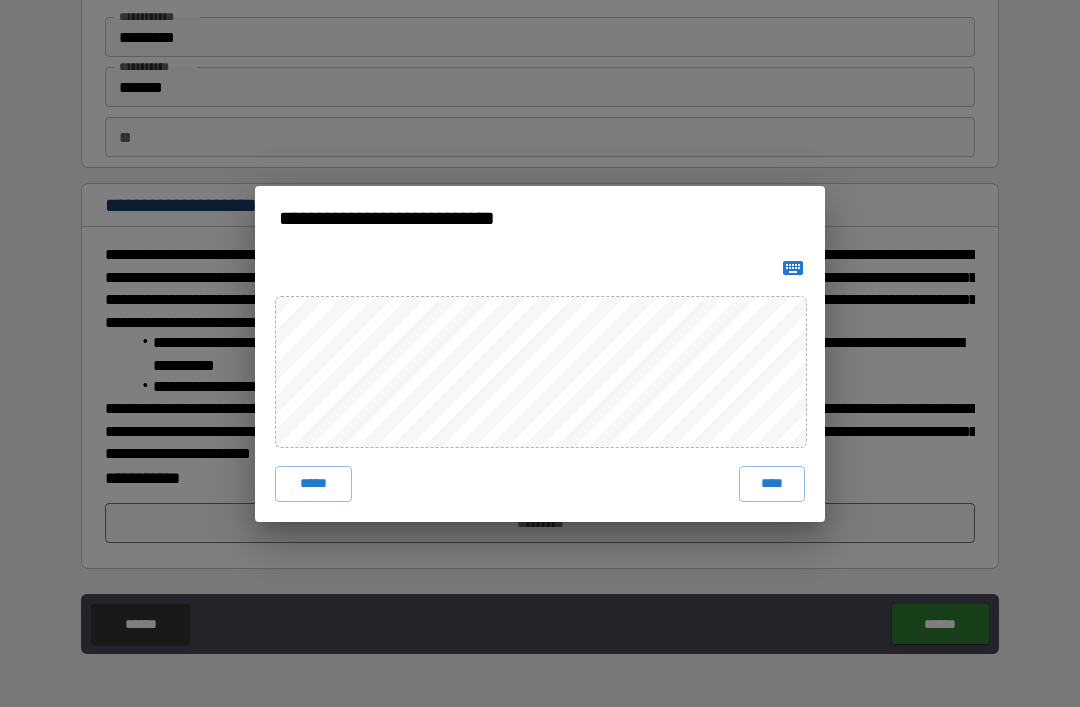 click on "****" at bounding box center (772, 484) 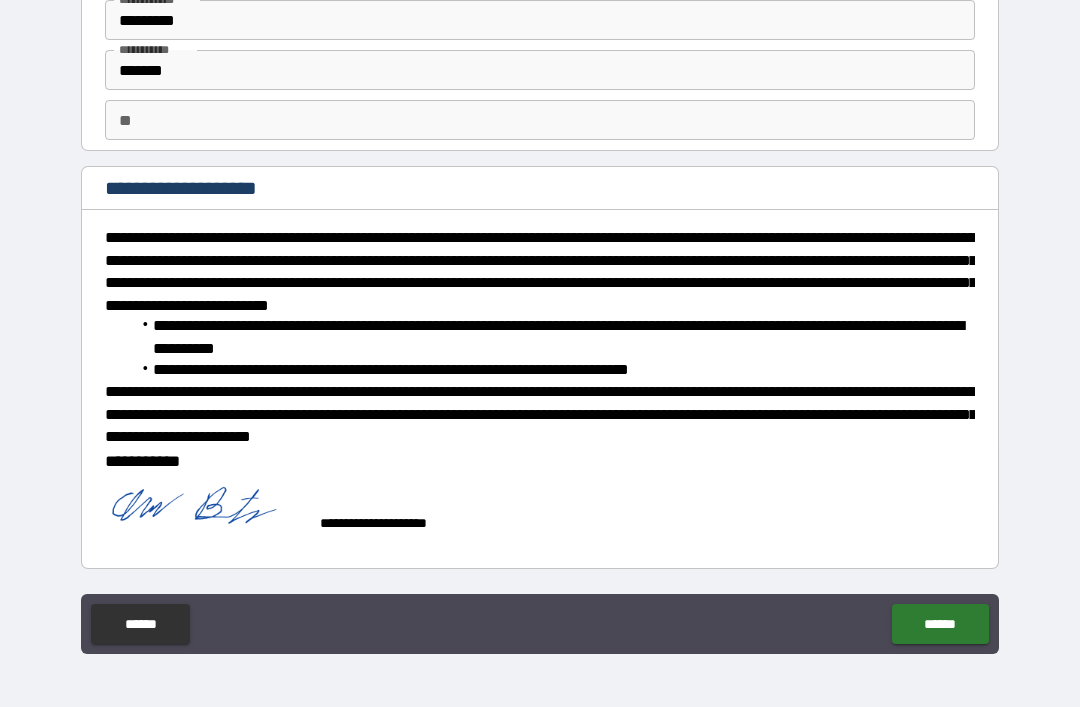 scroll, scrollTop: 81, scrollLeft: 0, axis: vertical 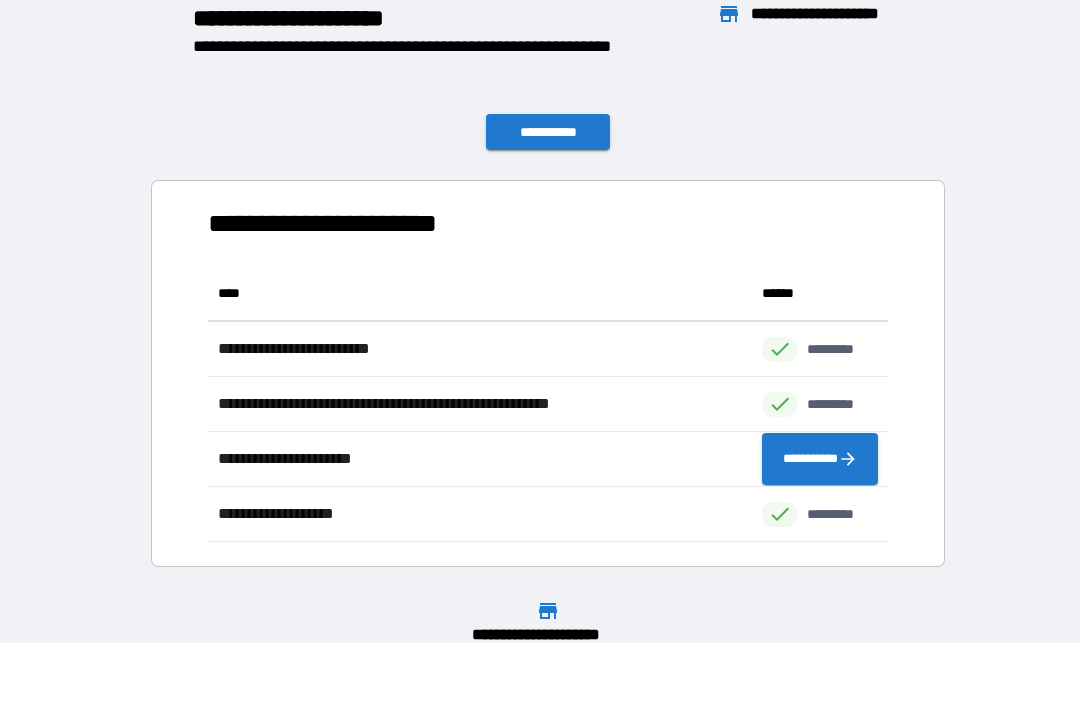 click on "**********" at bounding box center (548, 132) 